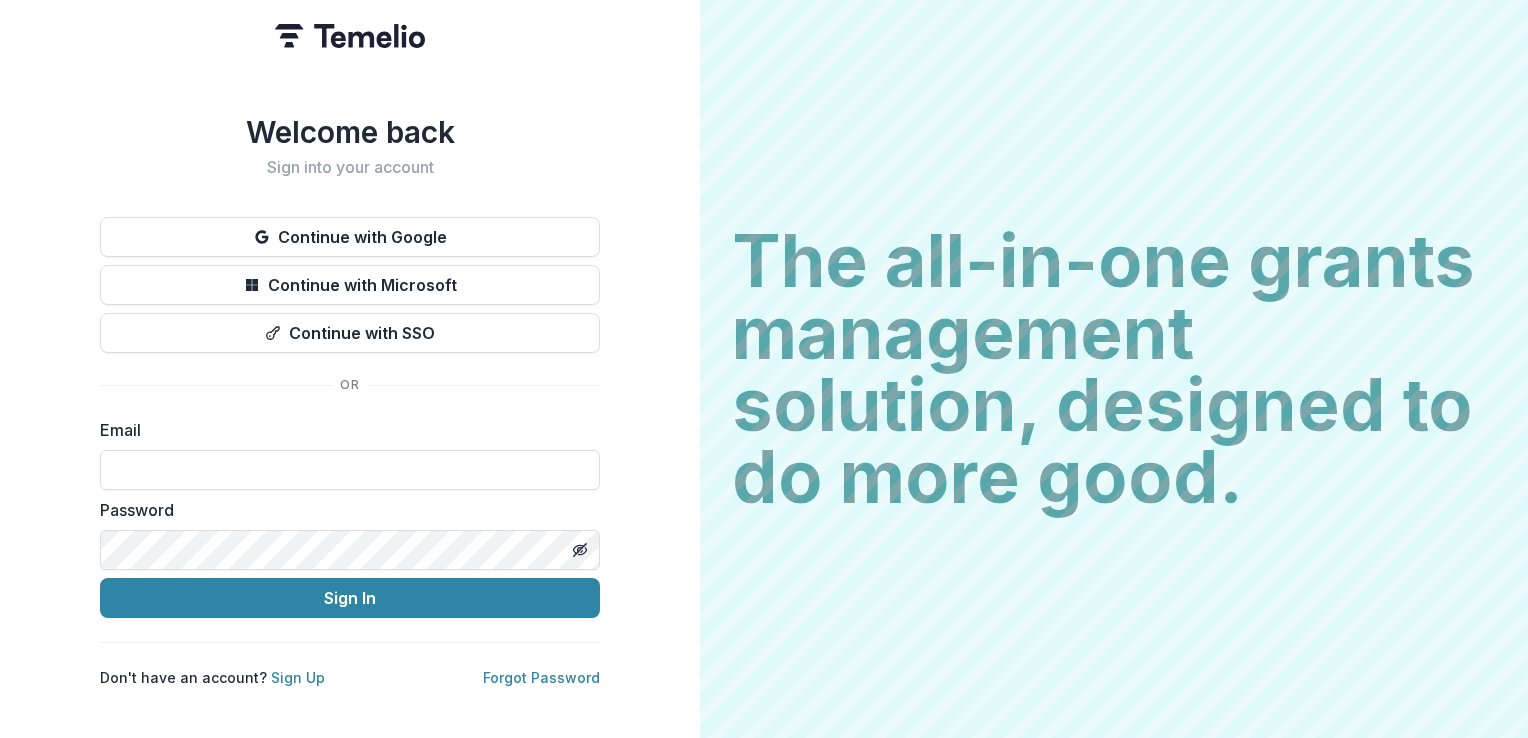 scroll, scrollTop: 0, scrollLeft: 0, axis: both 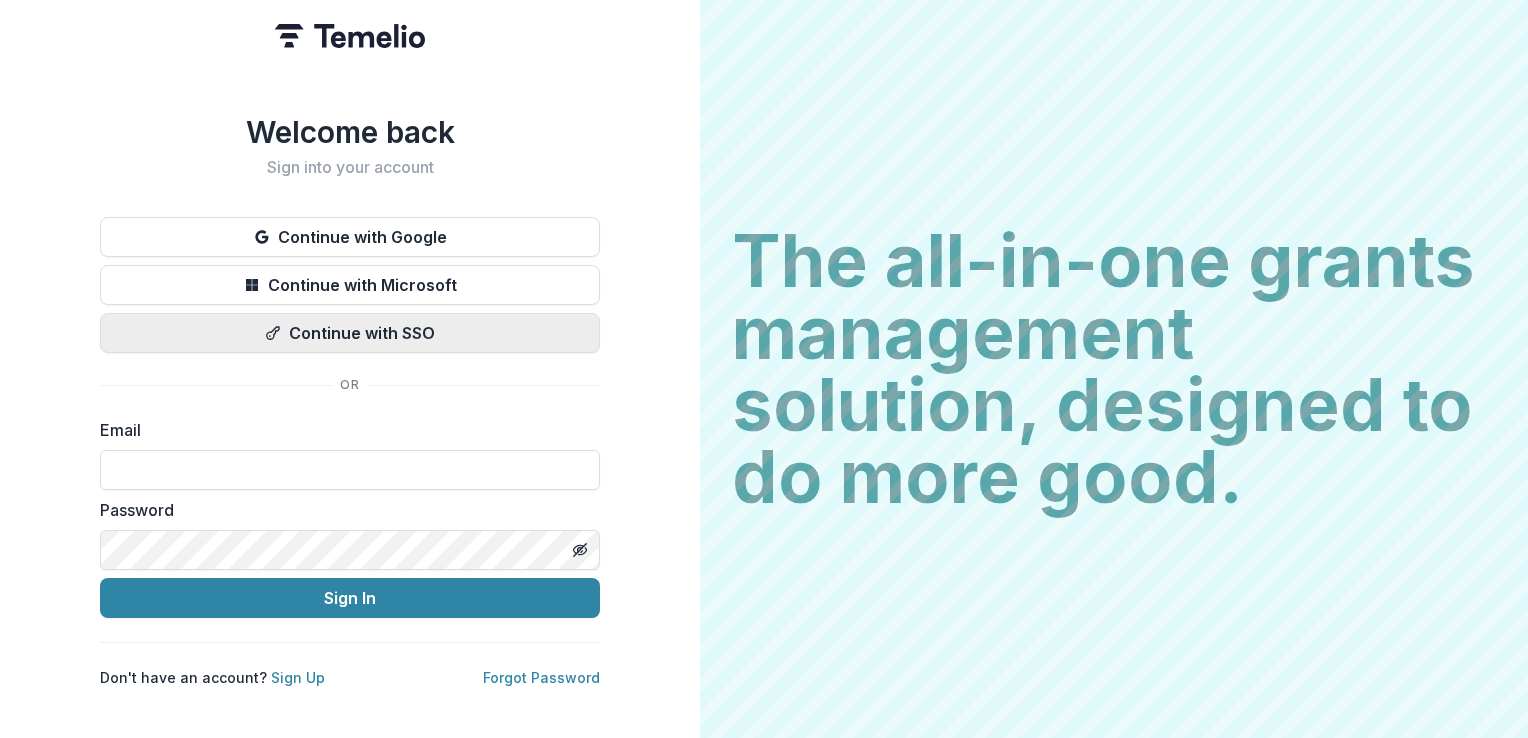 click on "Continue with SSO" at bounding box center [350, 333] 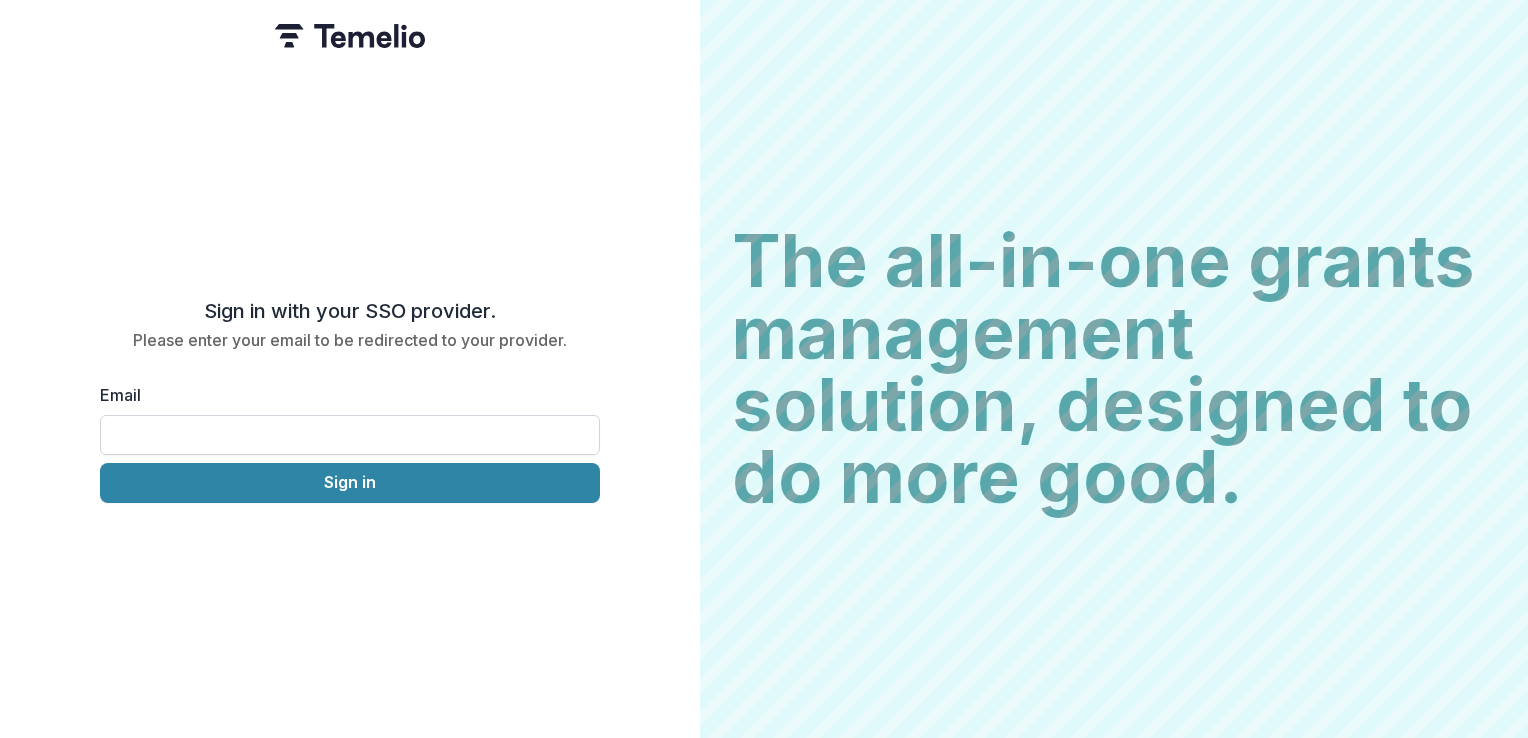 click on "Email" at bounding box center (350, 435) 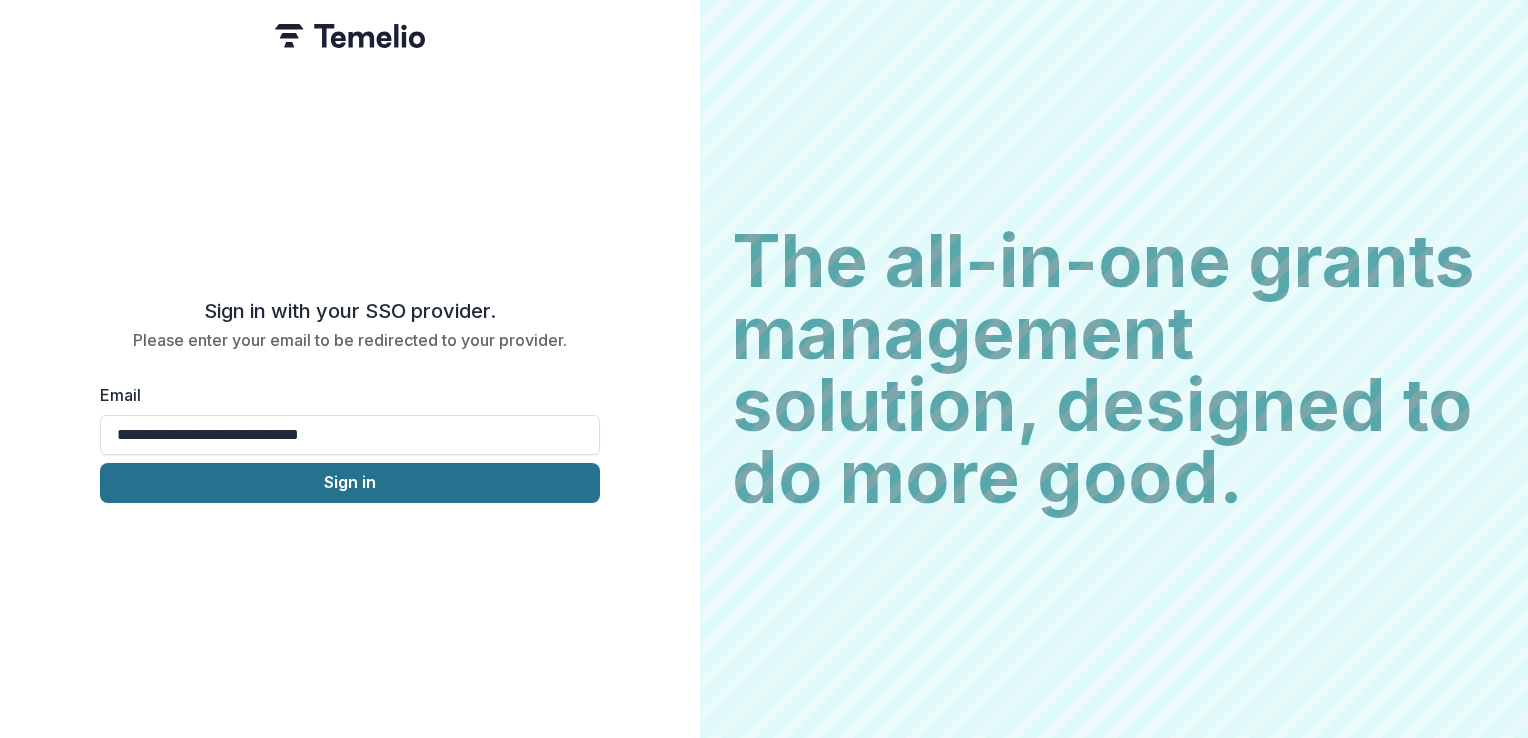 type on "**********" 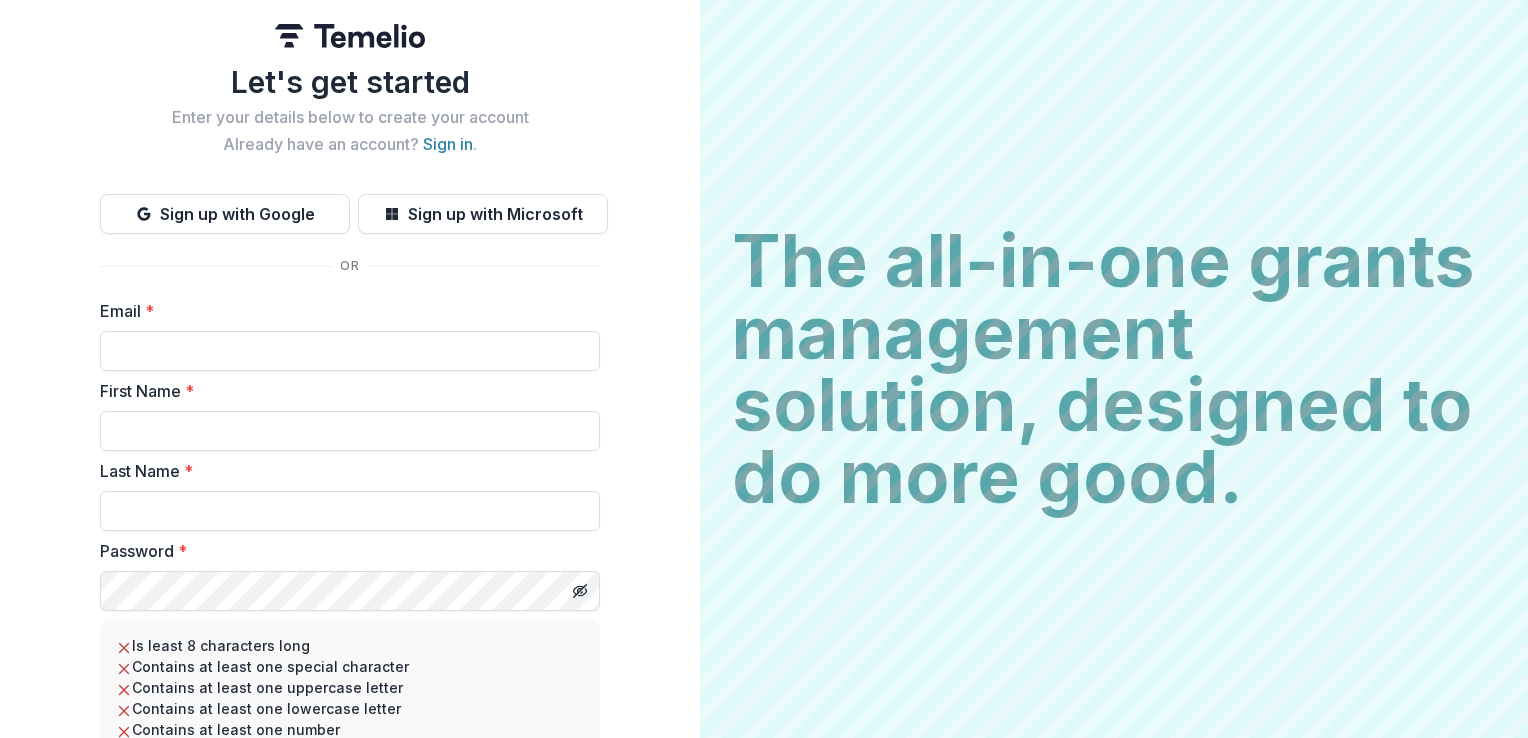 scroll, scrollTop: 0, scrollLeft: 0, axis: both 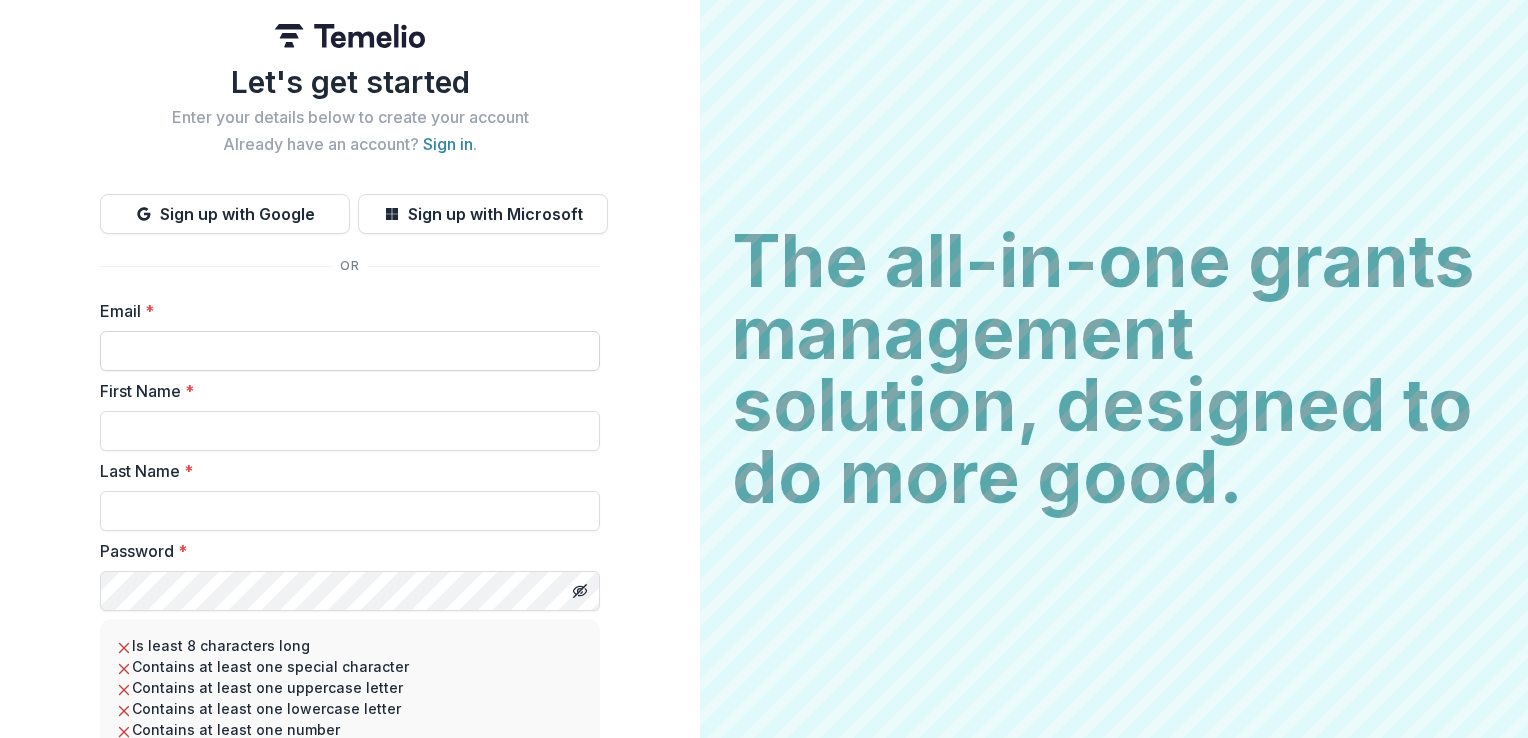 click on "Email *" at bounding box center (350, 351) 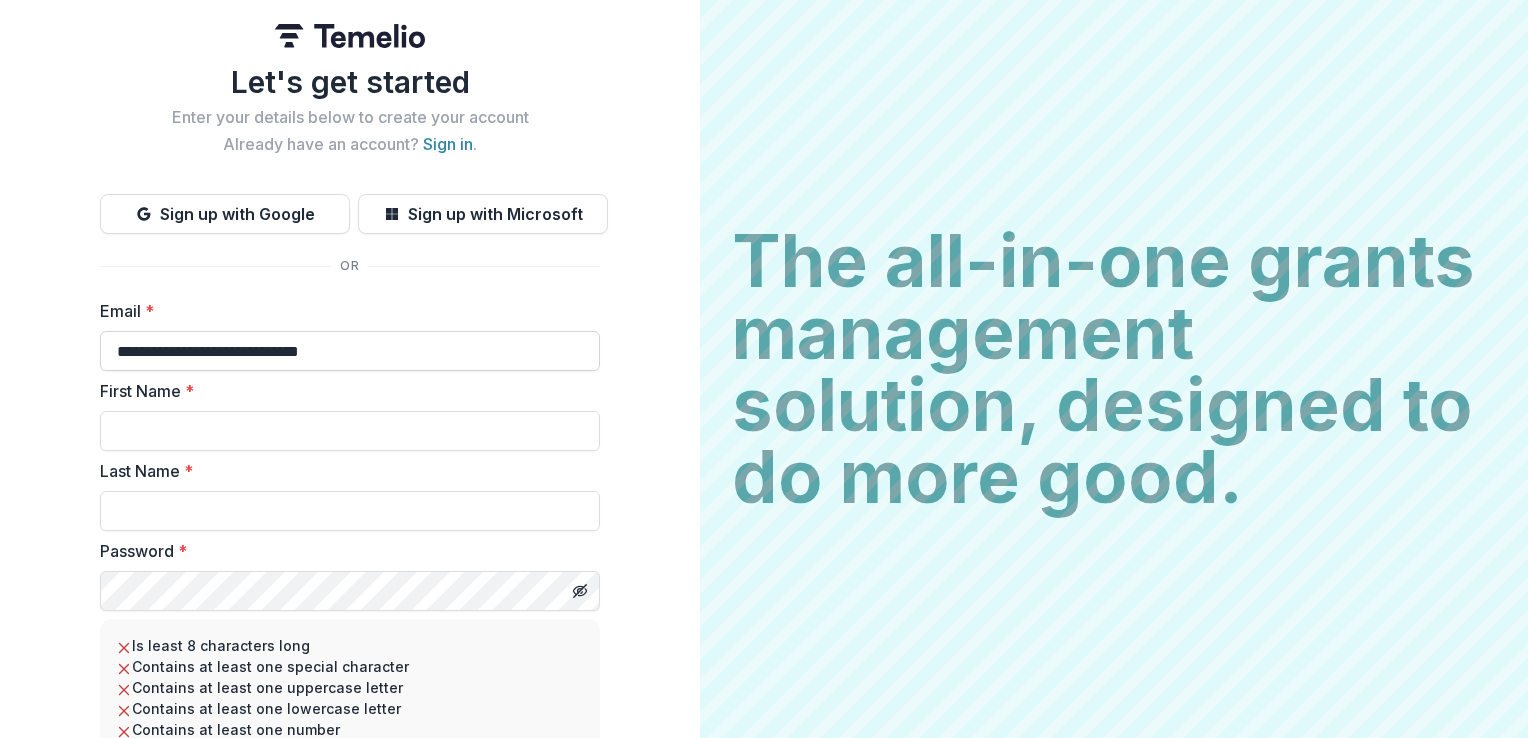 type on "****" 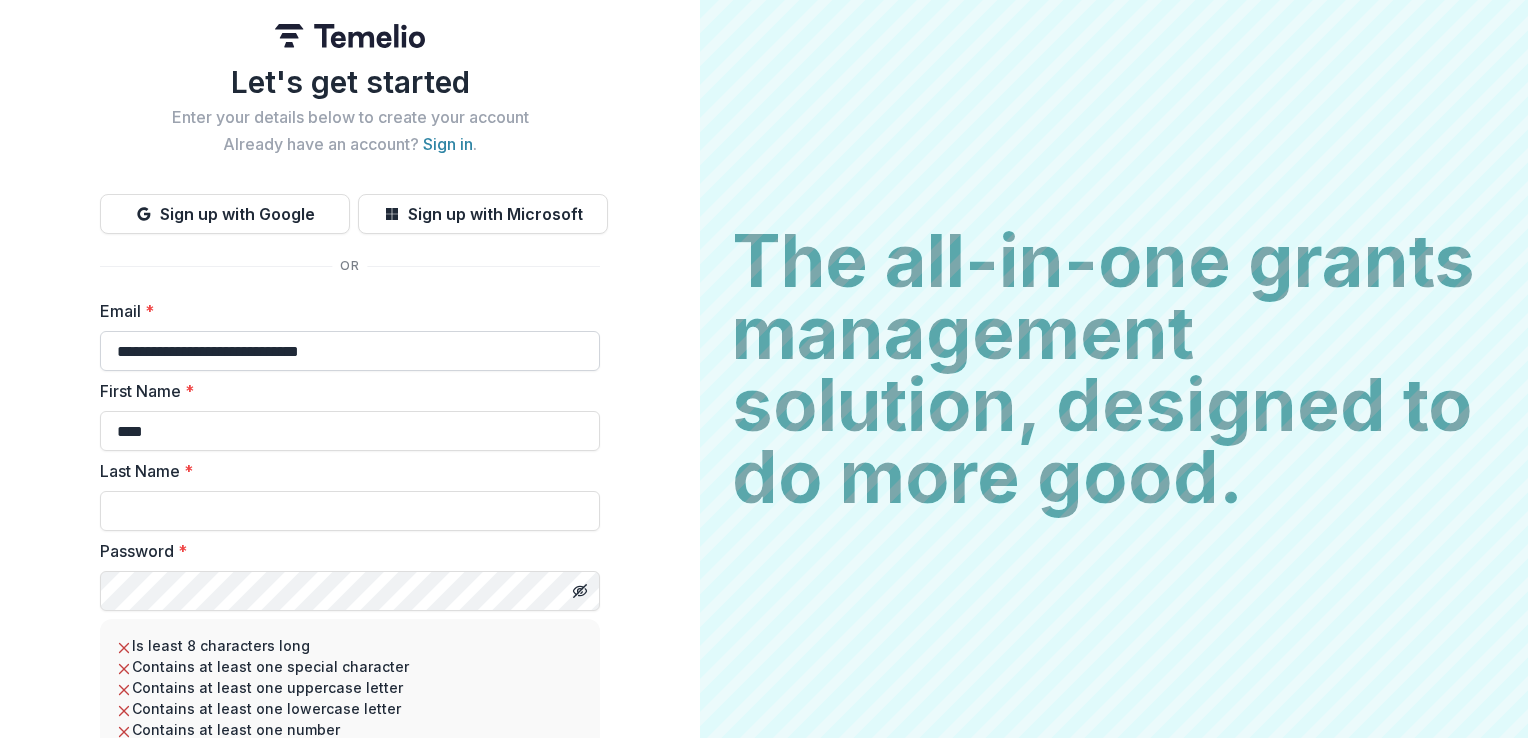 type on "*******" 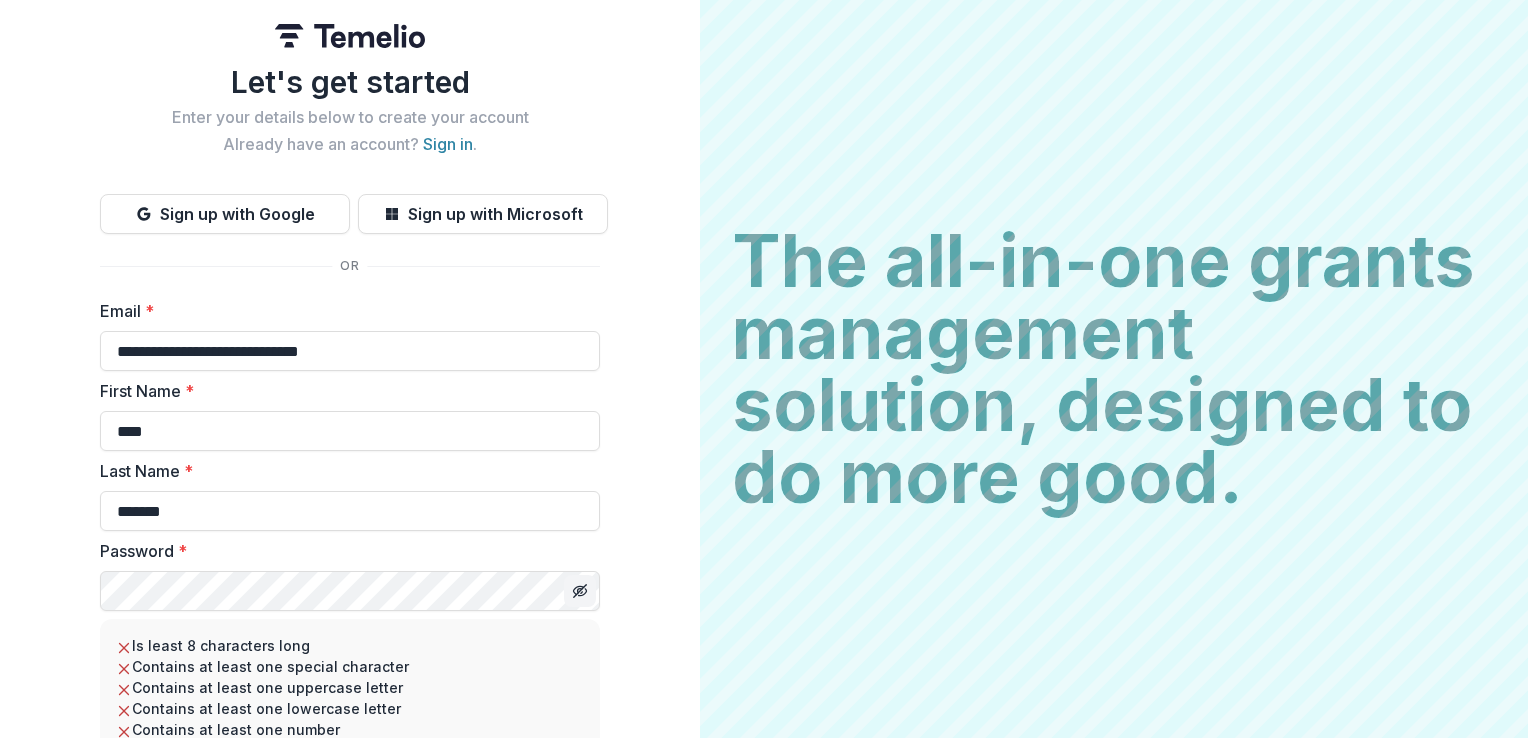 click 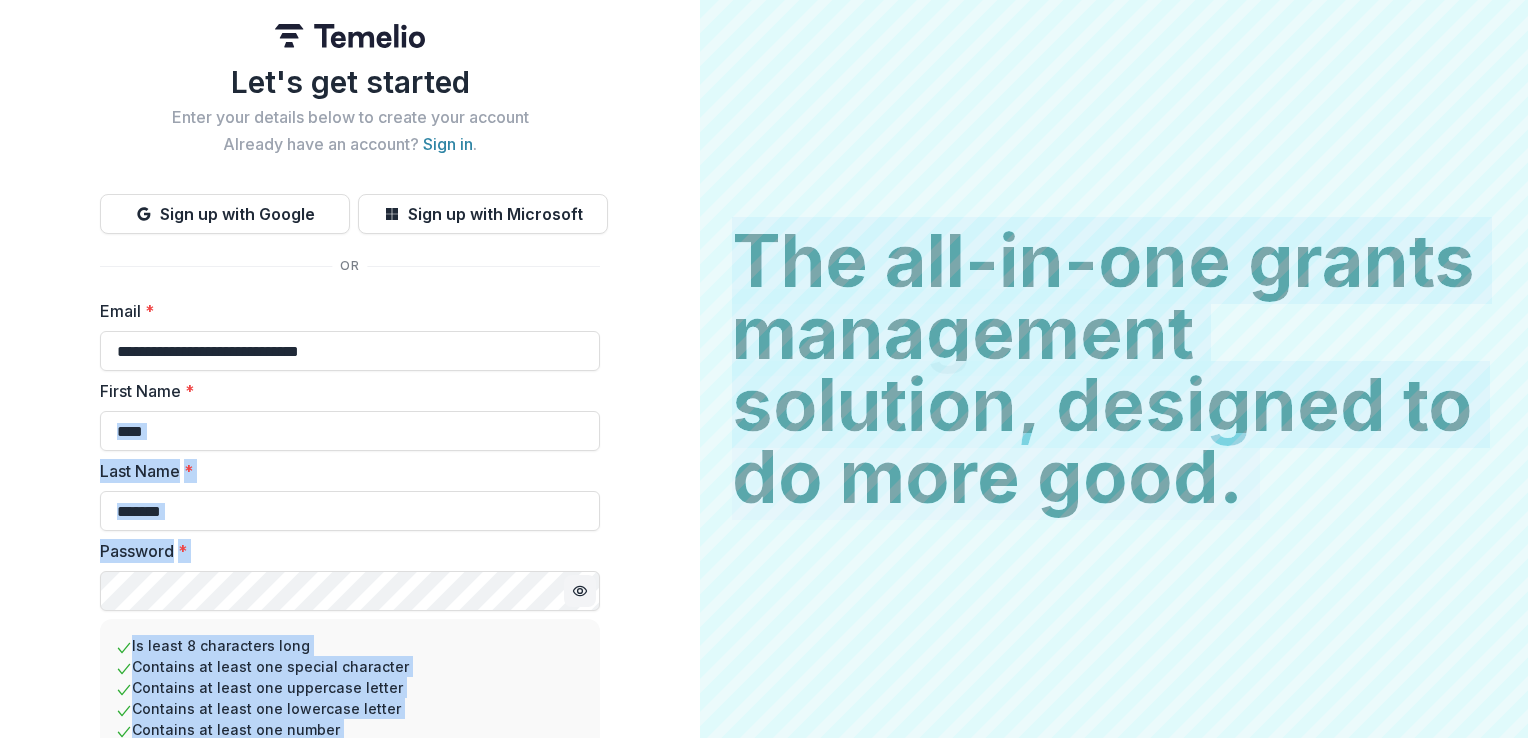 drag, startPoint x: 693, startPoint y: 449, endPoint x: 747, endPoint y: 606, distance: 166.0271 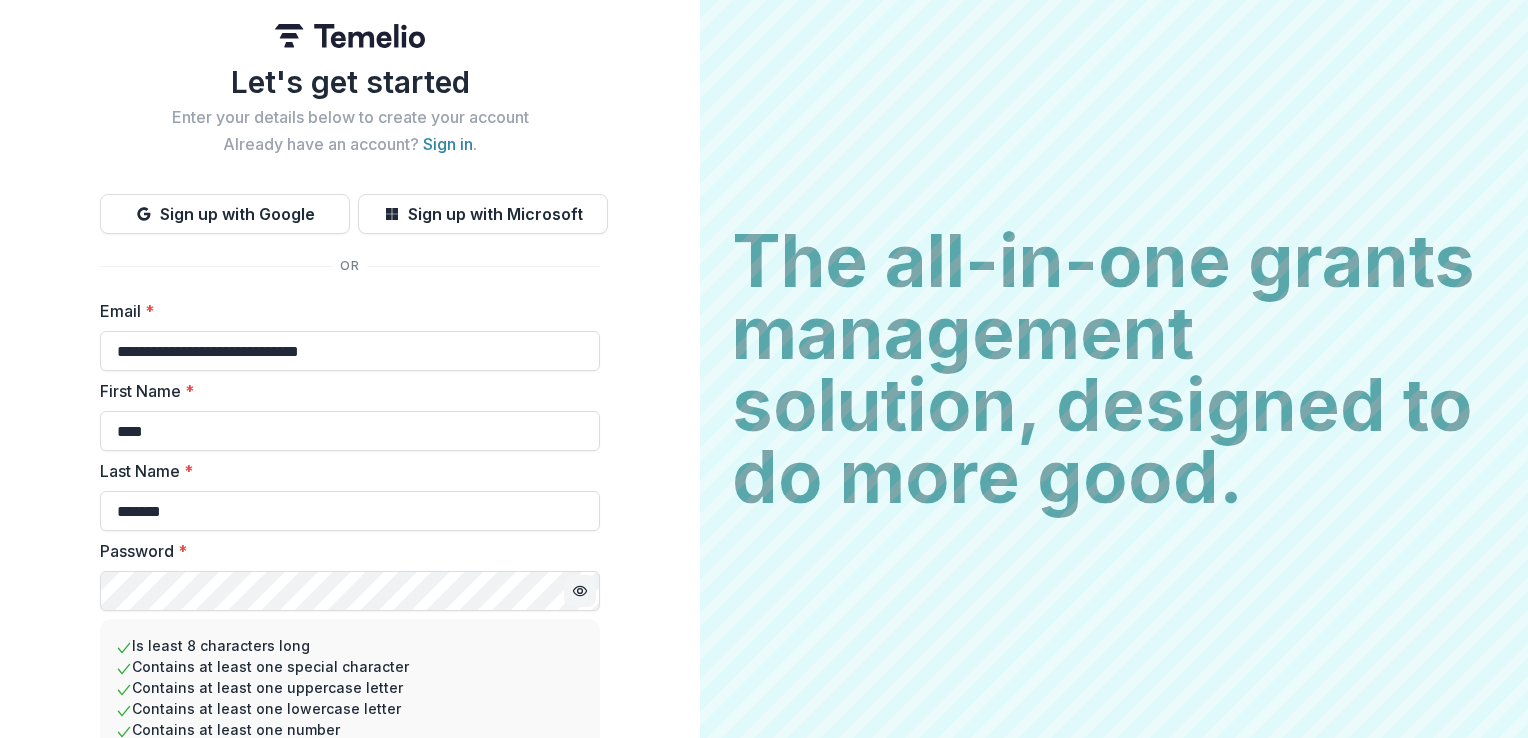 drag, startPoint x: 693, startPoint y: 550, endPoint x: 699, endPoint y: 594, distance: 44.407207 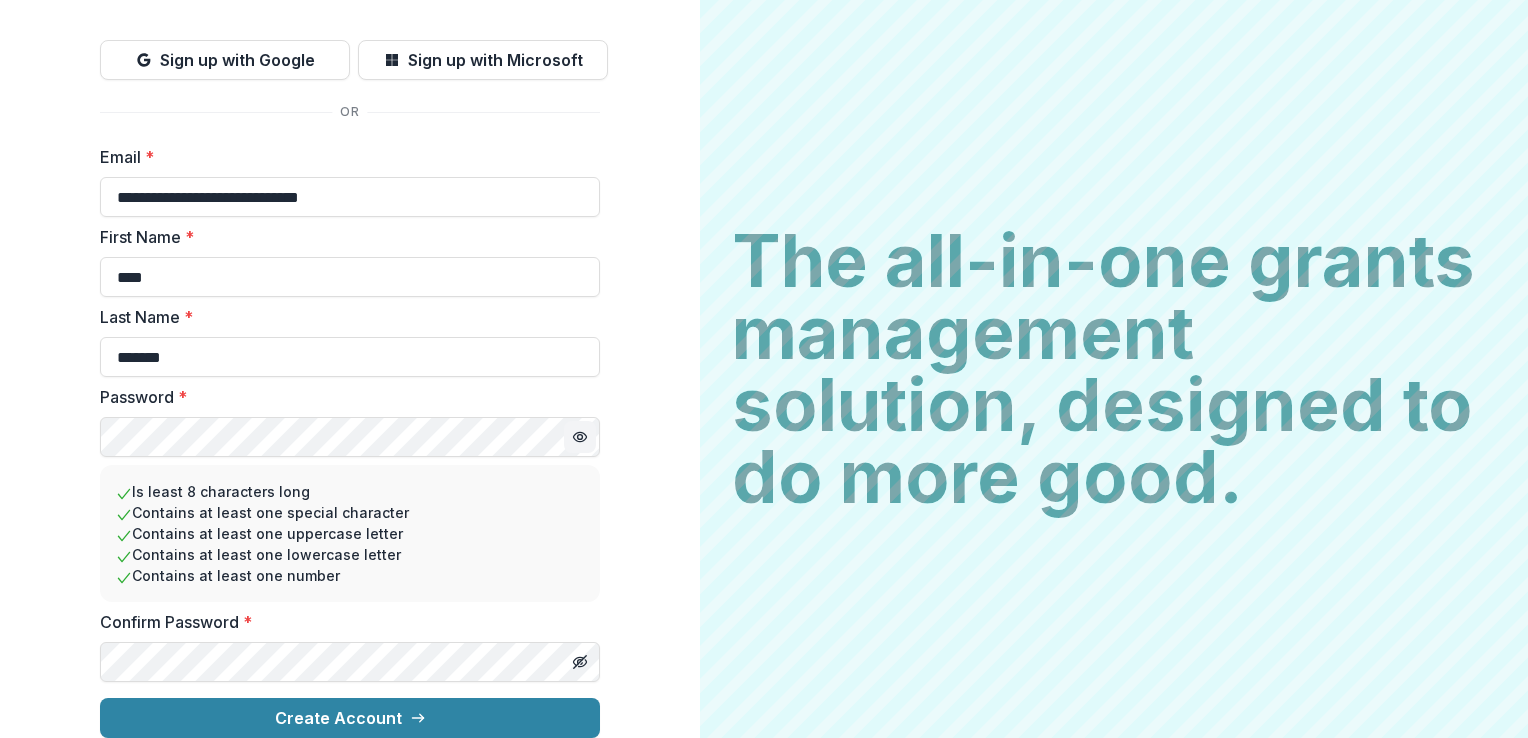 scroll, scrollTop: 169, scrollLeft: 0, axis: vertical 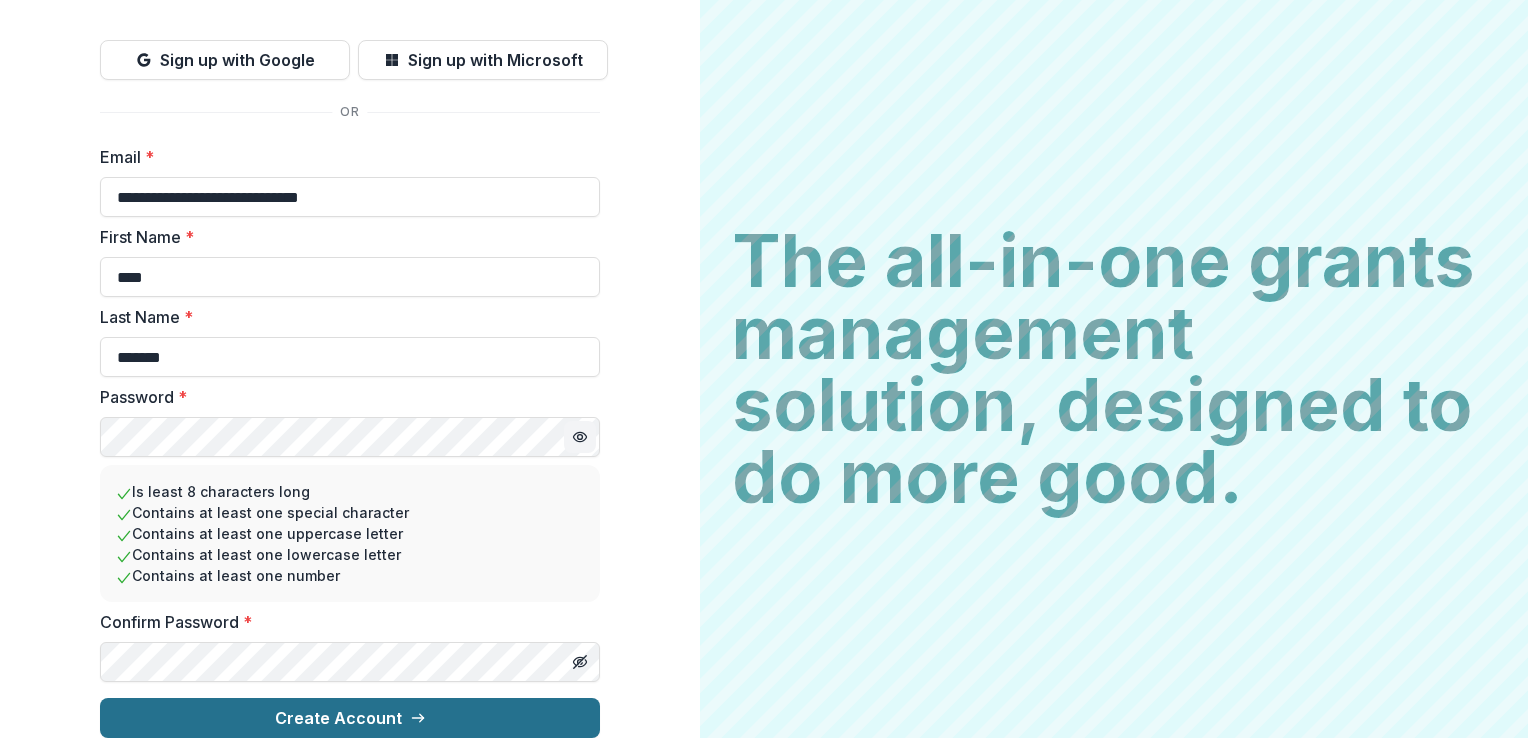 click on "Create Account" at bounding box center [350, 718] 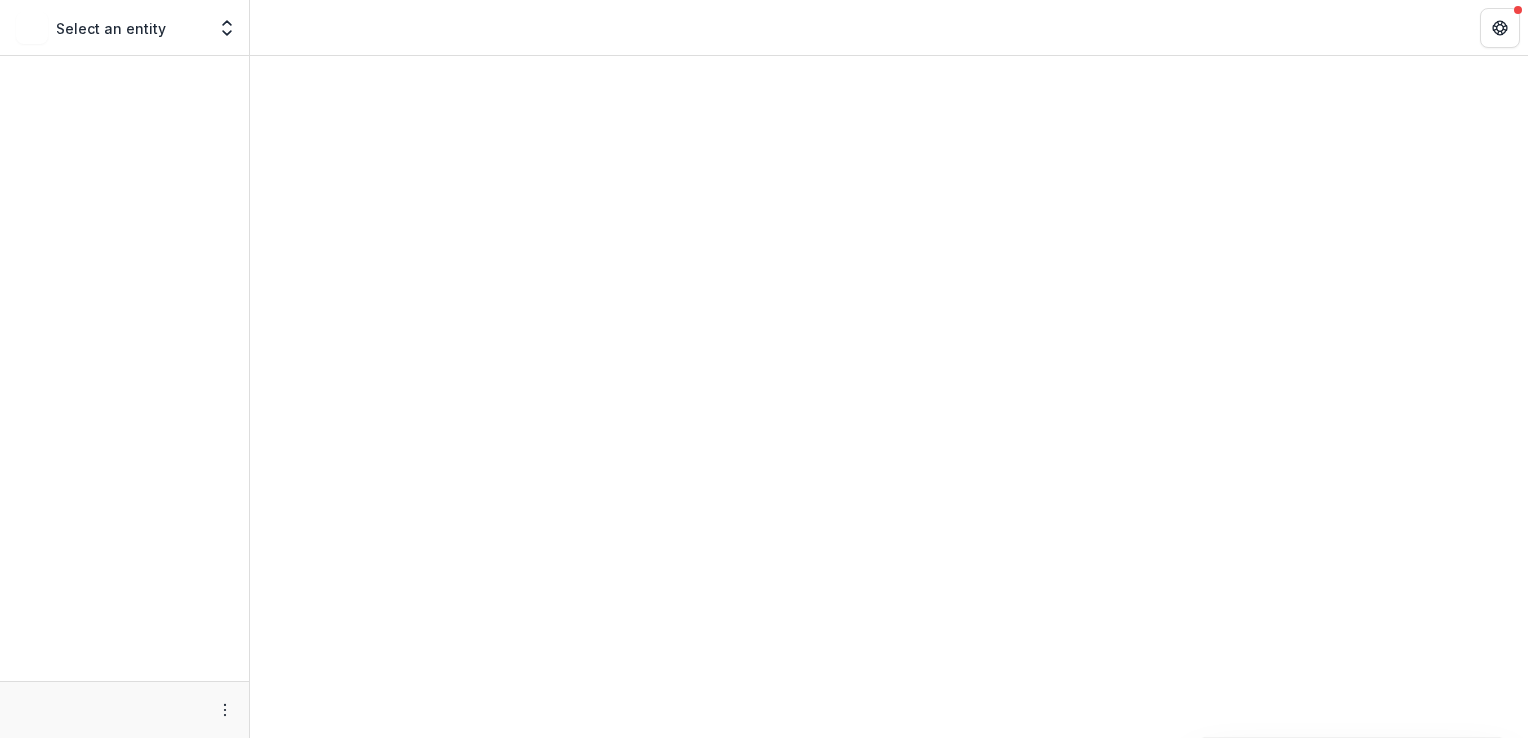 scroll, scrollTop: 0, scrollLeft: 0, axis: both 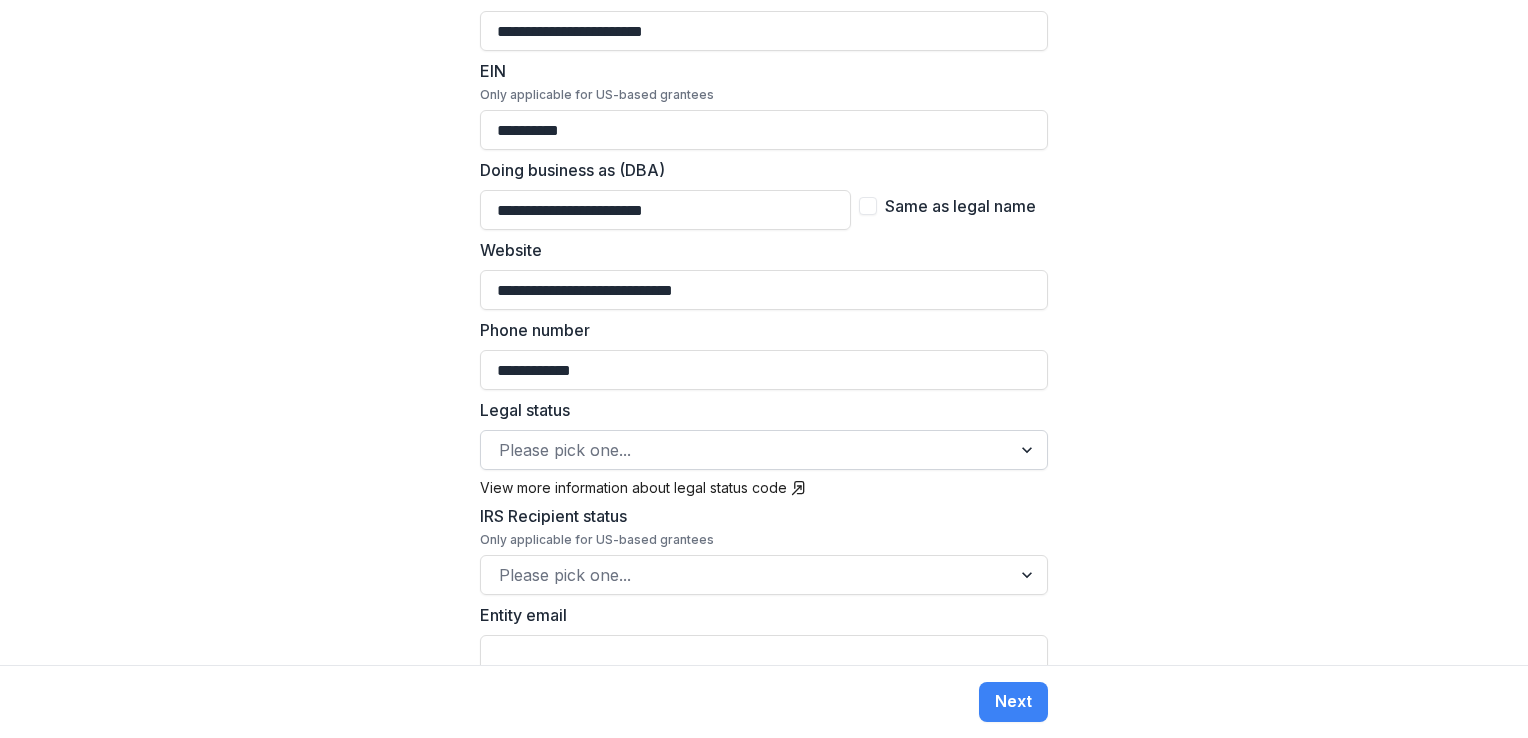 click at bounding box center (1029, 450) 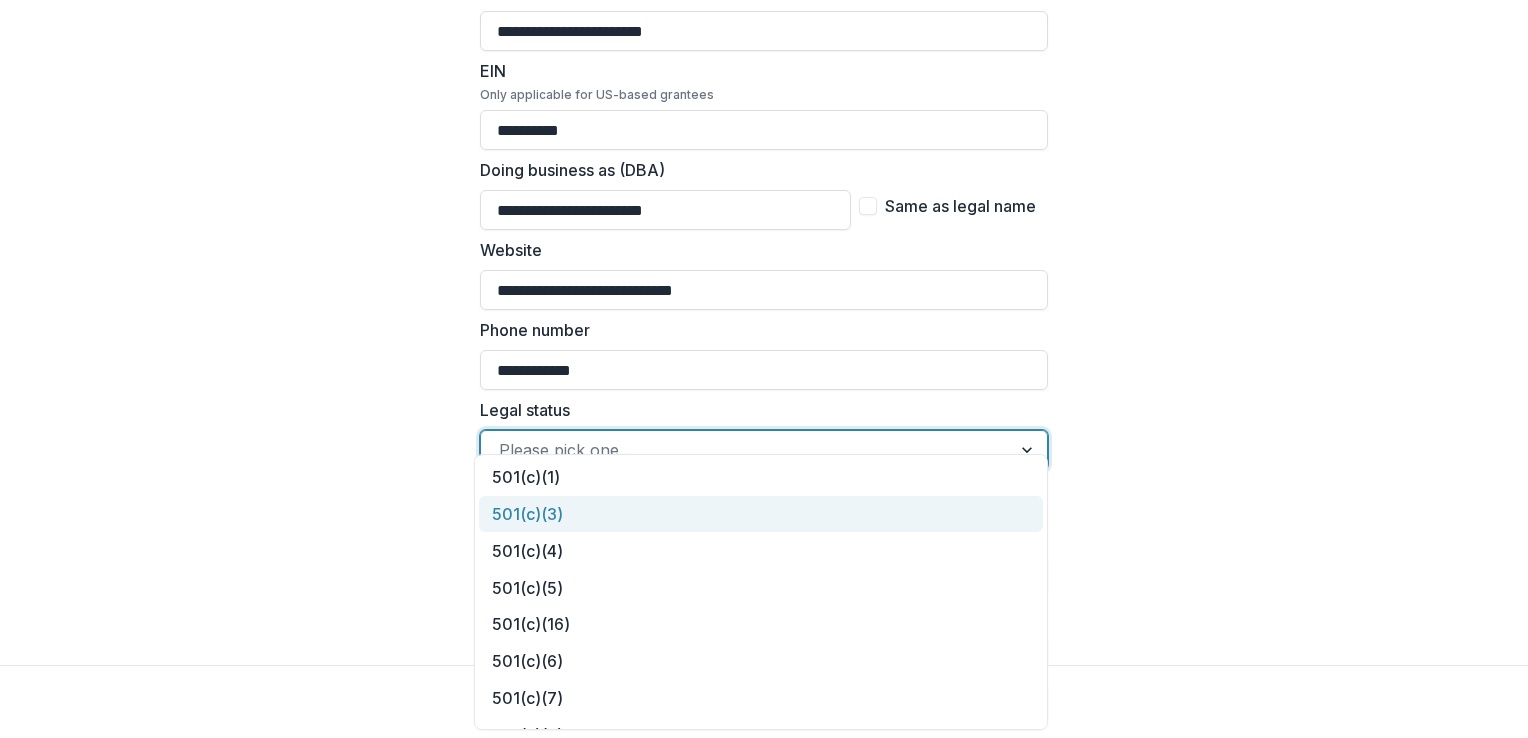 click on "501(c)(3)" at bounding box center [761, 514] 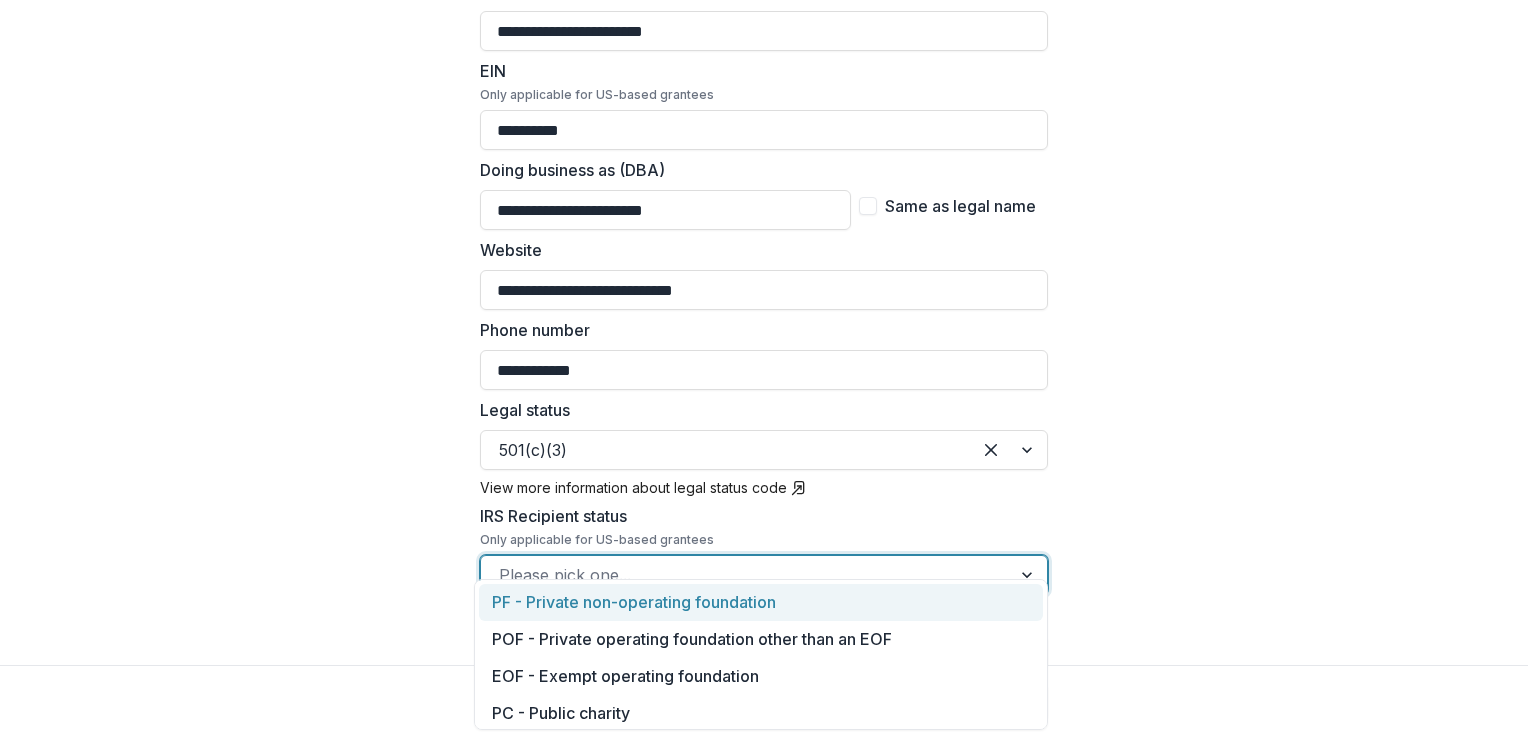 click at bounding box center [1029, 575] 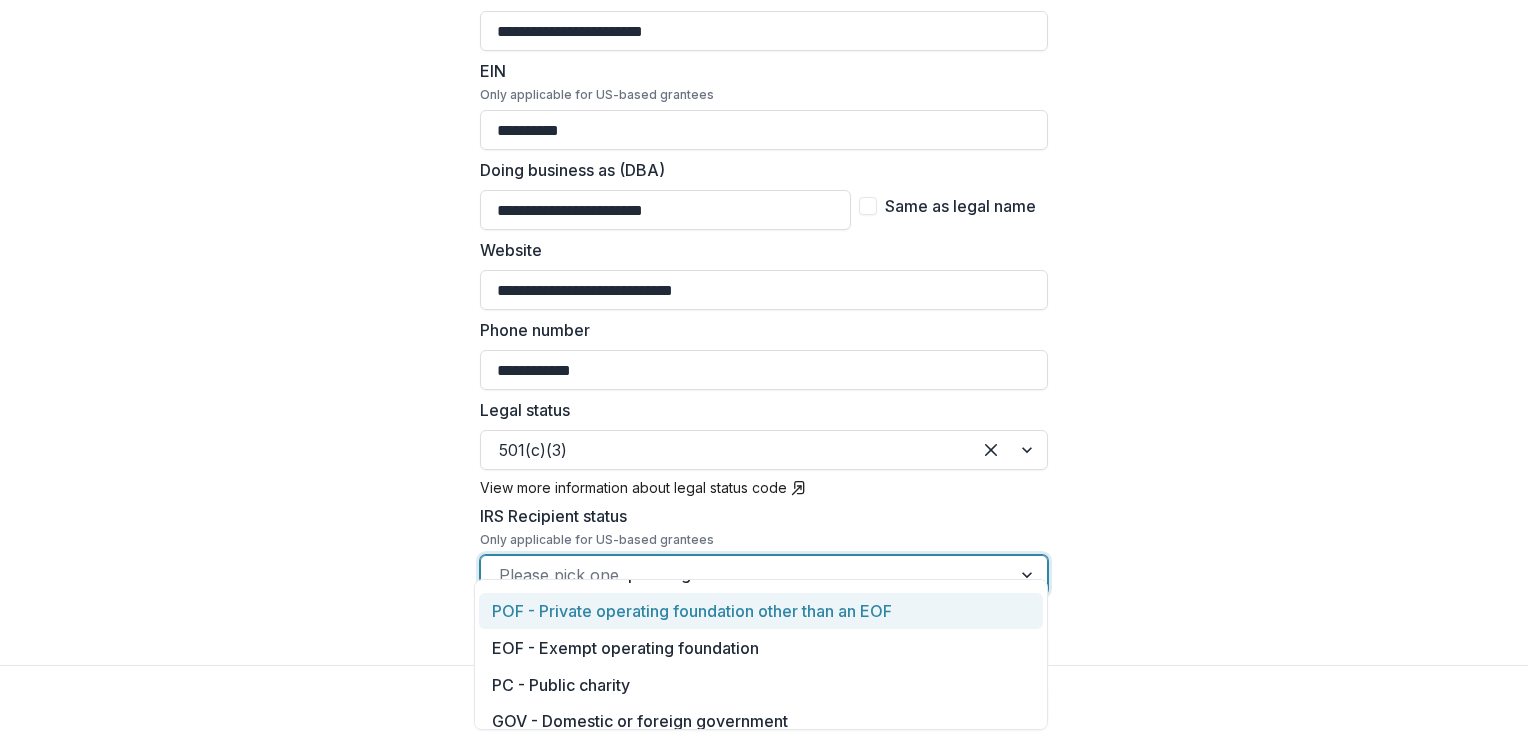 scroll, scrollTop: 0, scrollLeft: 0, axis: both 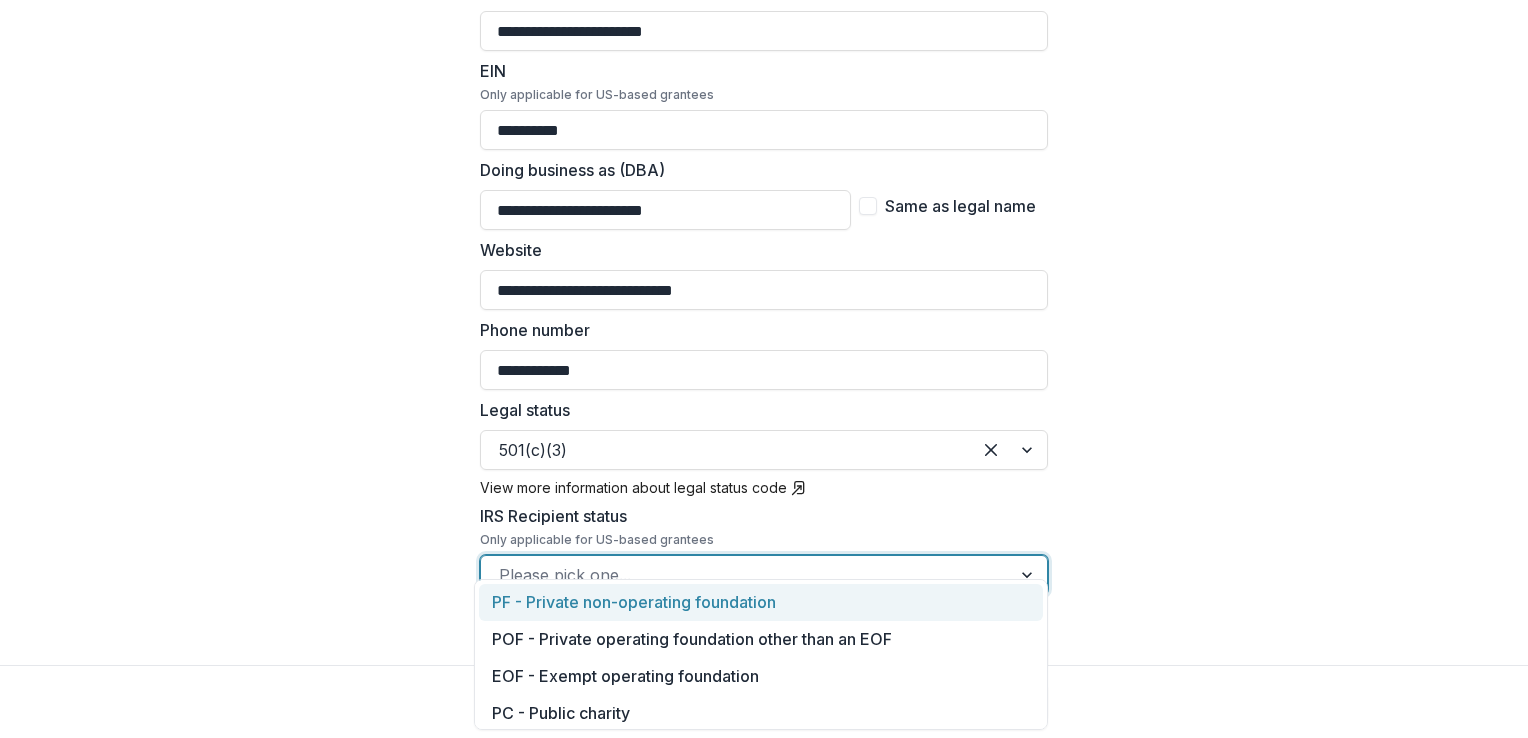 click on "Logout Hello! Welcome to Temelio. 1 Basic 2 Details 3 Team Need Help? Chat with support Have an EIN? Onboard faster through our Candid integration You have been invited to the Temelio platform by request of a grantmaker.
Because this is your first time using Temelio, we are asking you to complete
the following profile. This information will be stored in our system and will
make completing future proposals on the Temelio platform easier by auto-populating
fields from your profile. We will only ask you to fill this out once. Please review, update, and confirm the information below. Entity information Entity legal name * [MASK] EIN Only applicable for US-based grantees * [MASK] Doing business as (DBA) * [MASK] Same as legal name Website * [MASK] Phone number * [PHONE] Legal status 501(c)(3) View more information about legal status code IRS Recipient status Only applicable for US-based grantees 13 results available. * [MASK]" at bounding box center (764, 332) 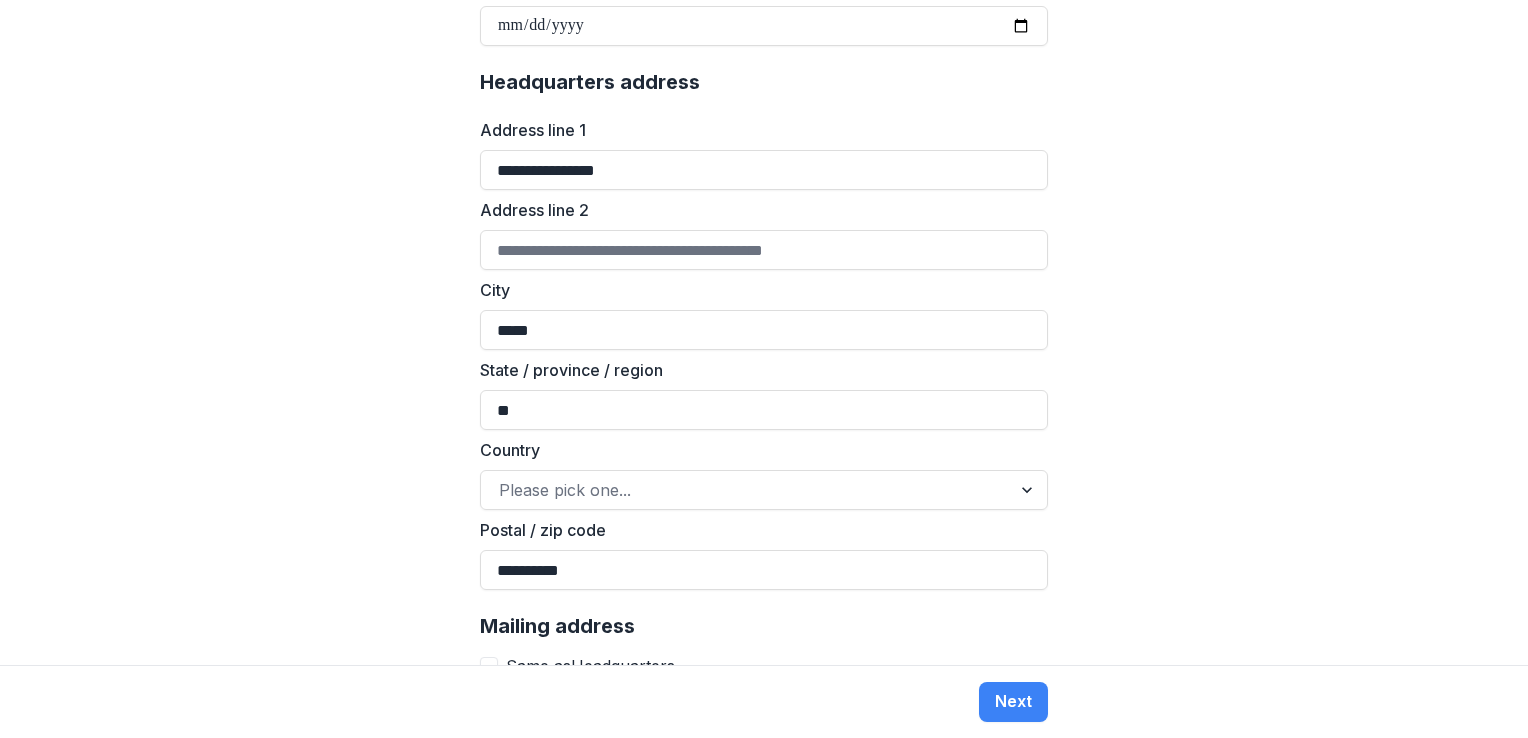 scroll, scrollTop: 1219, scrollLeft: 0, axis: vertical 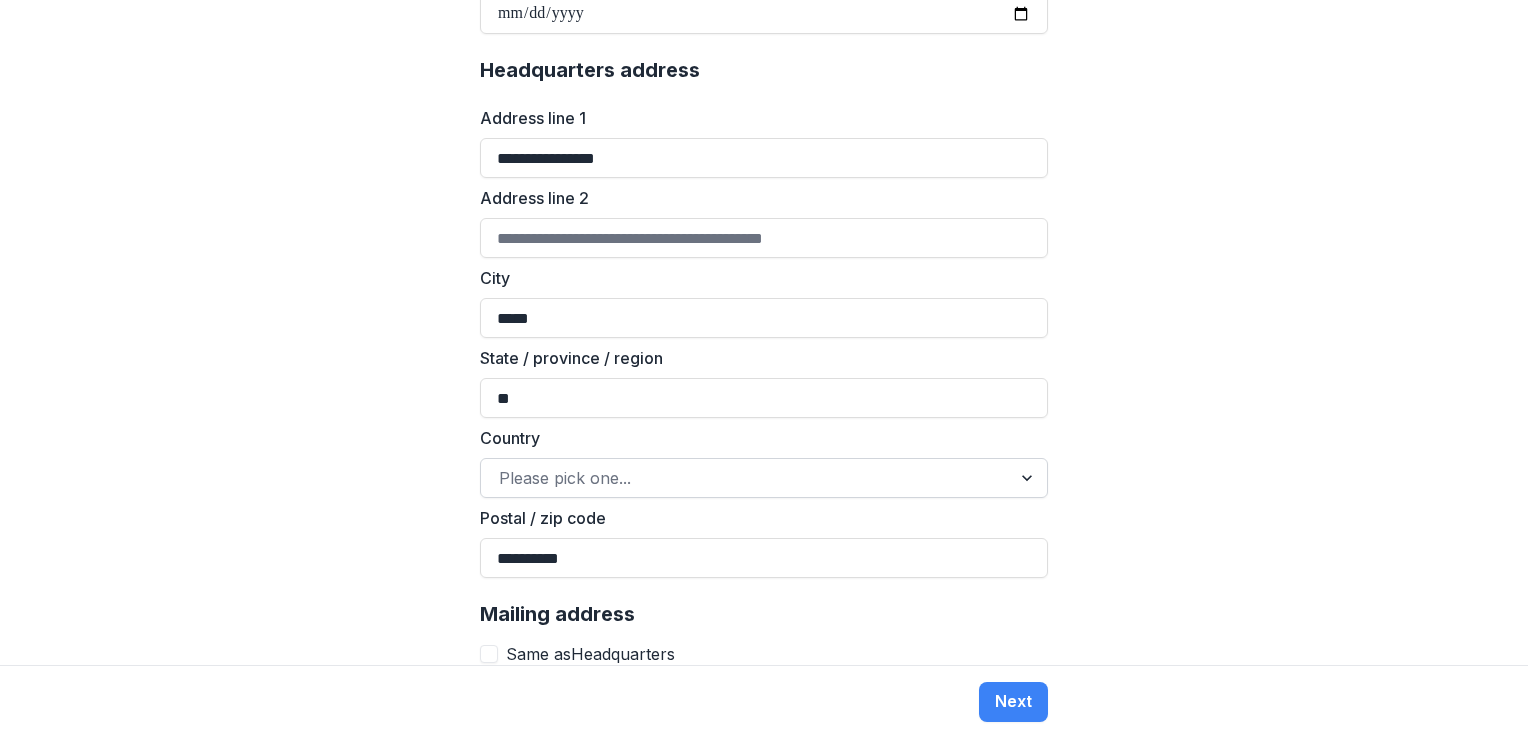 click at bounding box center (1029, 478) 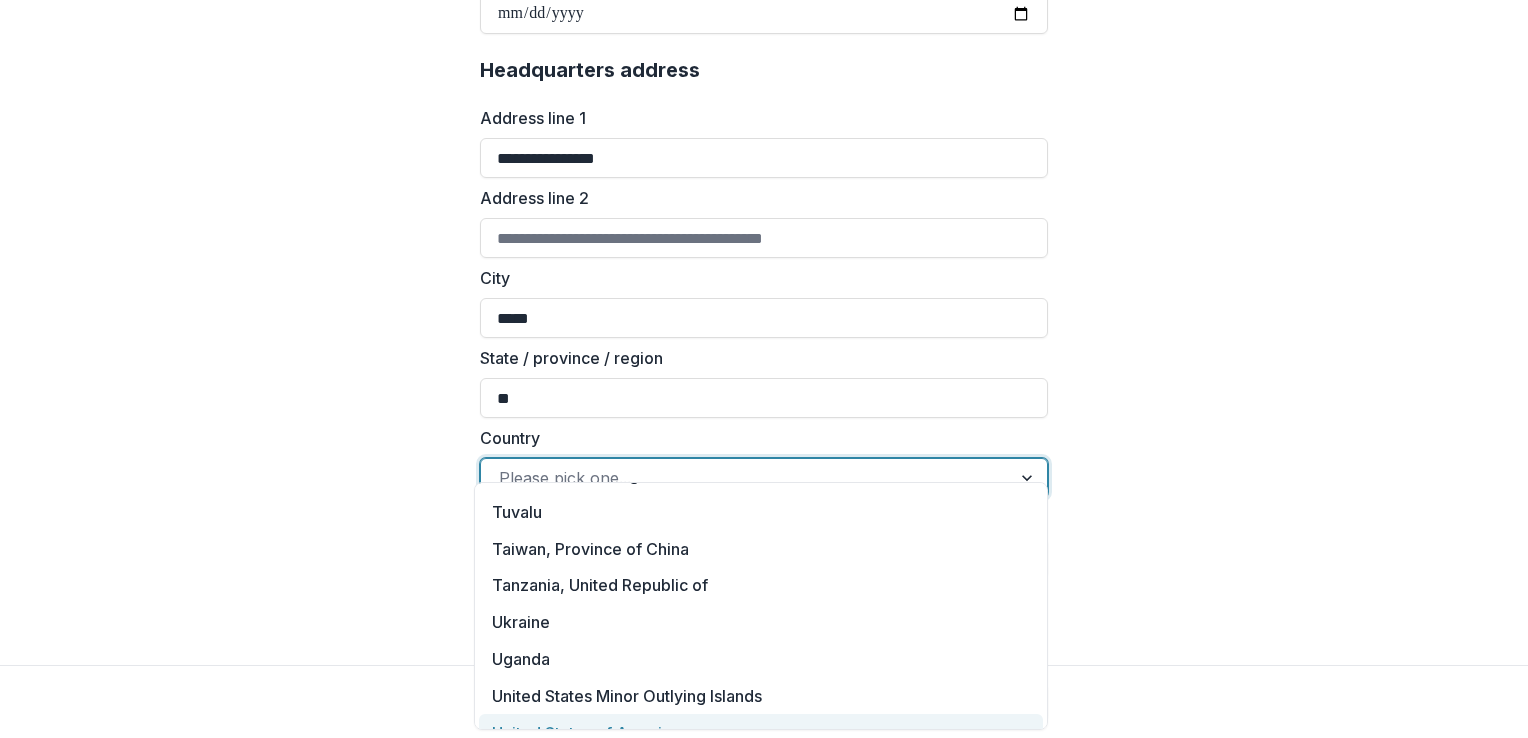 scroll, scrollTop: 8343, scrollLeft: 0, axis: vertical 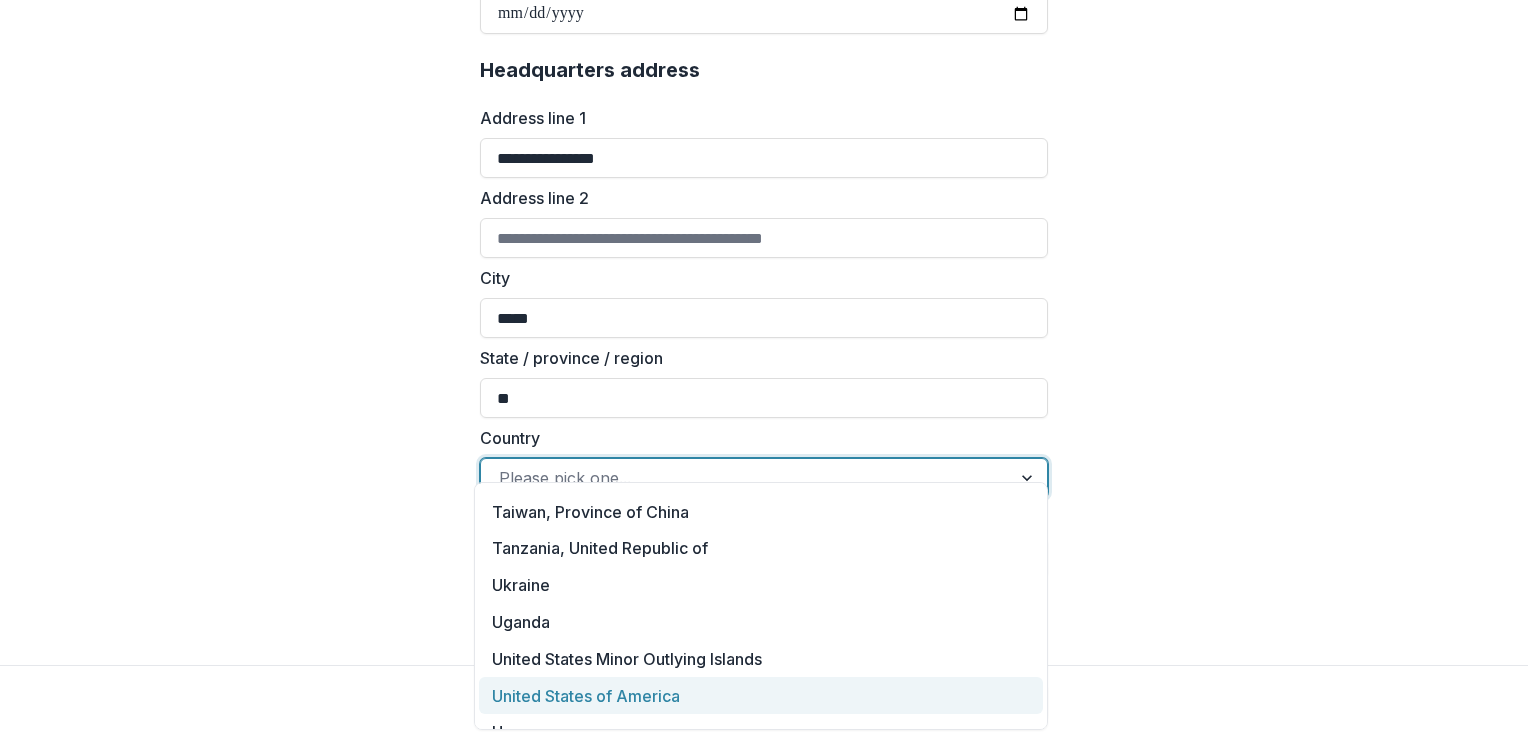 click on "Uganda" at bounding box center [761, 622] 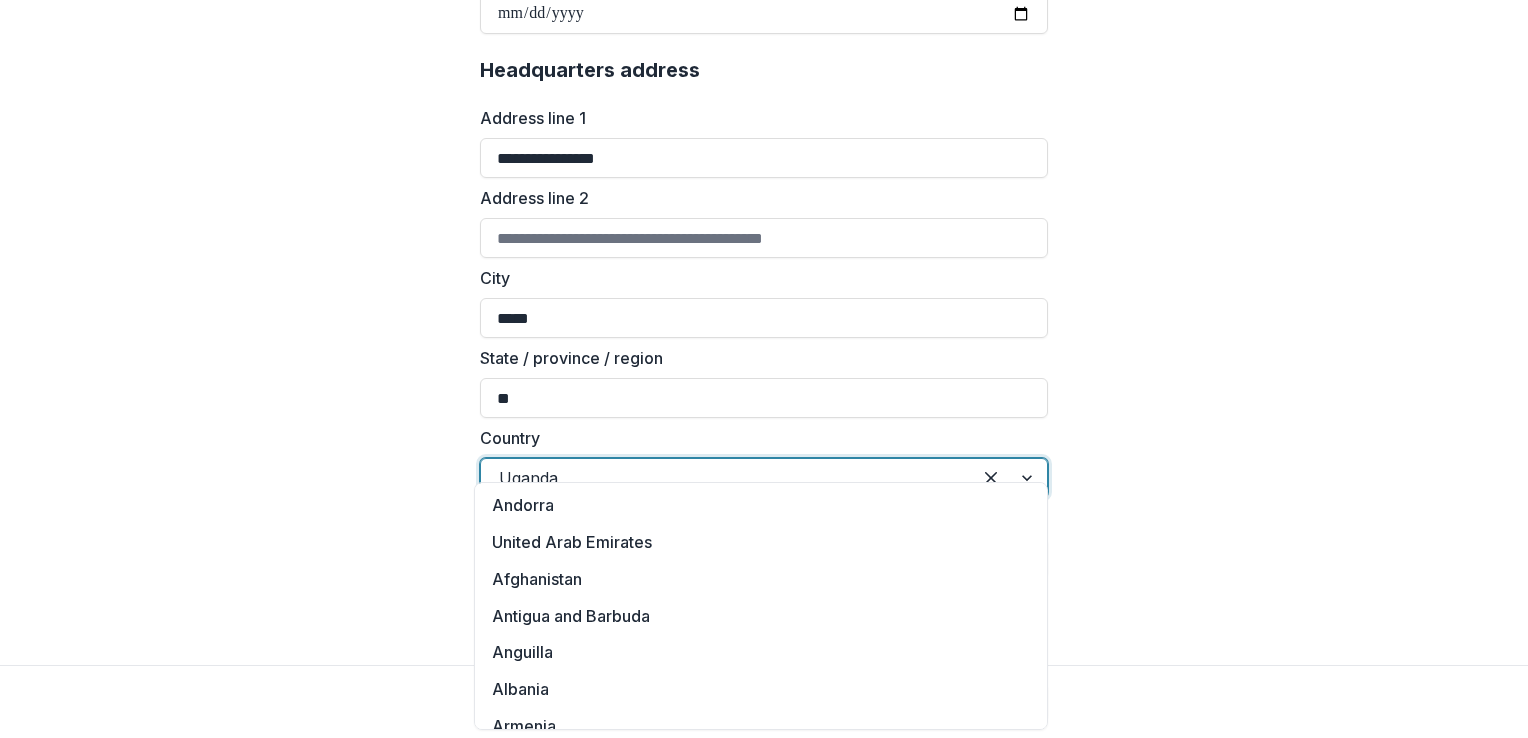 click at bounding box center (726, 478) 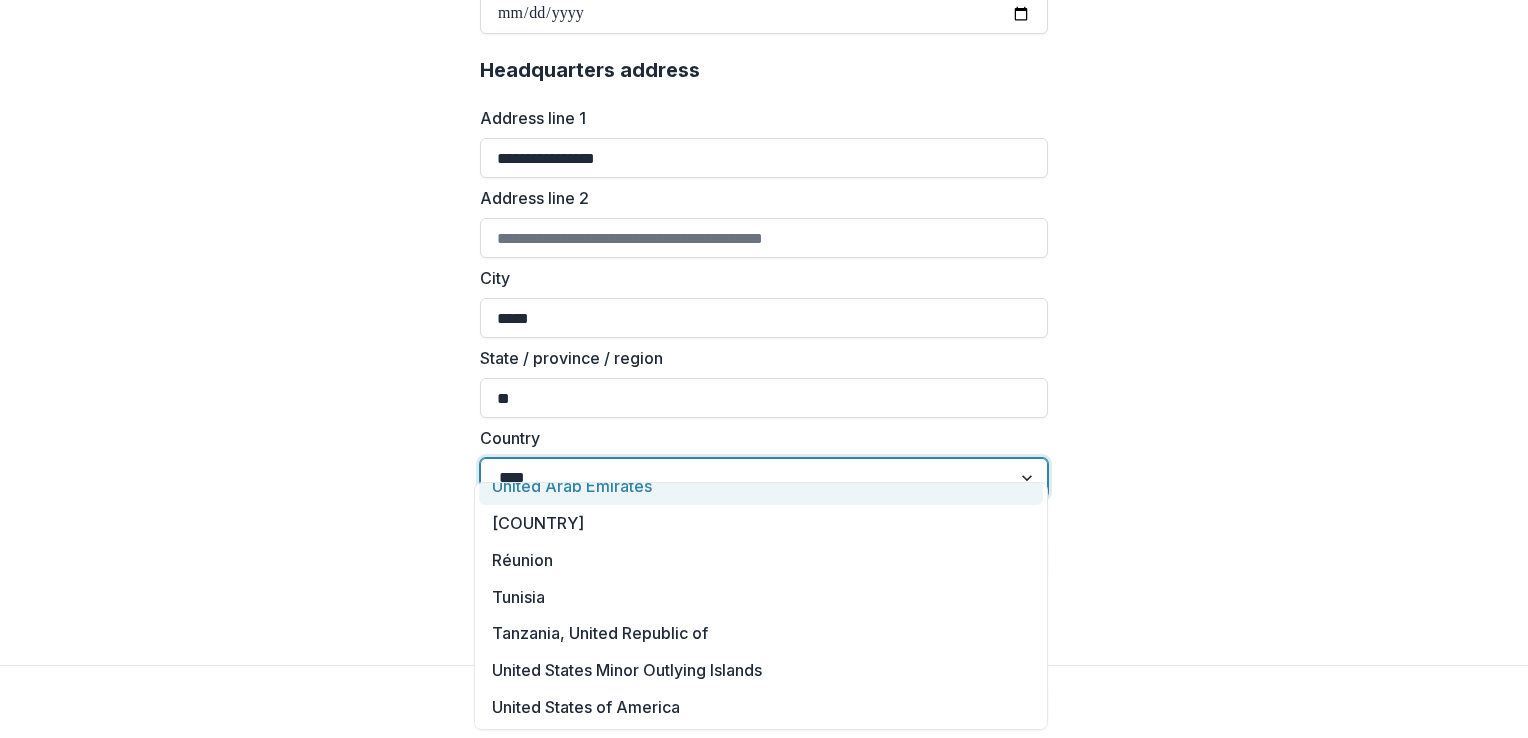 scroll, scrollTop: 0, scrollLeft: 0, axis: both 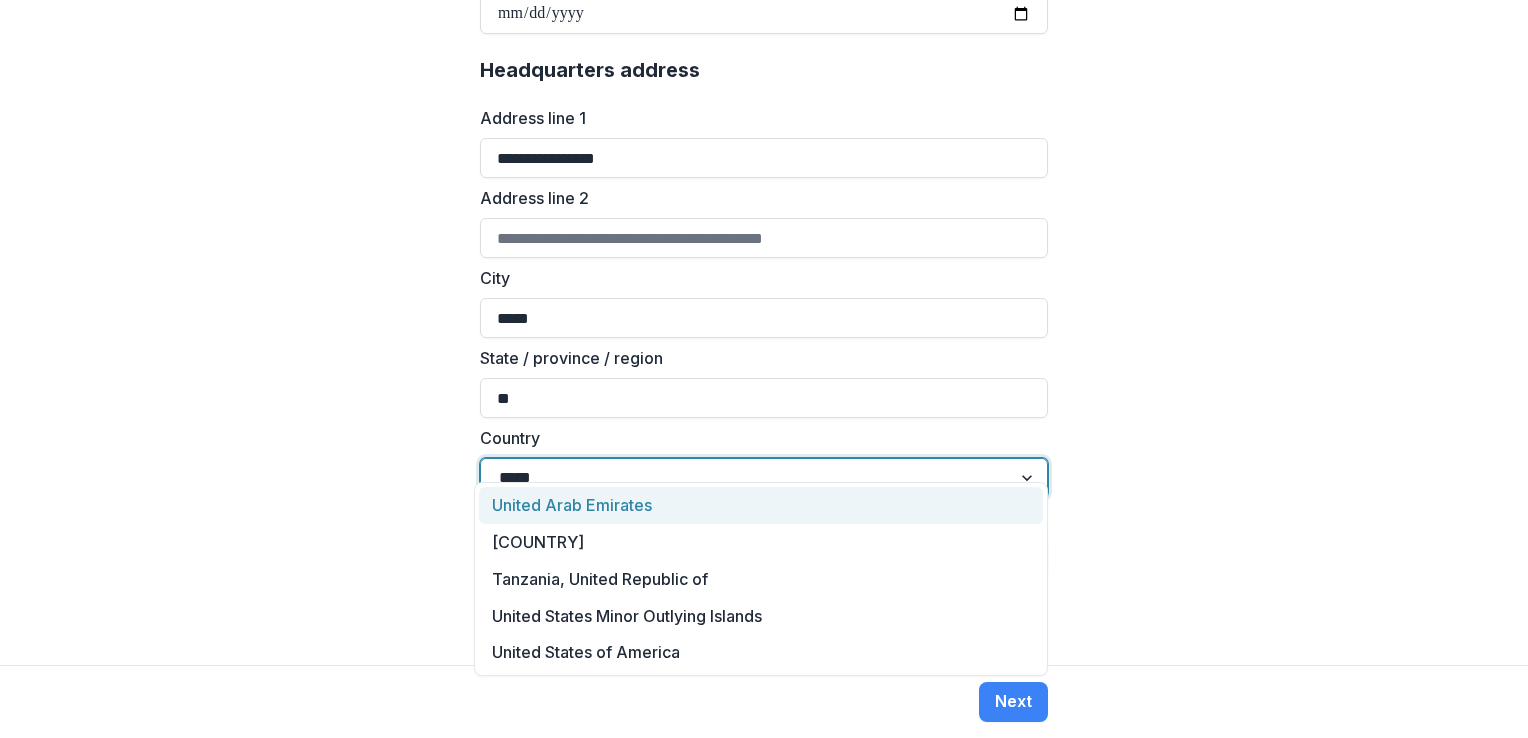 type on "******" 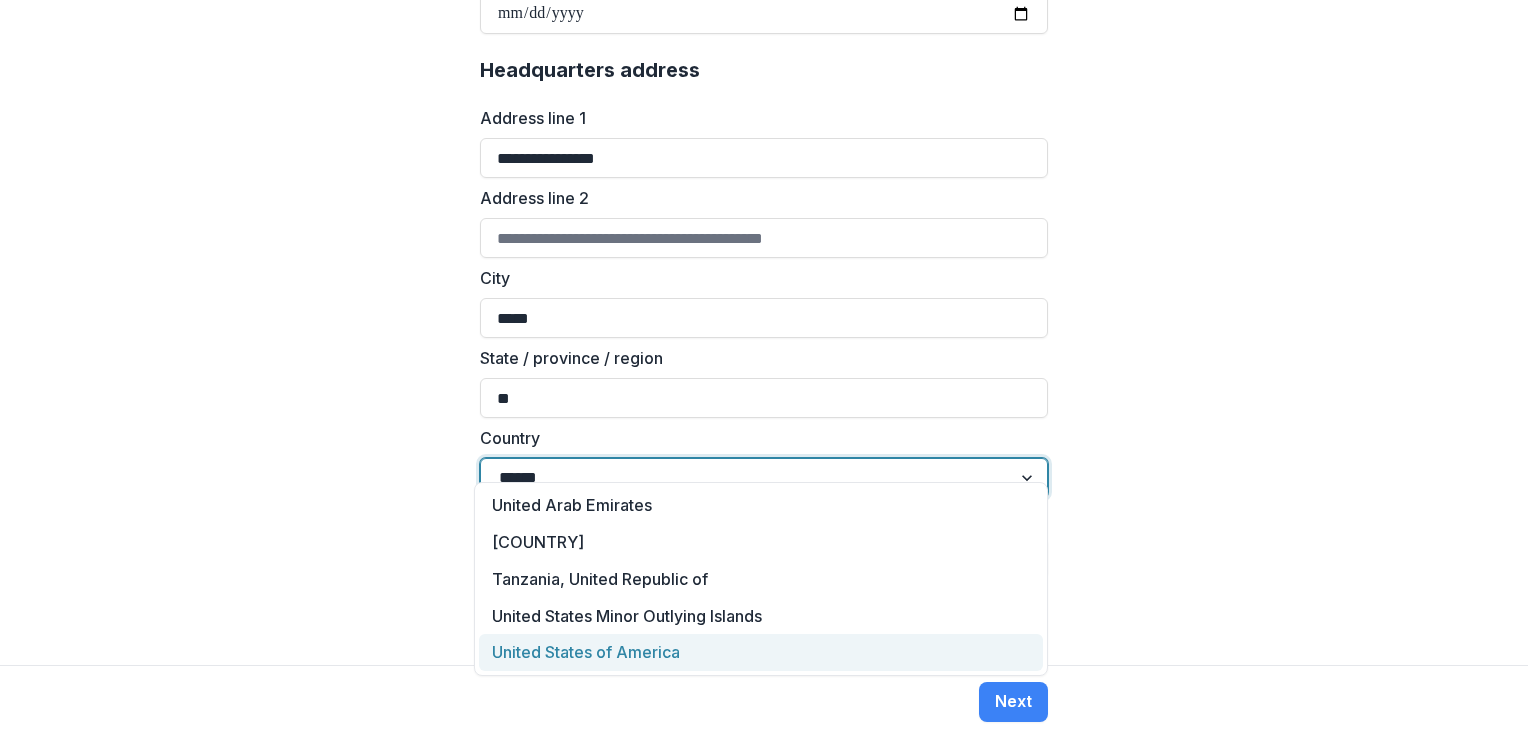 click on "United States of America" at bounding box center [761, 652] 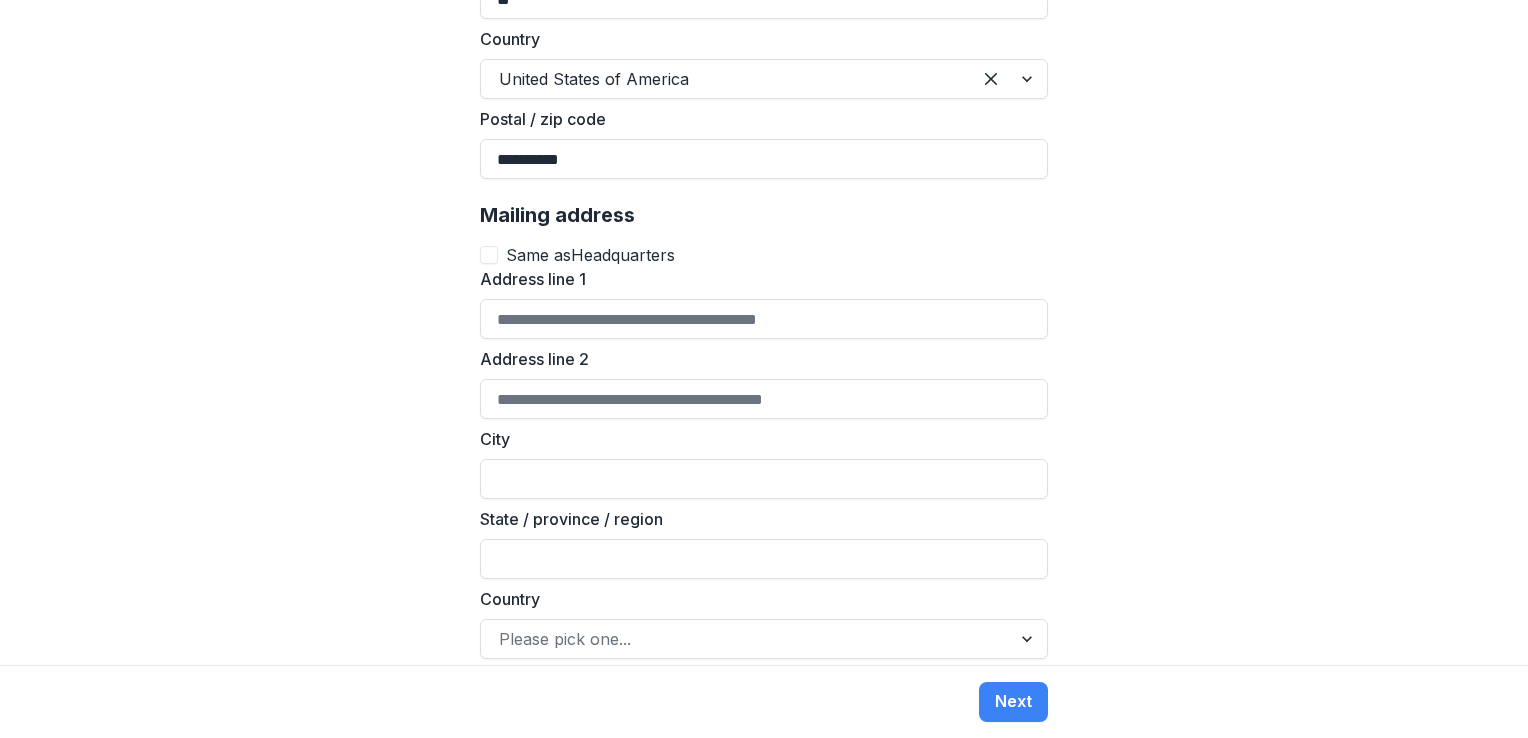 scroll, scrollTop: 1621, scrollLeft: 0, axis: vertical 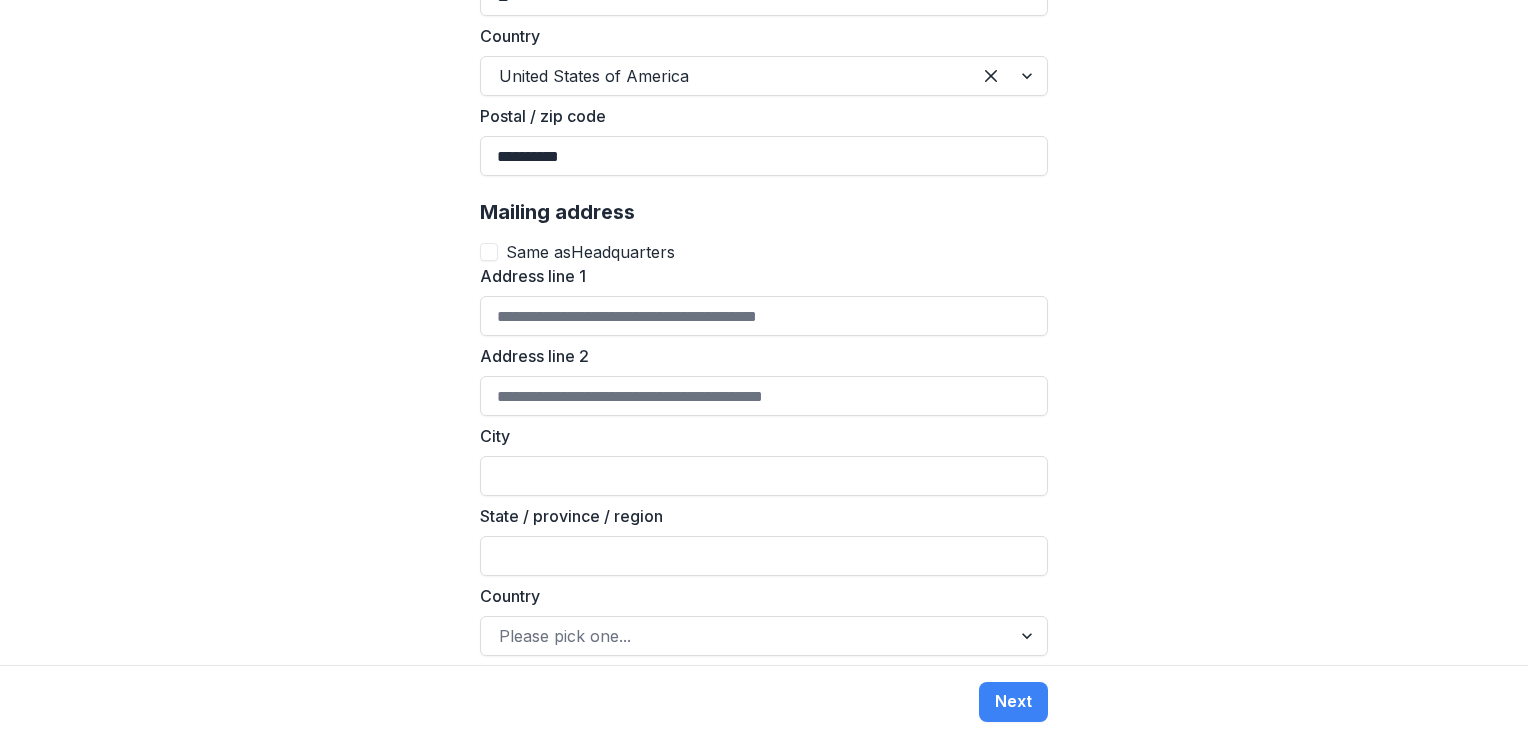 click at bounding box center (489, 252) 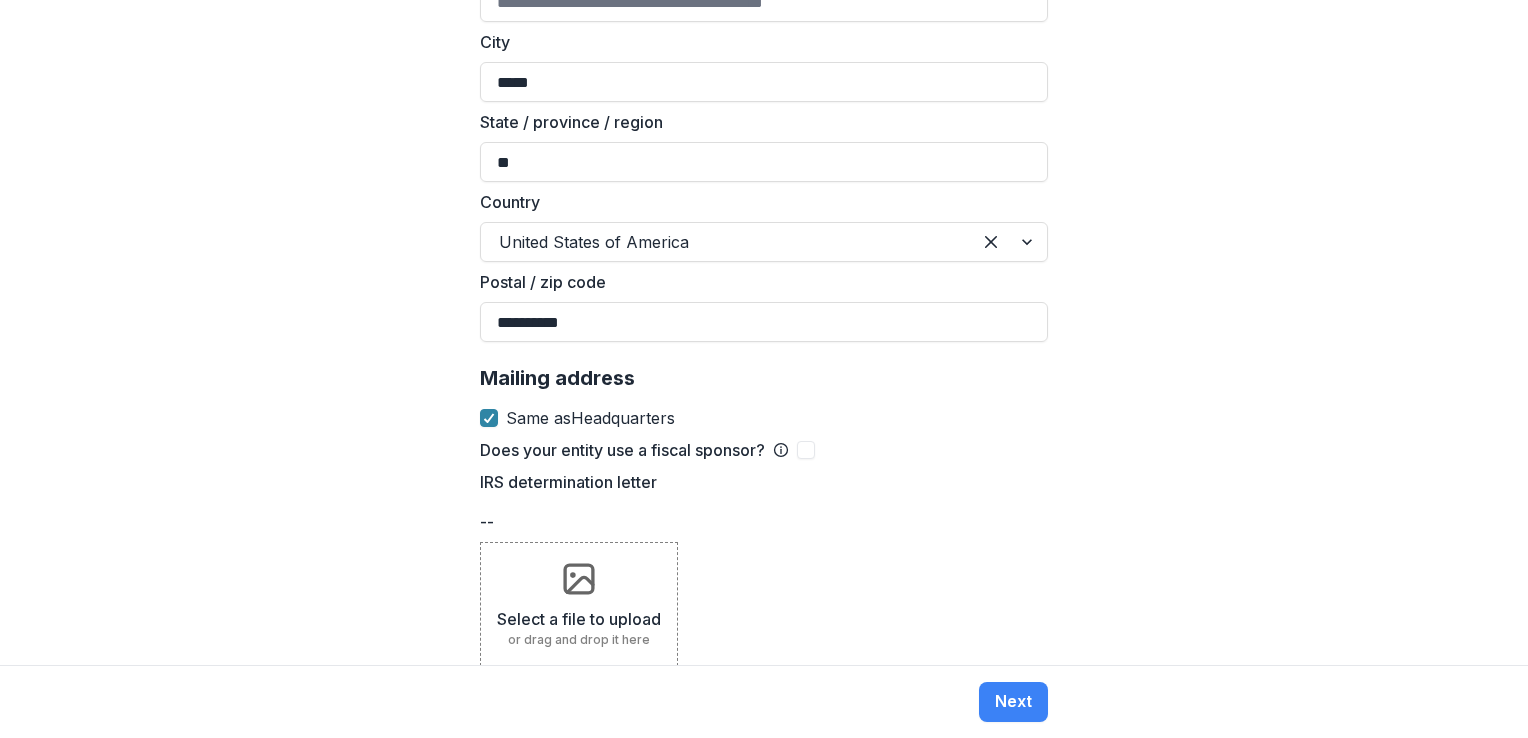 click on "Select a file to upload or drag and drop it here" at bounding box center (579, 604) 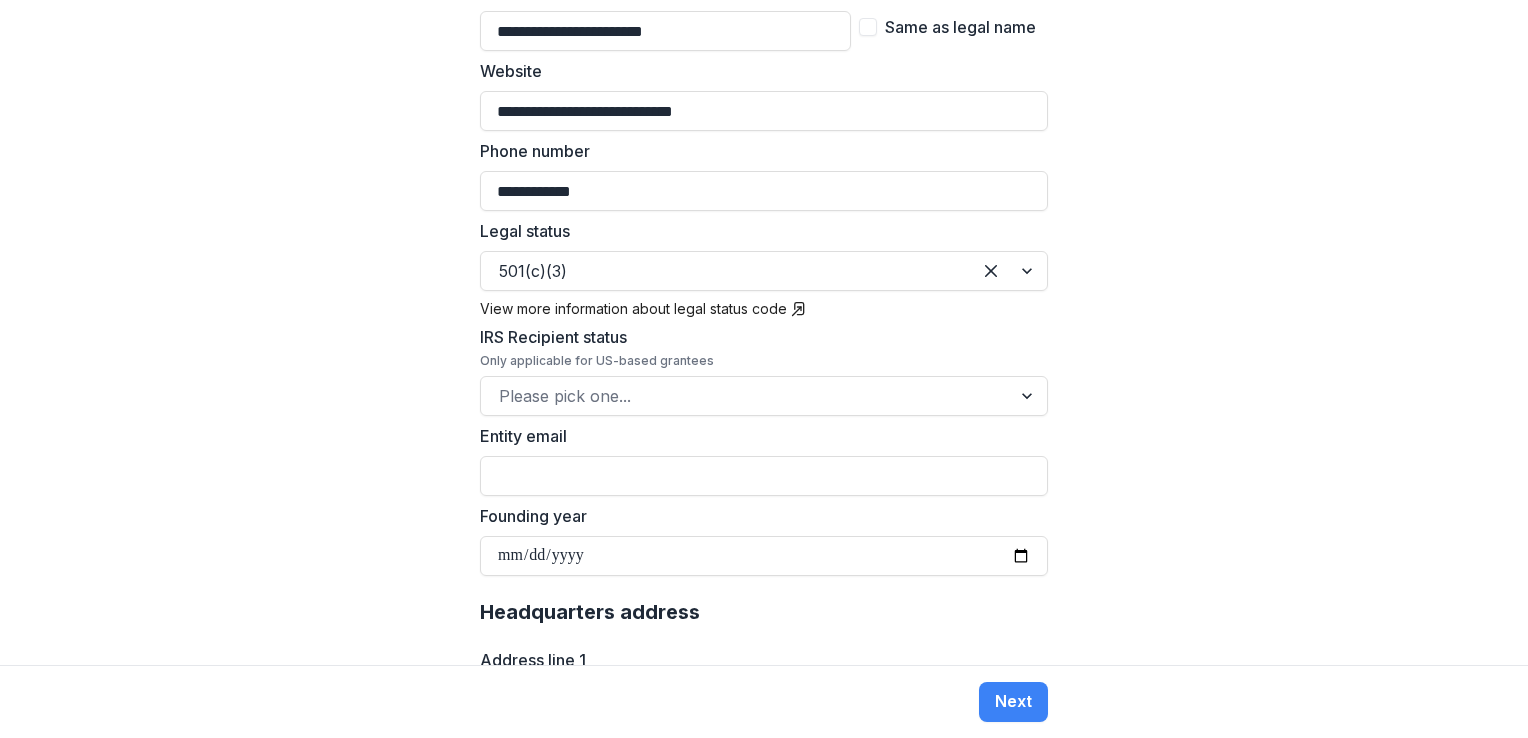 scroll, scrollTop: 672, scrollLeft: 0, axis: vertical 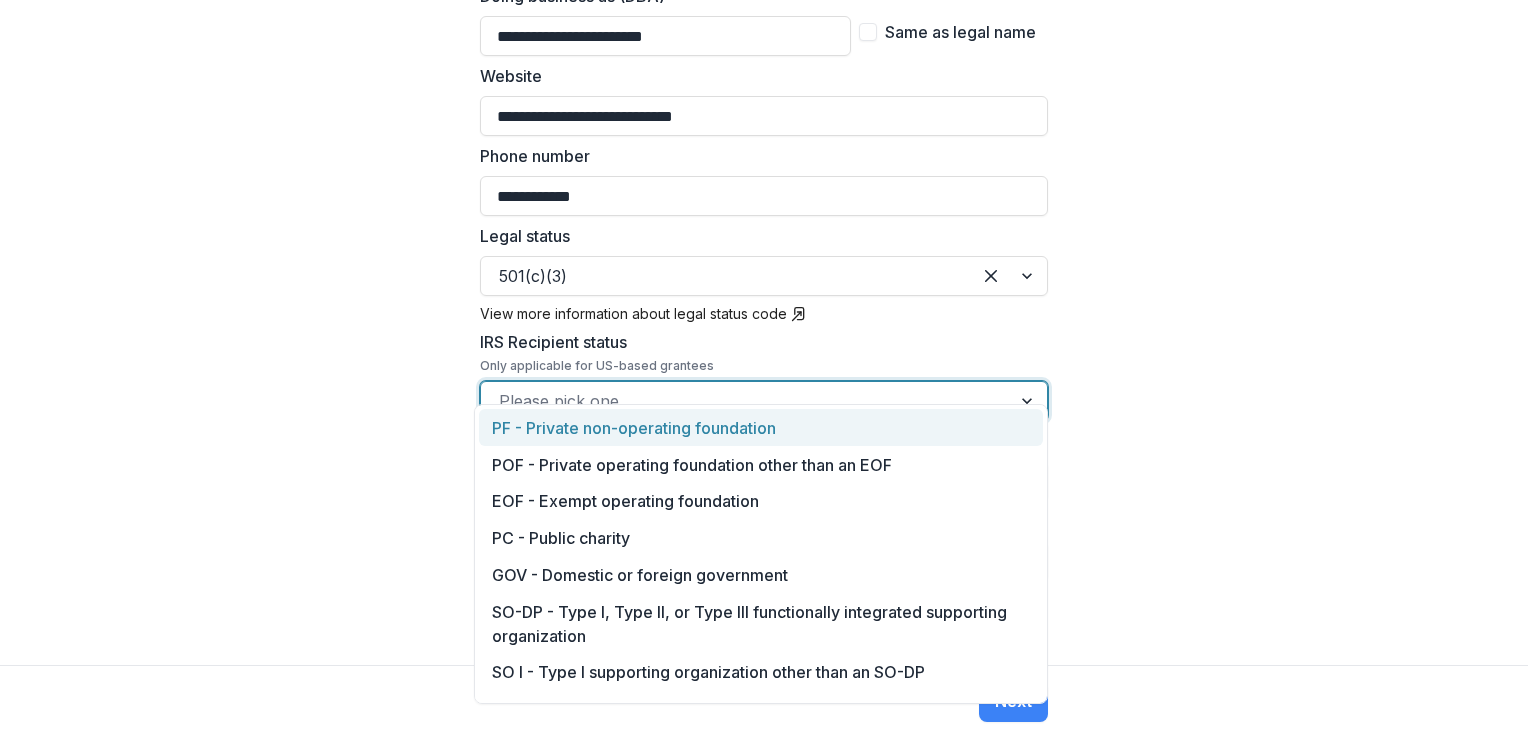 click at bounding box center (1029, 401) 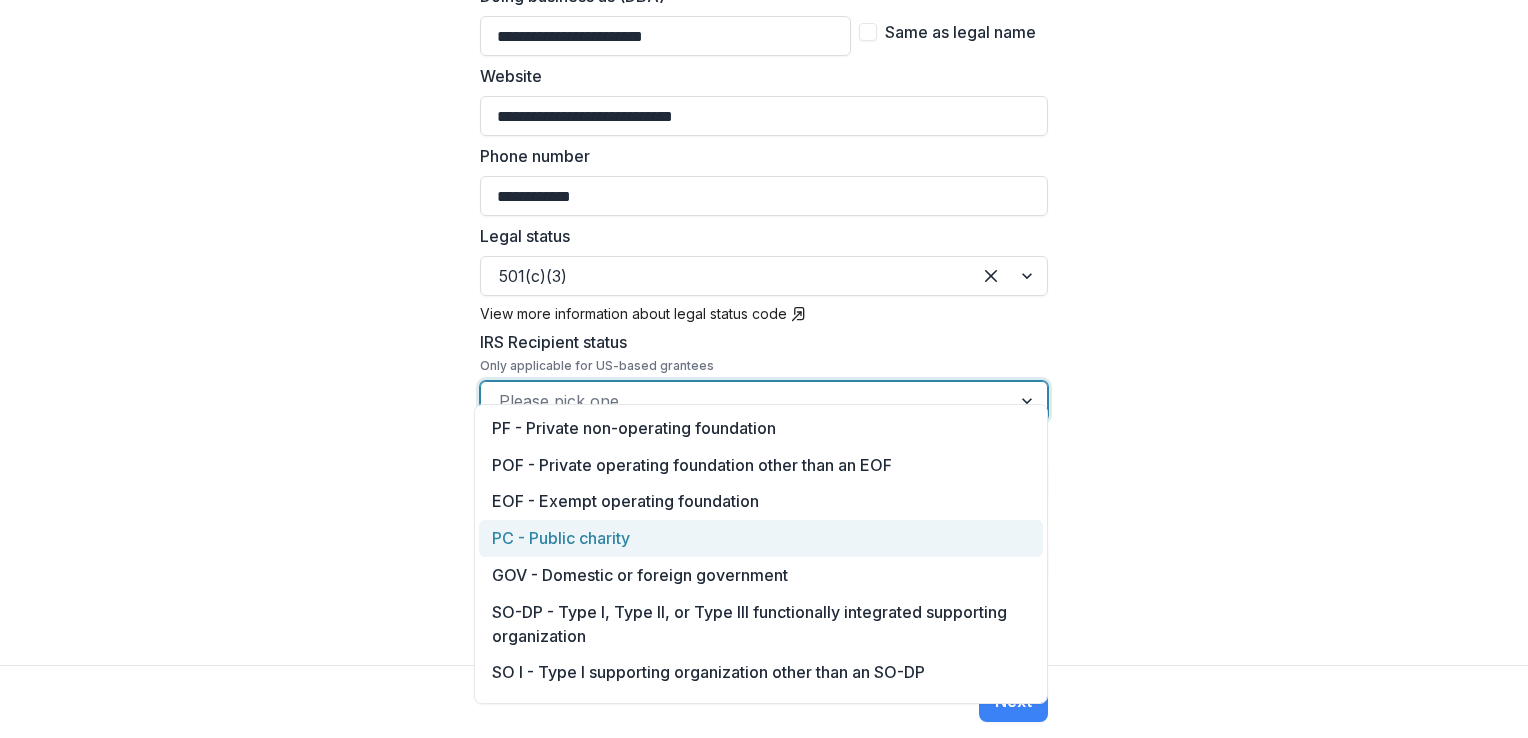 click on "PC - Public charity" at bounding box center (761, 538) 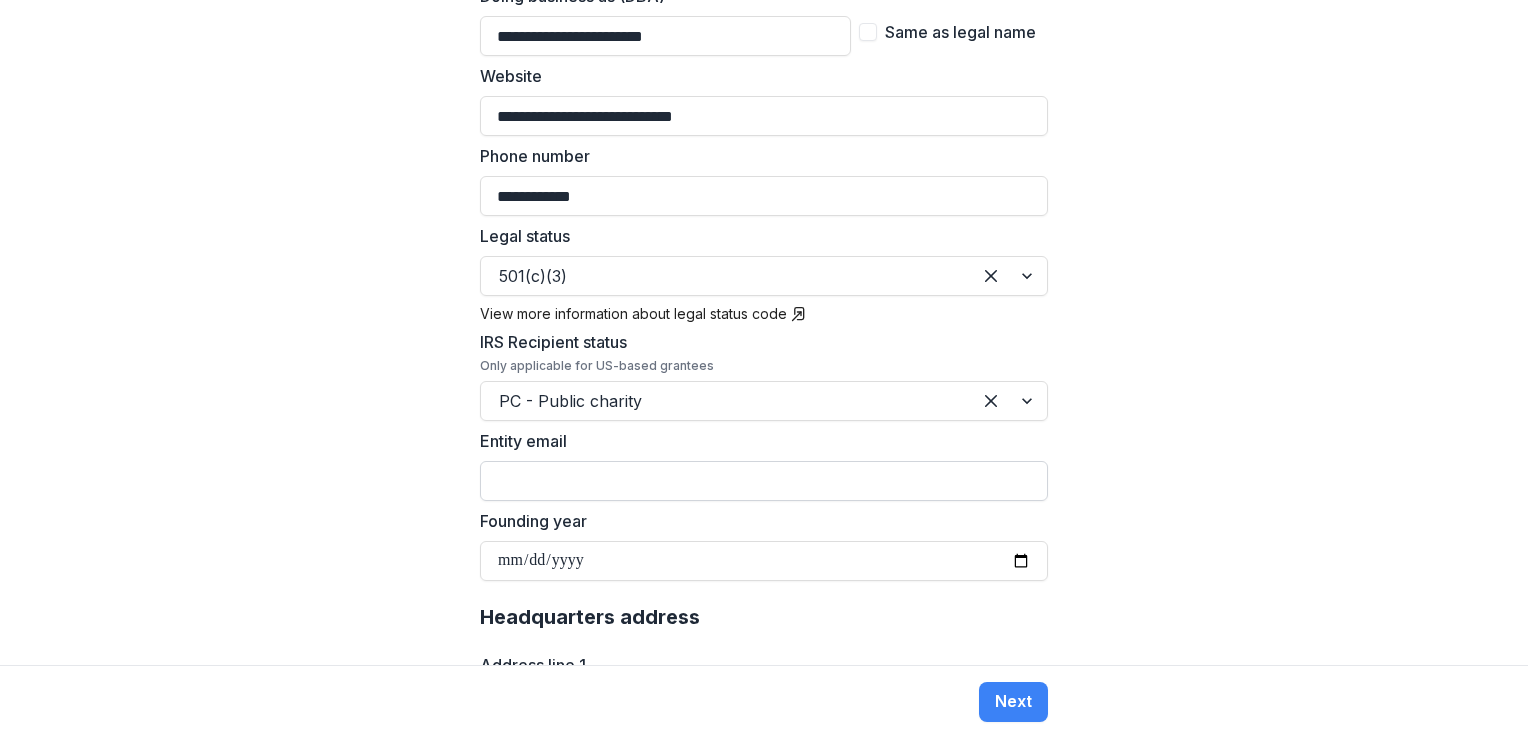 click on "Entity email" at bounding box center [764, 481] 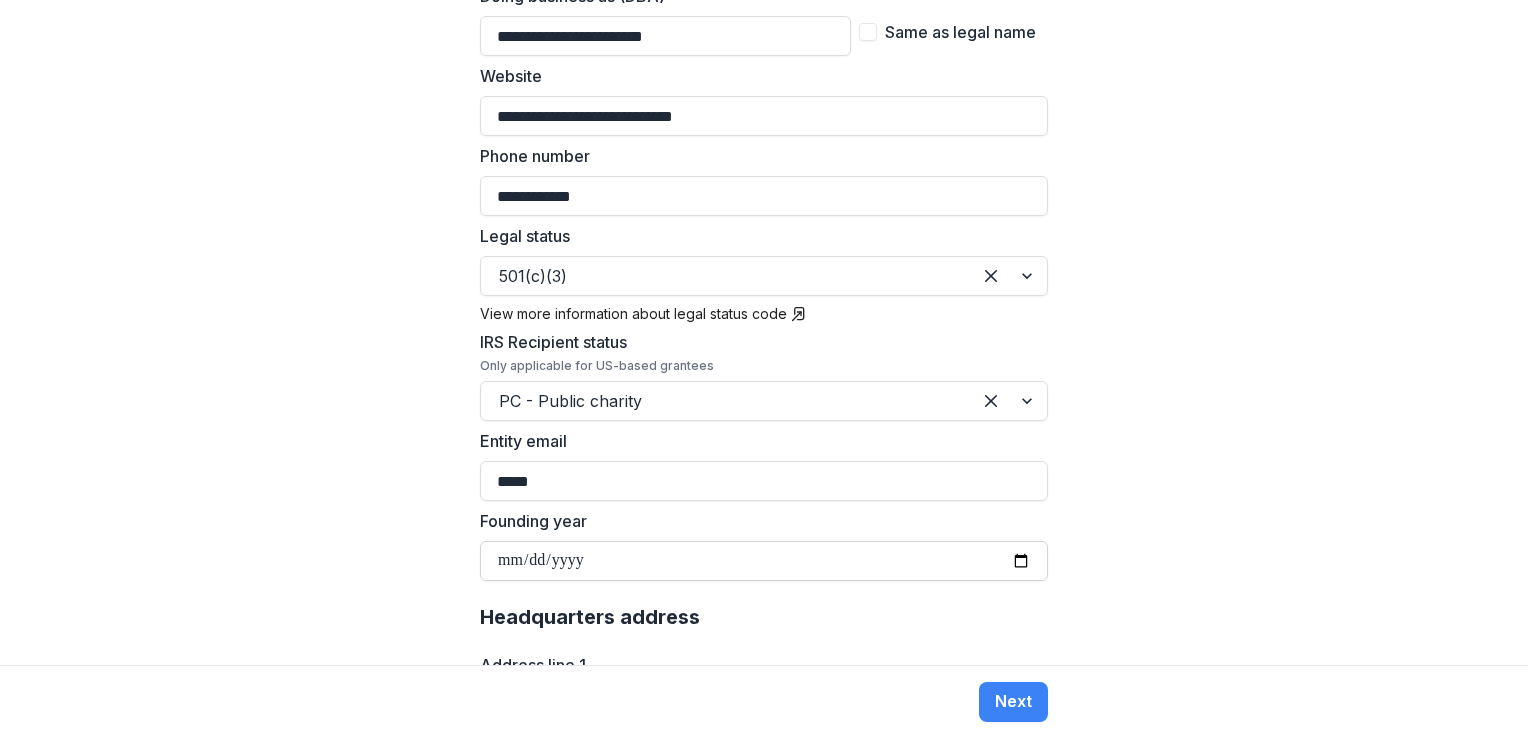 type on "**********" 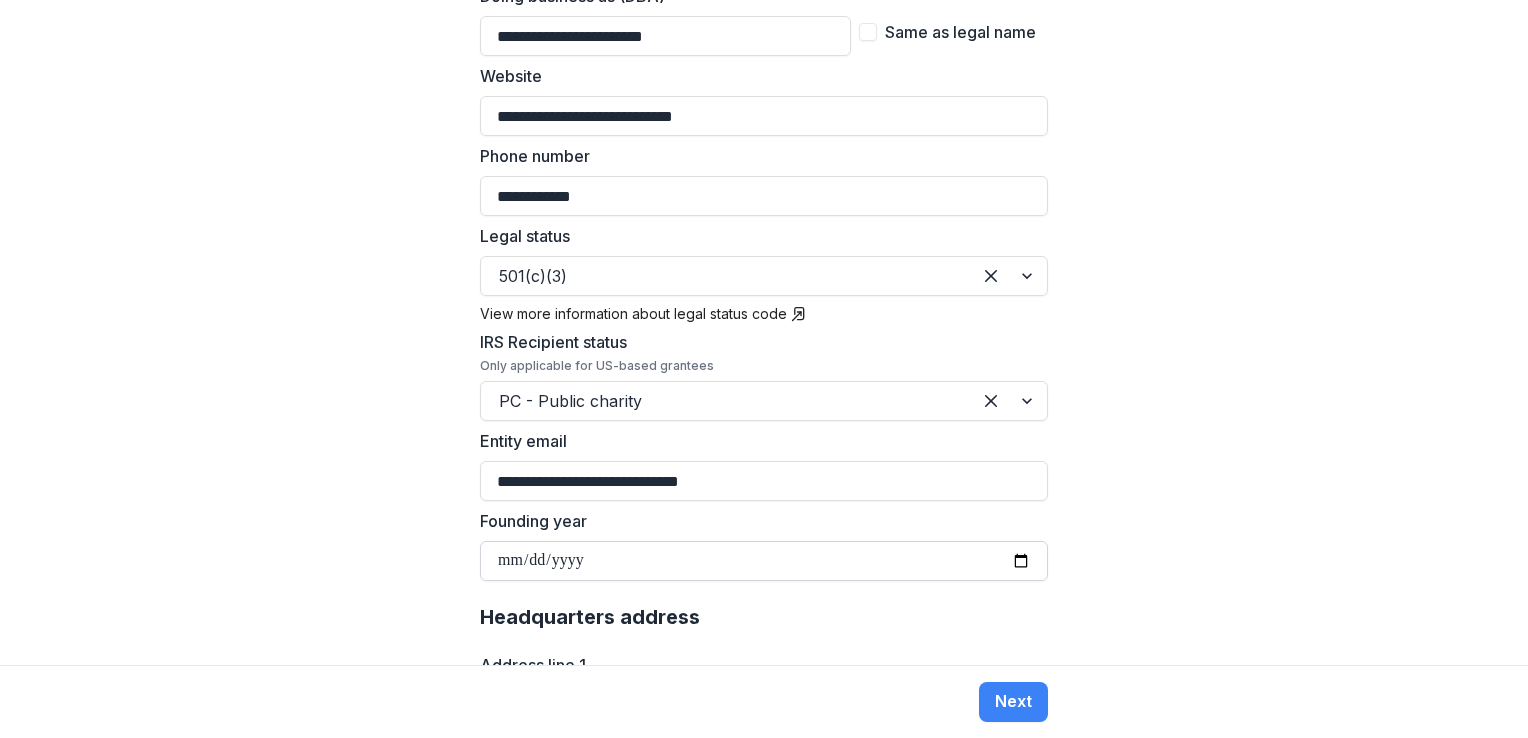 type on "**********" 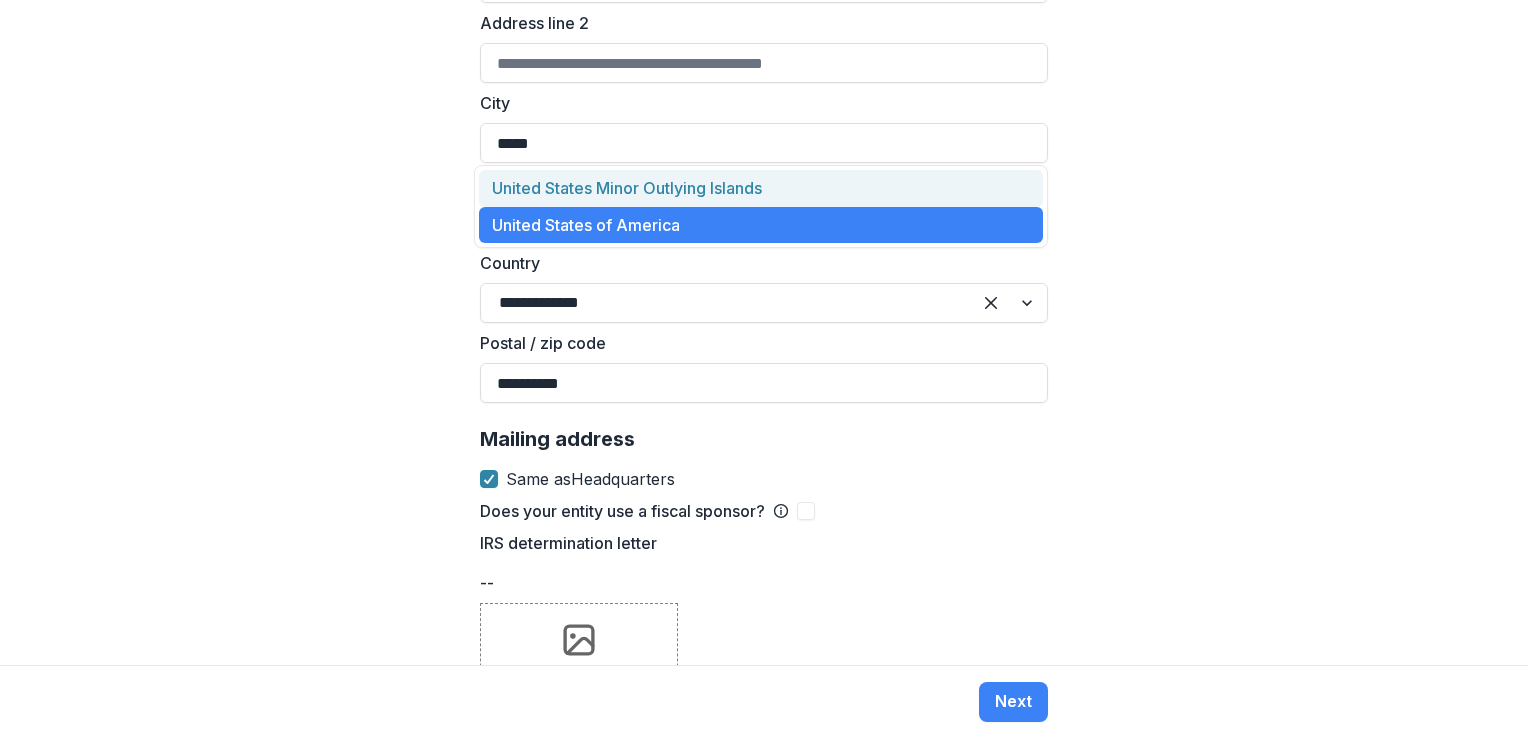 scroll, scrollTop: 1396, scrollLeft: 0, axis: vertical 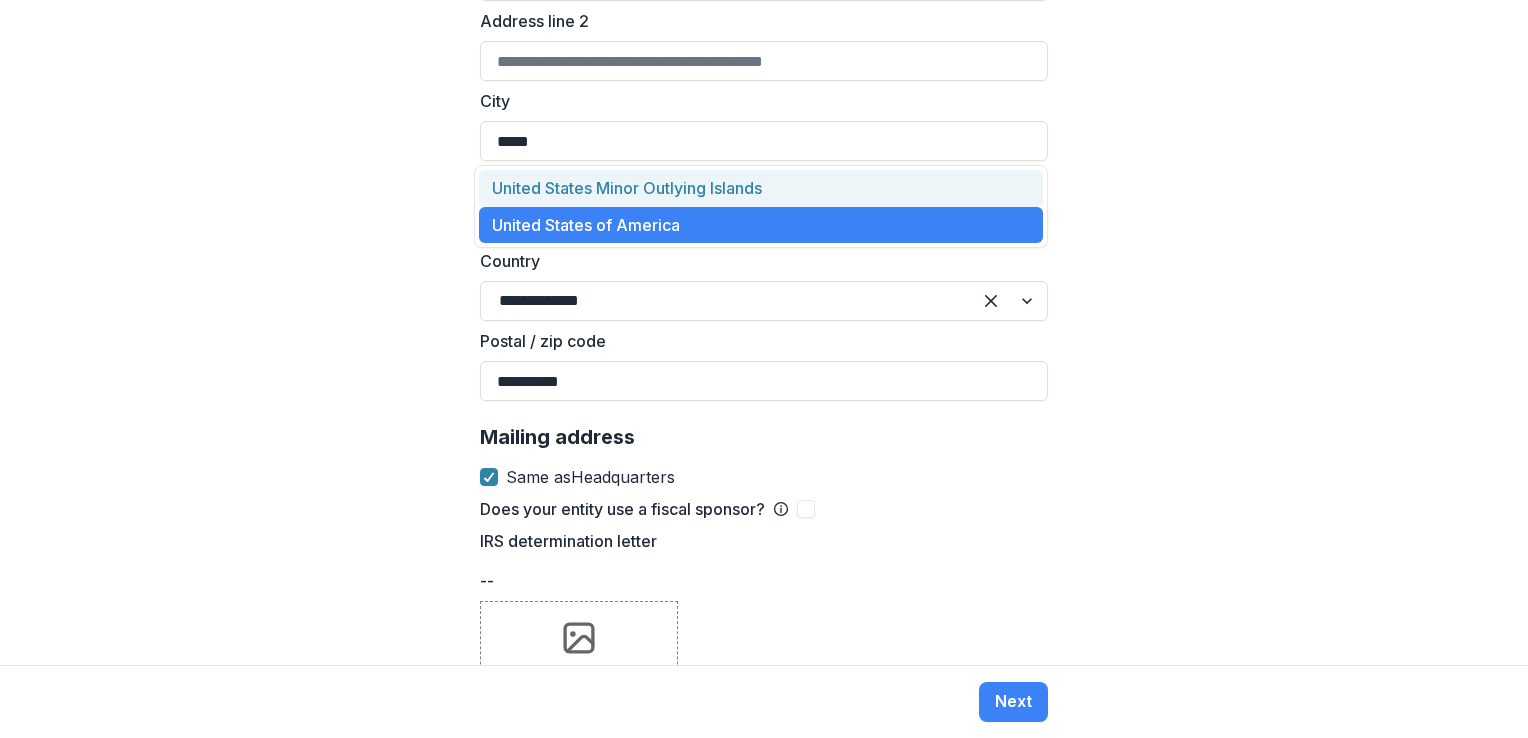 drag, startPoint x: 1521, startPoint y: 597, endPoint x: 1520, endPoint y: 691, distance: 94.00532 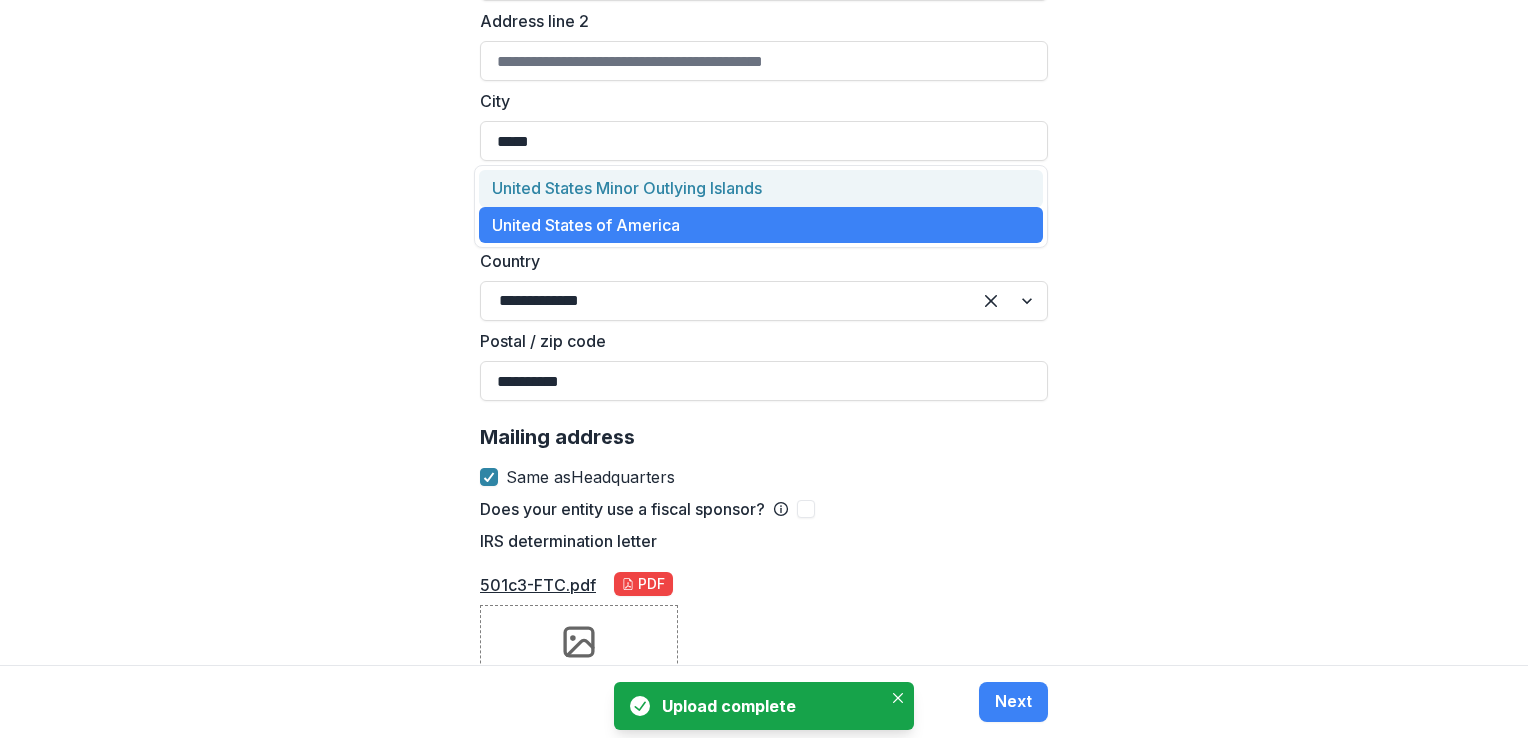 scroll, scrollTop: 1459, scrollLeft: 0, axis: vertical 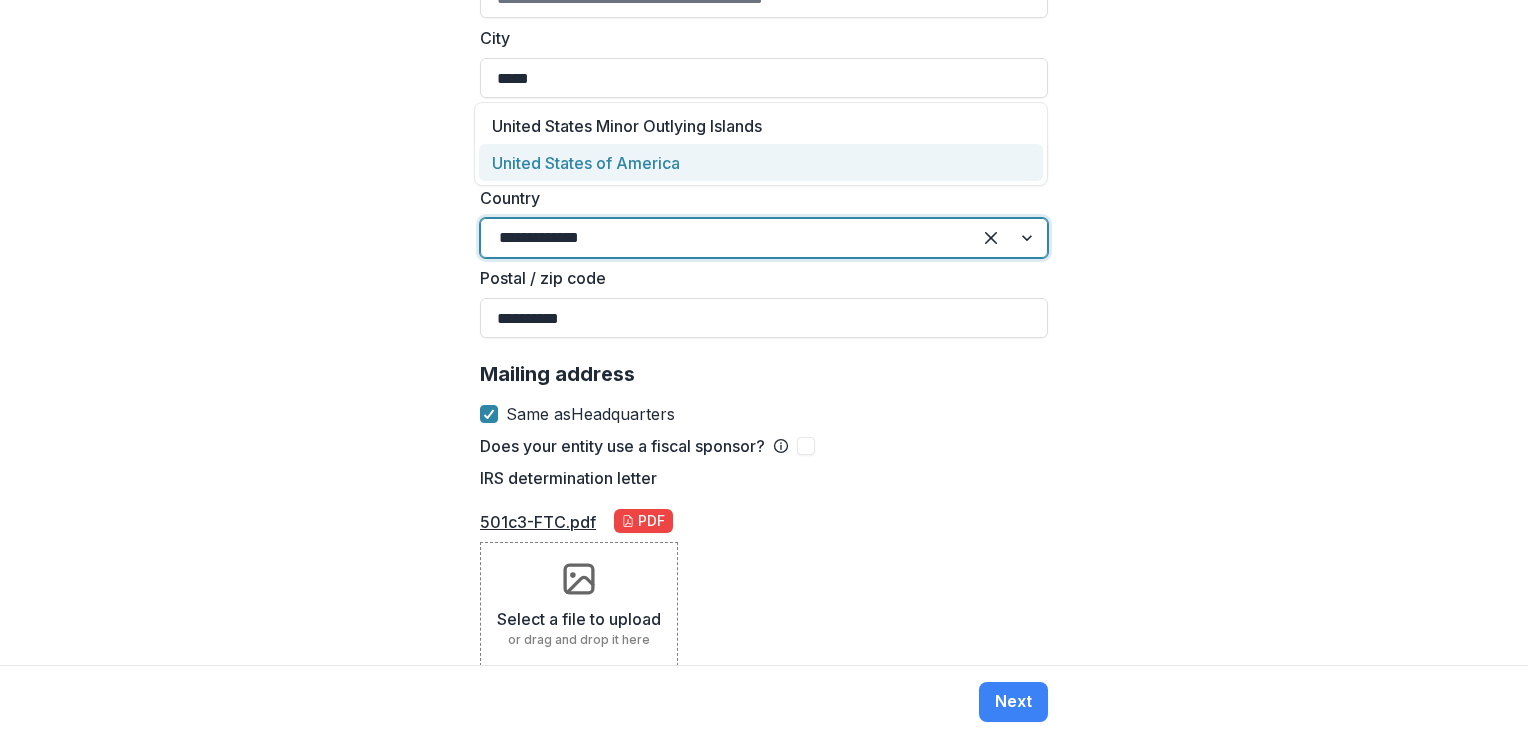 click on "United States of America" at bounding box center [761, 162] 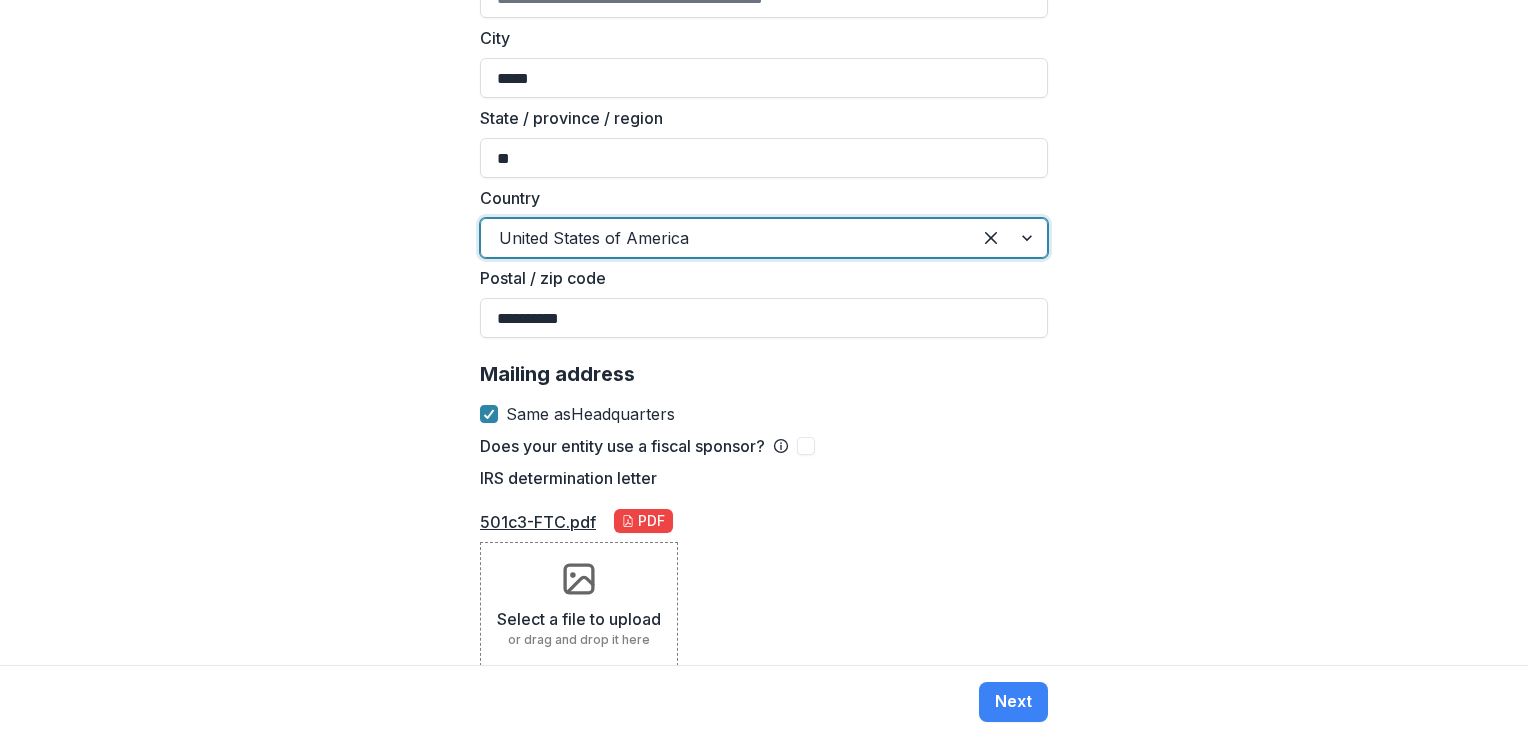 scroll, scrollTop: 1439, scrollLeft: 0, axis: vertical 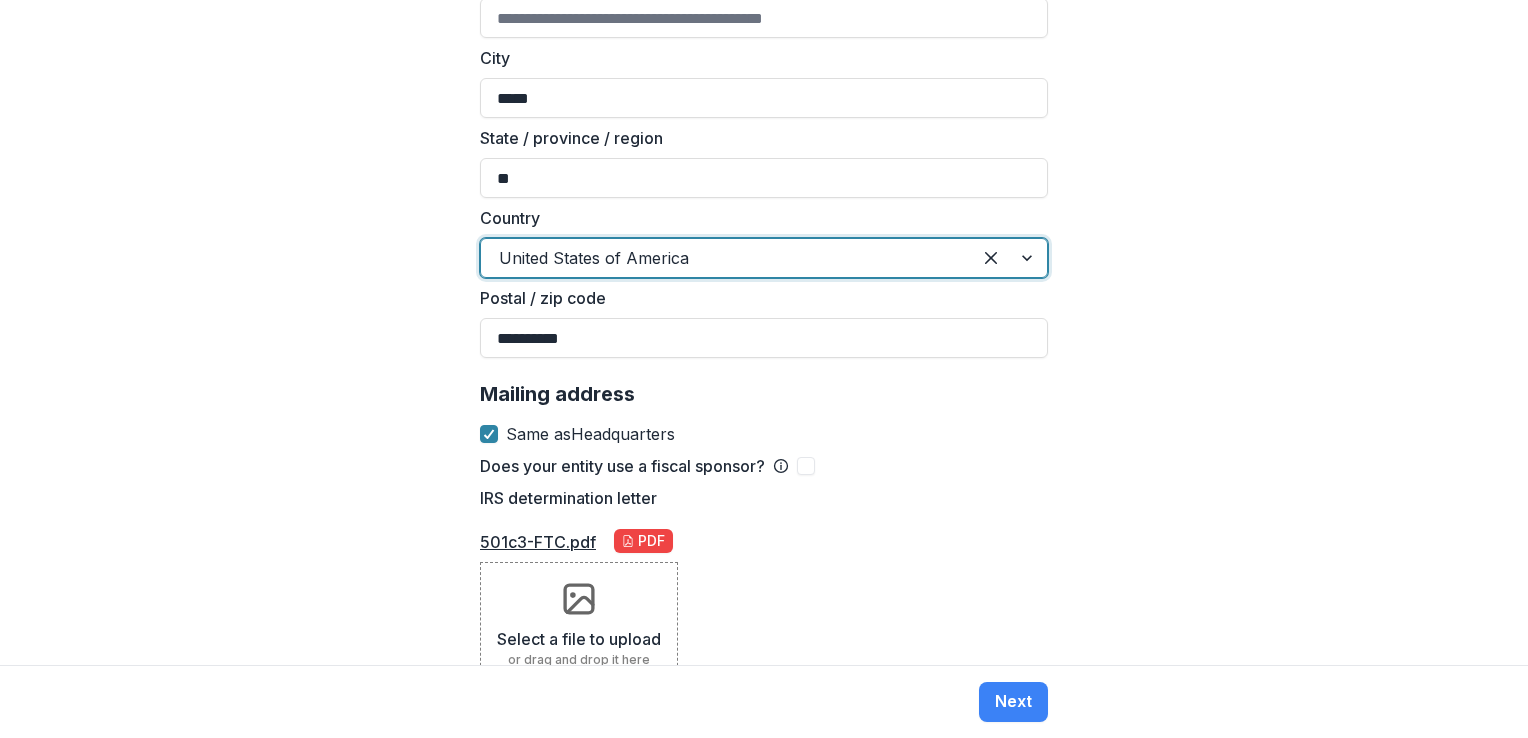 click on "Back Next" at bounding box center [764, 701] 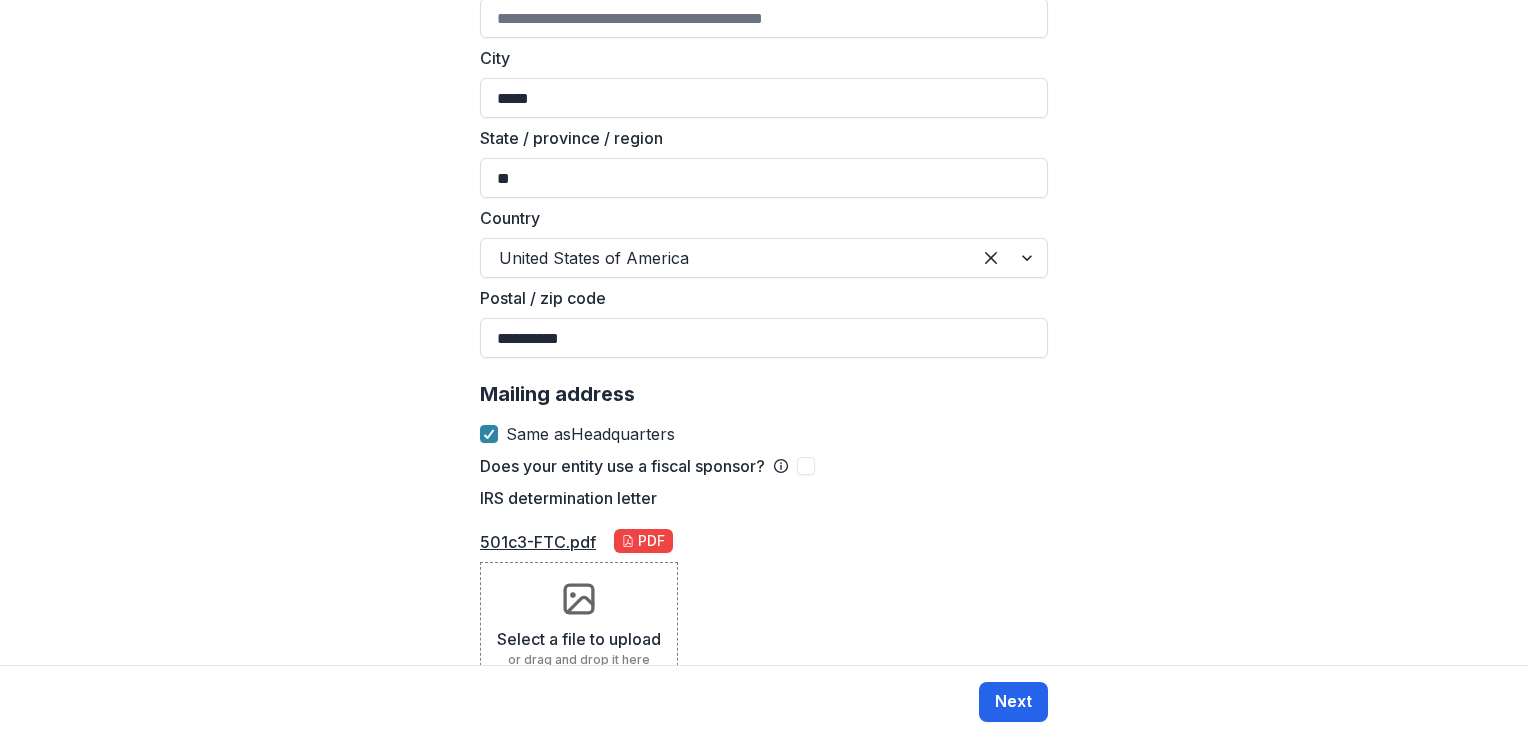 click on "Next" at bounding box center (1013, 702) 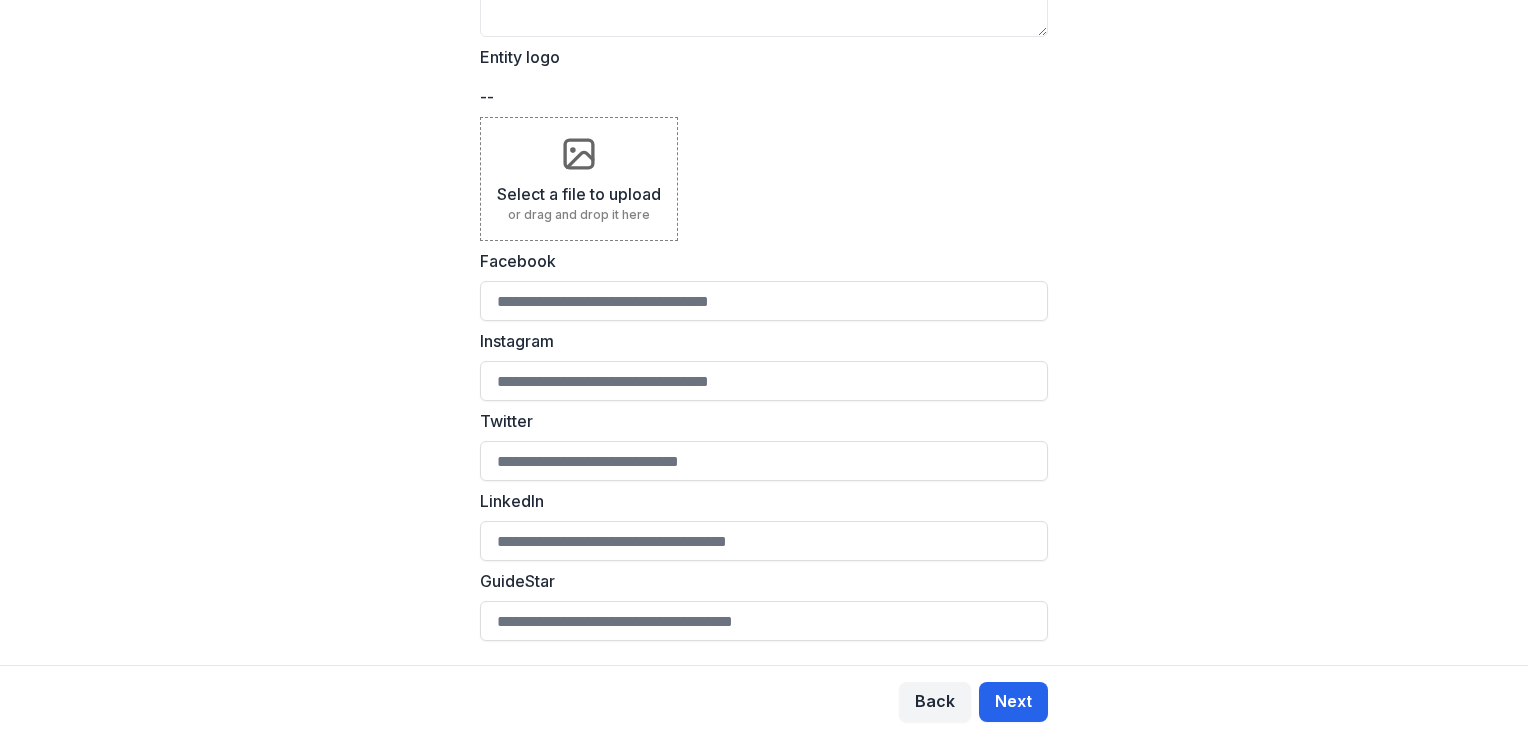 scroll, scrollTop: 0, scrollLeft: 0, axis: both 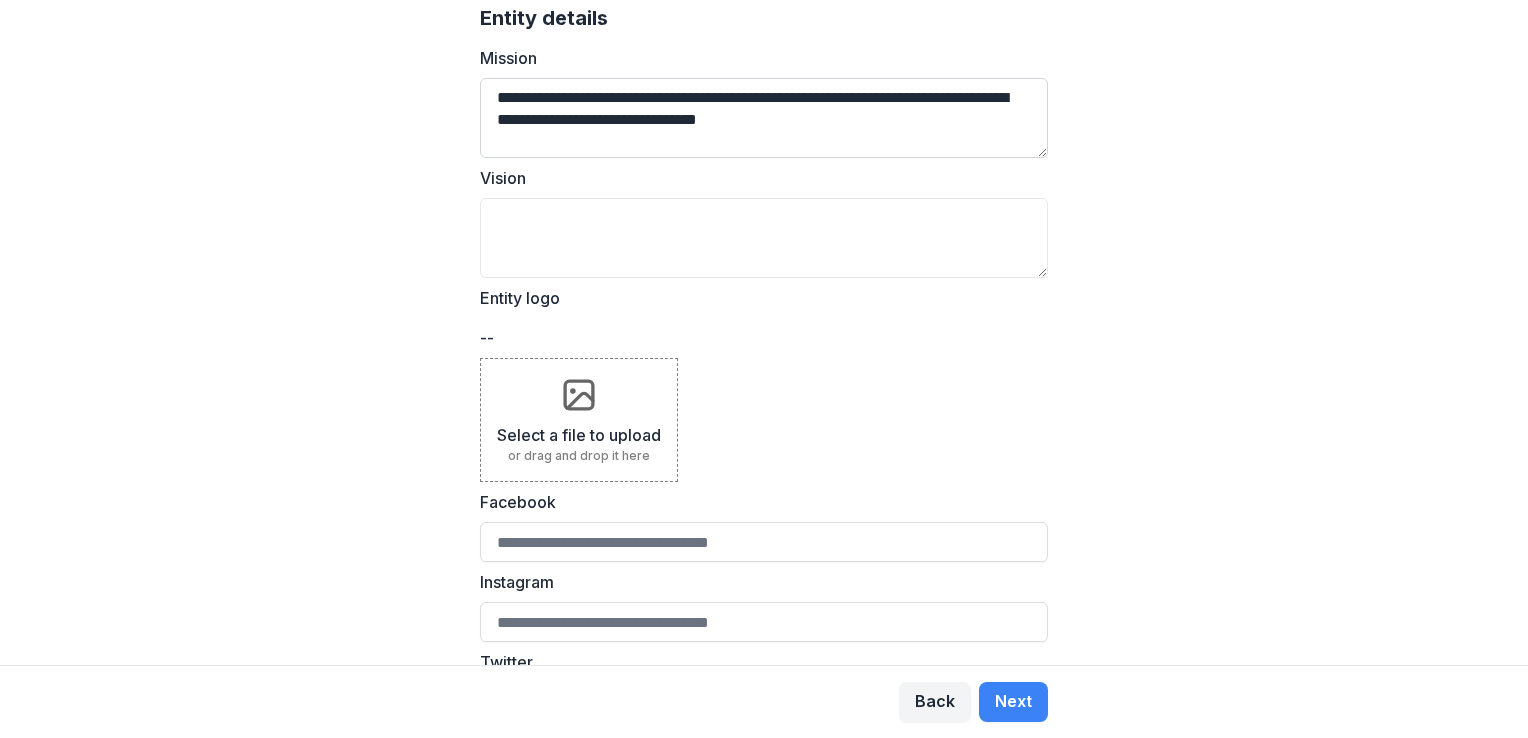 drag, startPoint x: 874, startPoint y: 118, endPoint x: 832, endPoint y: 119, distance: 42.0119 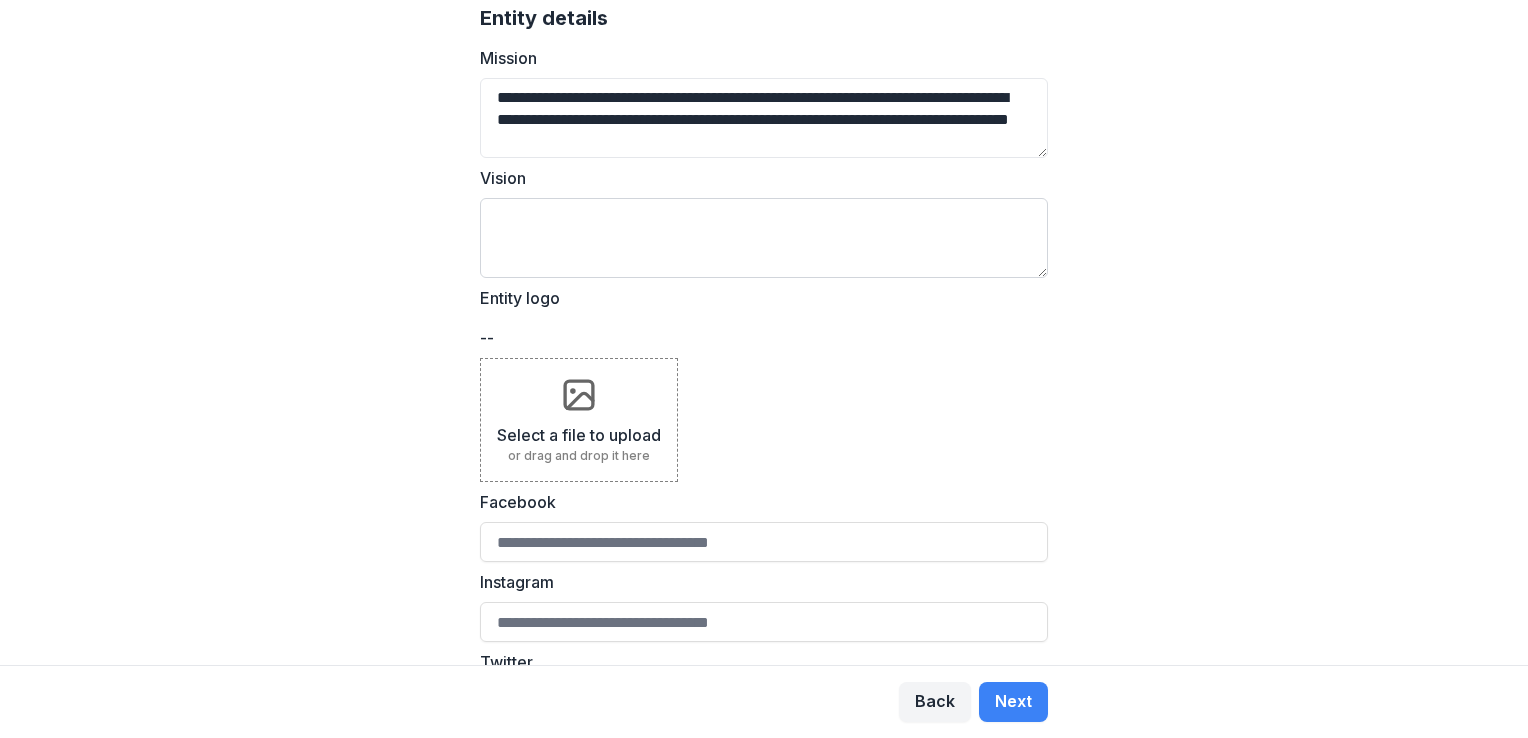 type on "**********" 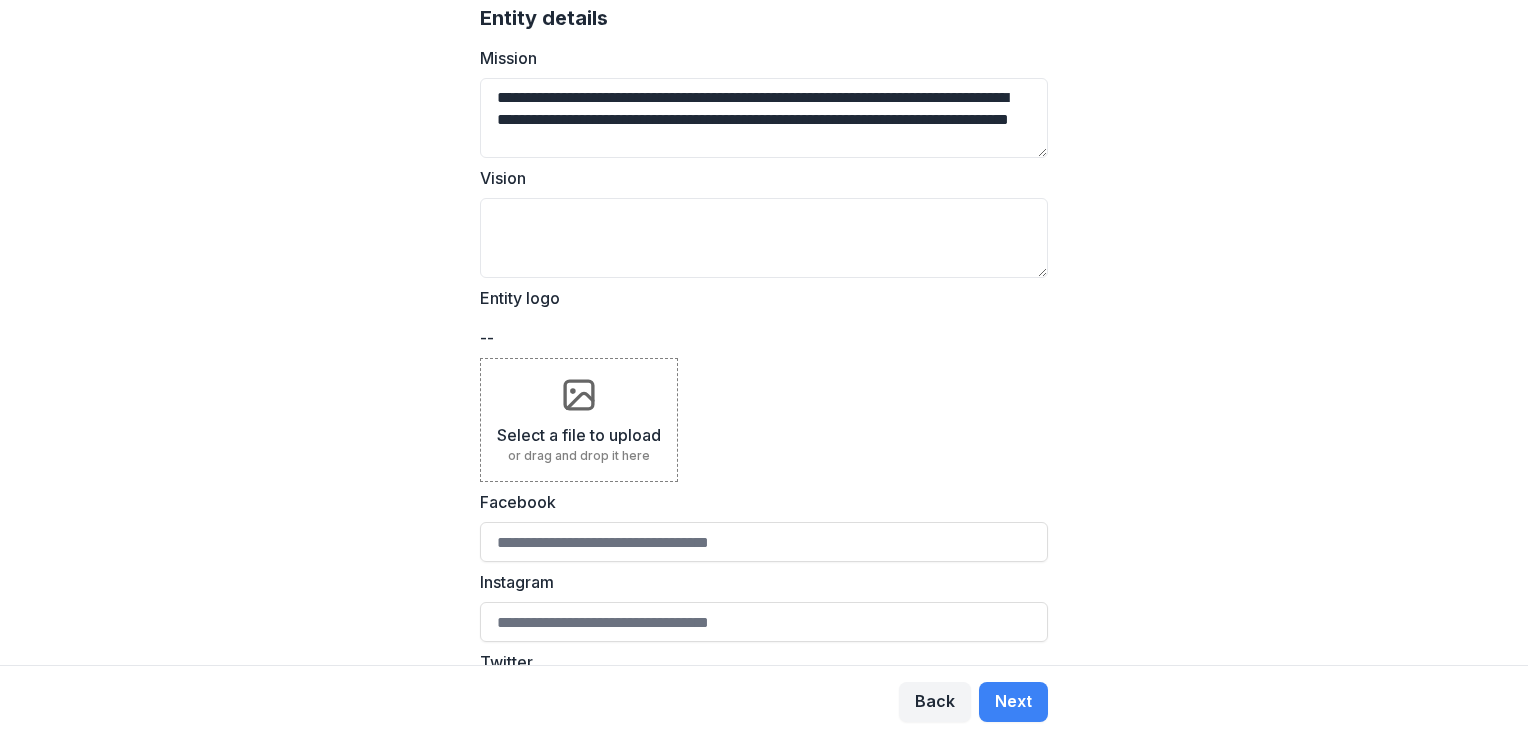 drag, startPoint x: 802, startPoint y: 225, endPoint x: 1044, endPoint y: 306, distance: 255.196 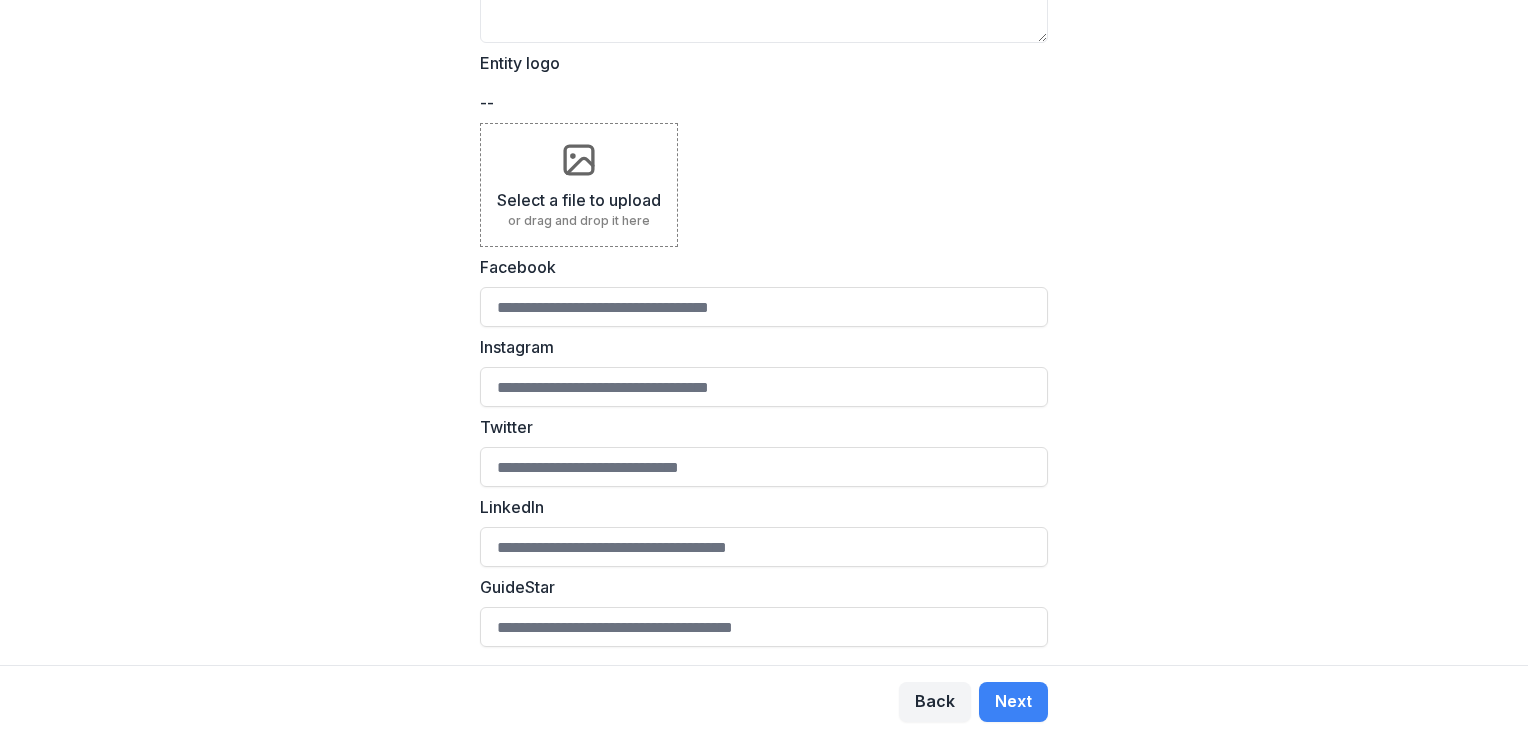 scroll, scrollTop: 551, scrollLeft: 0, axis: vertical 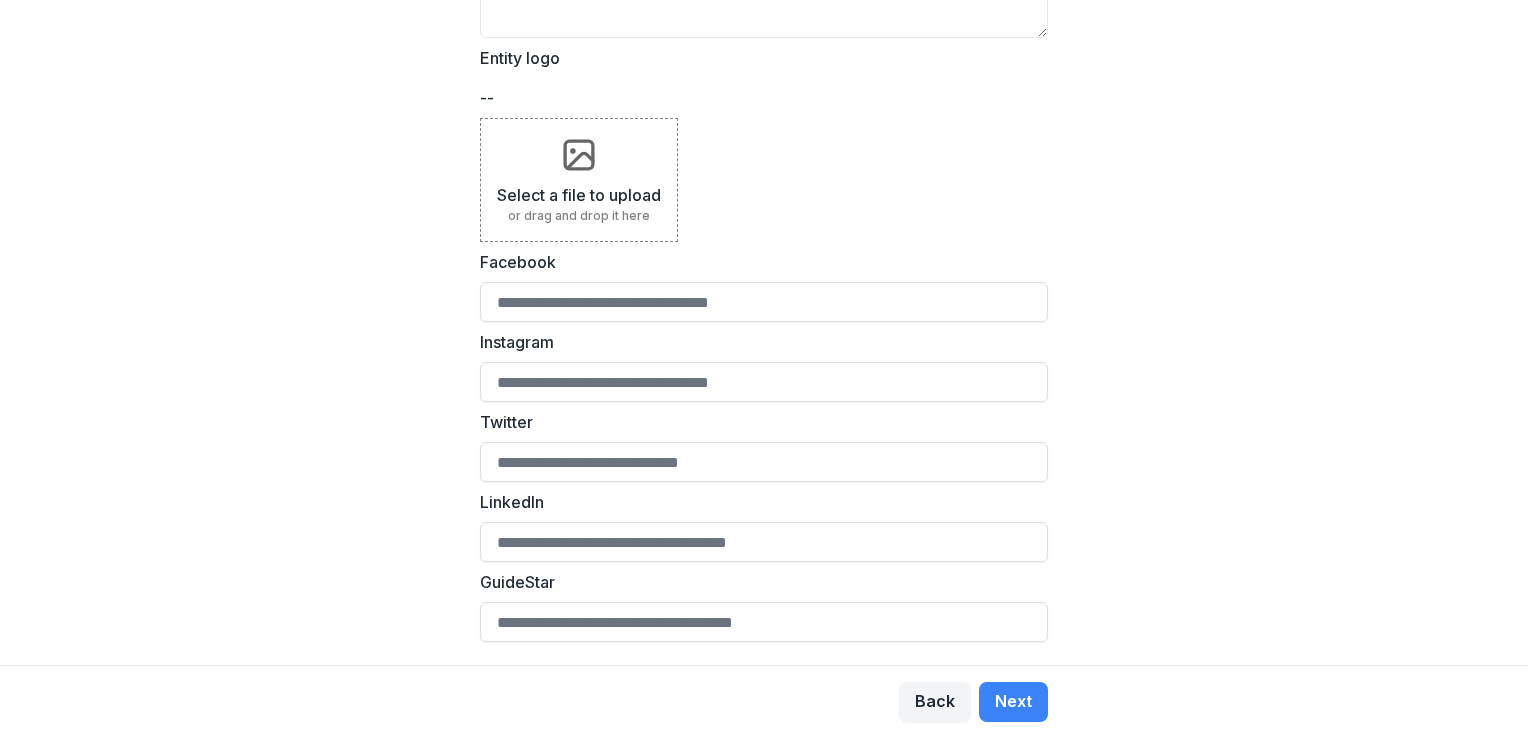 click on "Select a file to upload" at bounding box center (579, 195) 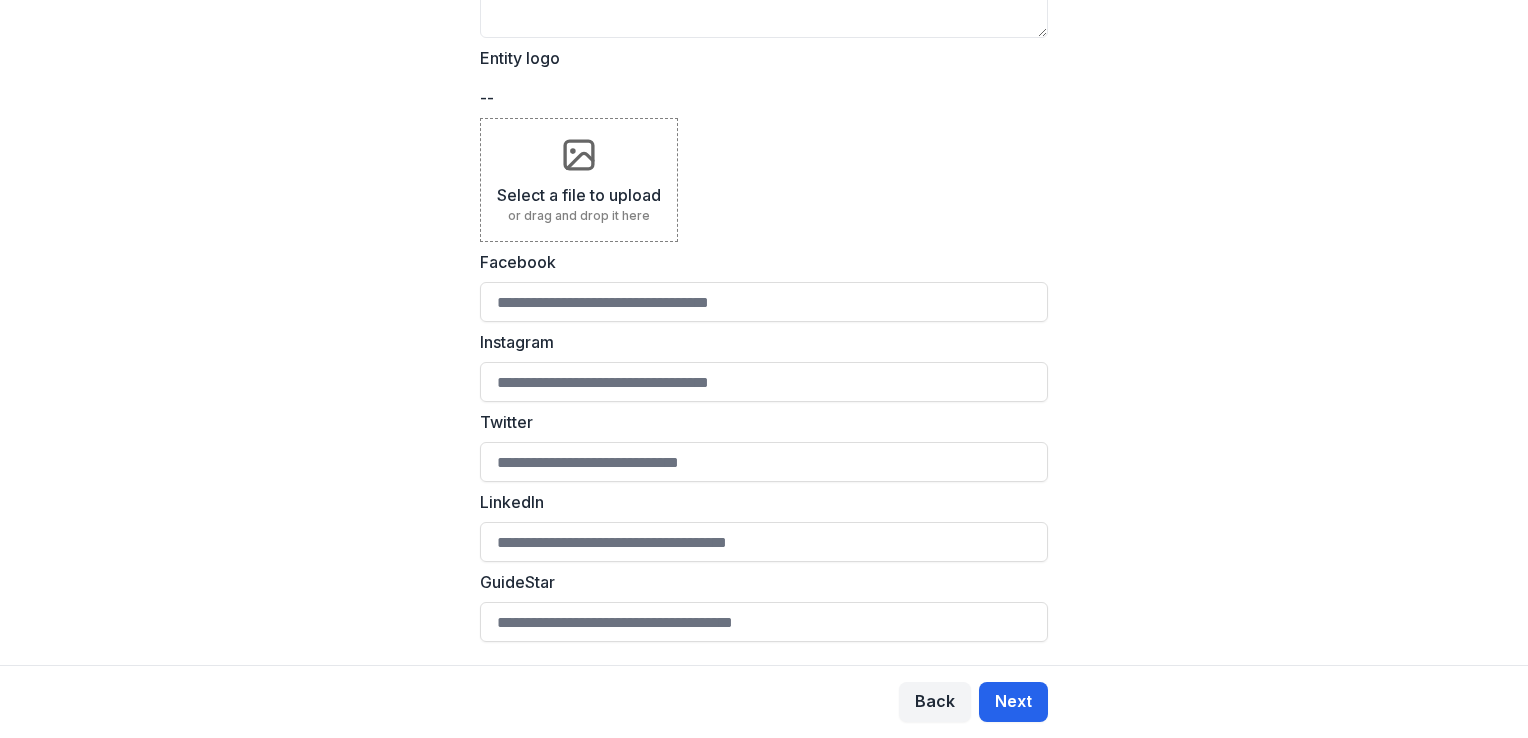 click on "Next" at bounding box center (1013, 702) 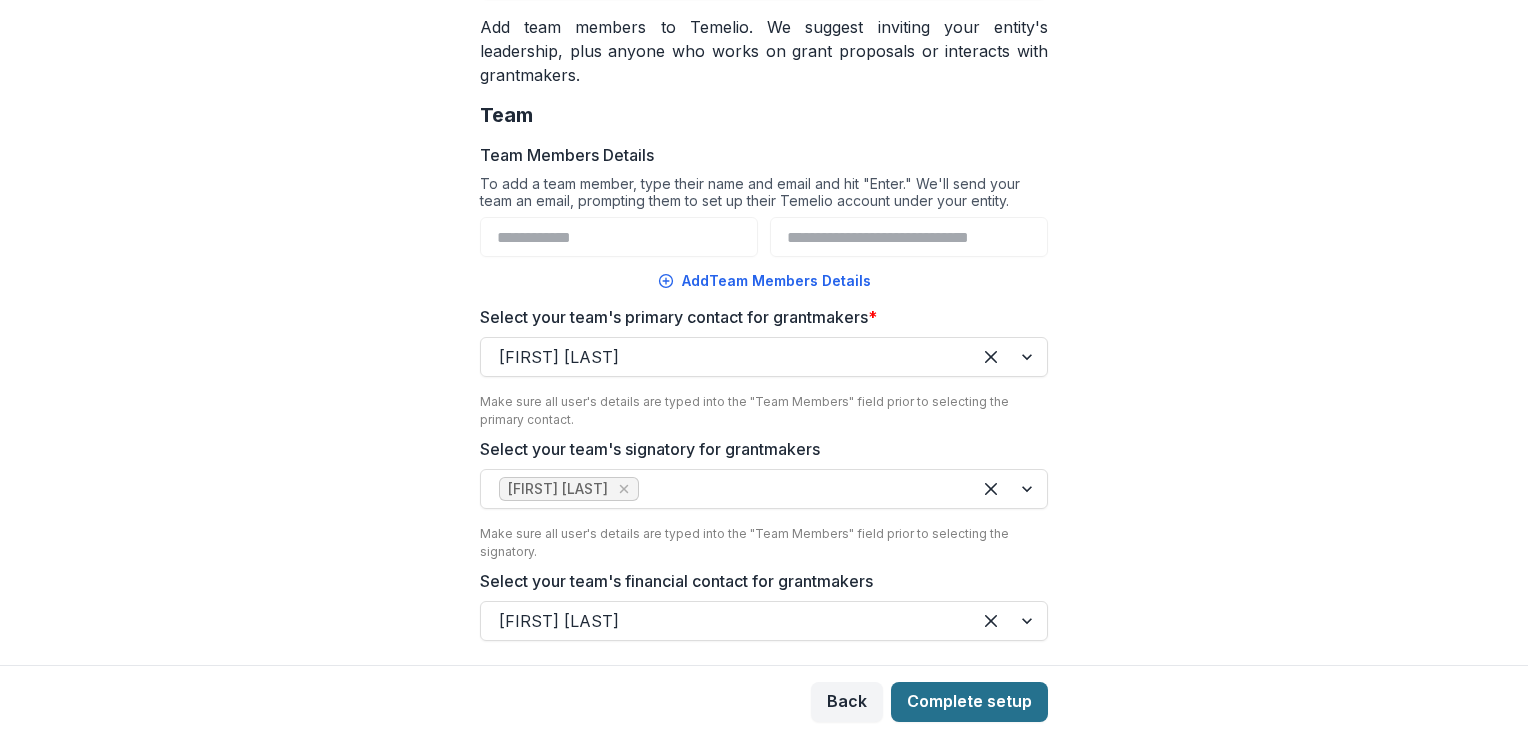 scroll, scrollTop: 0, scrollLeft: 0, axis: both 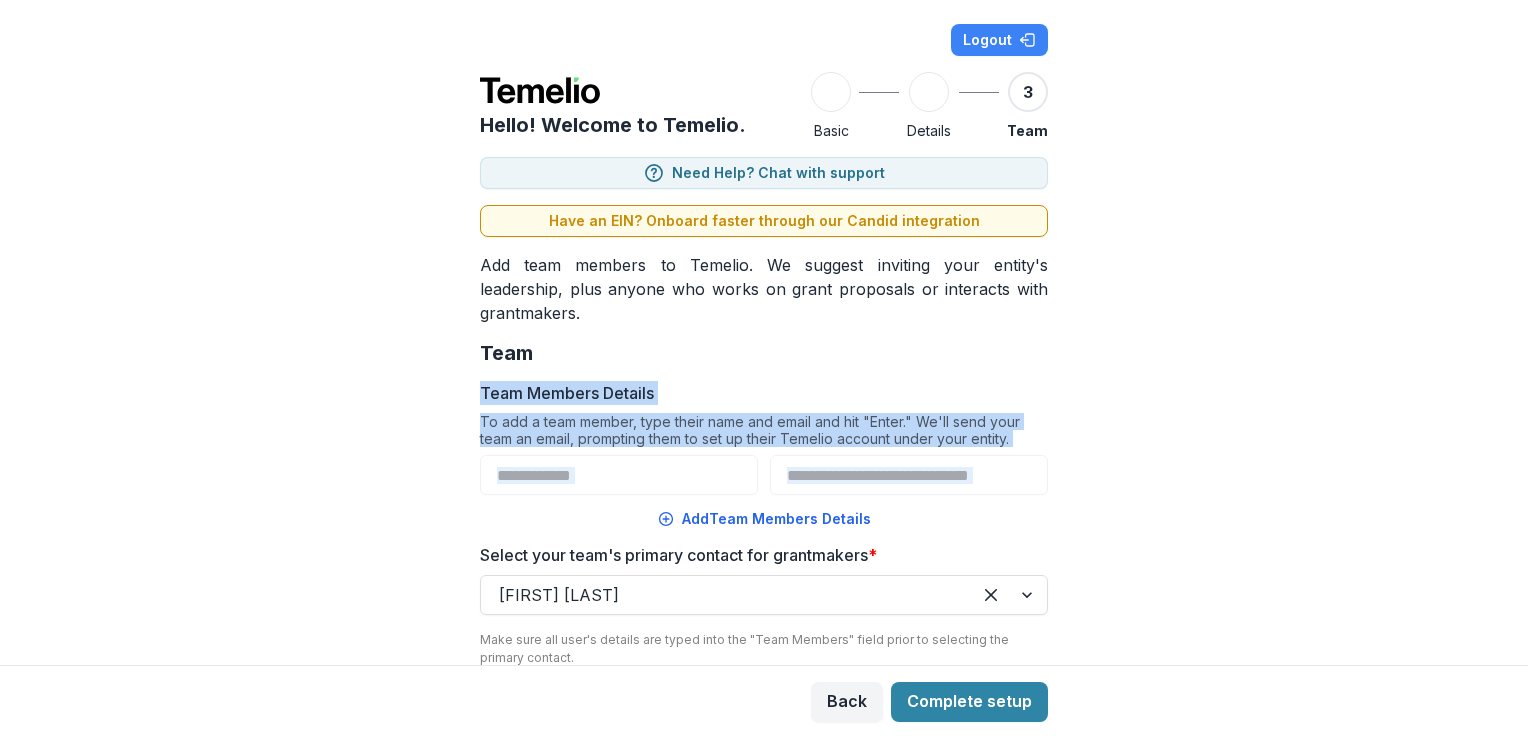 drag, startPoint x: 1521, startPoint y: 364, endPoint x: 1527, endPoint y: 530, distance: 166.1084 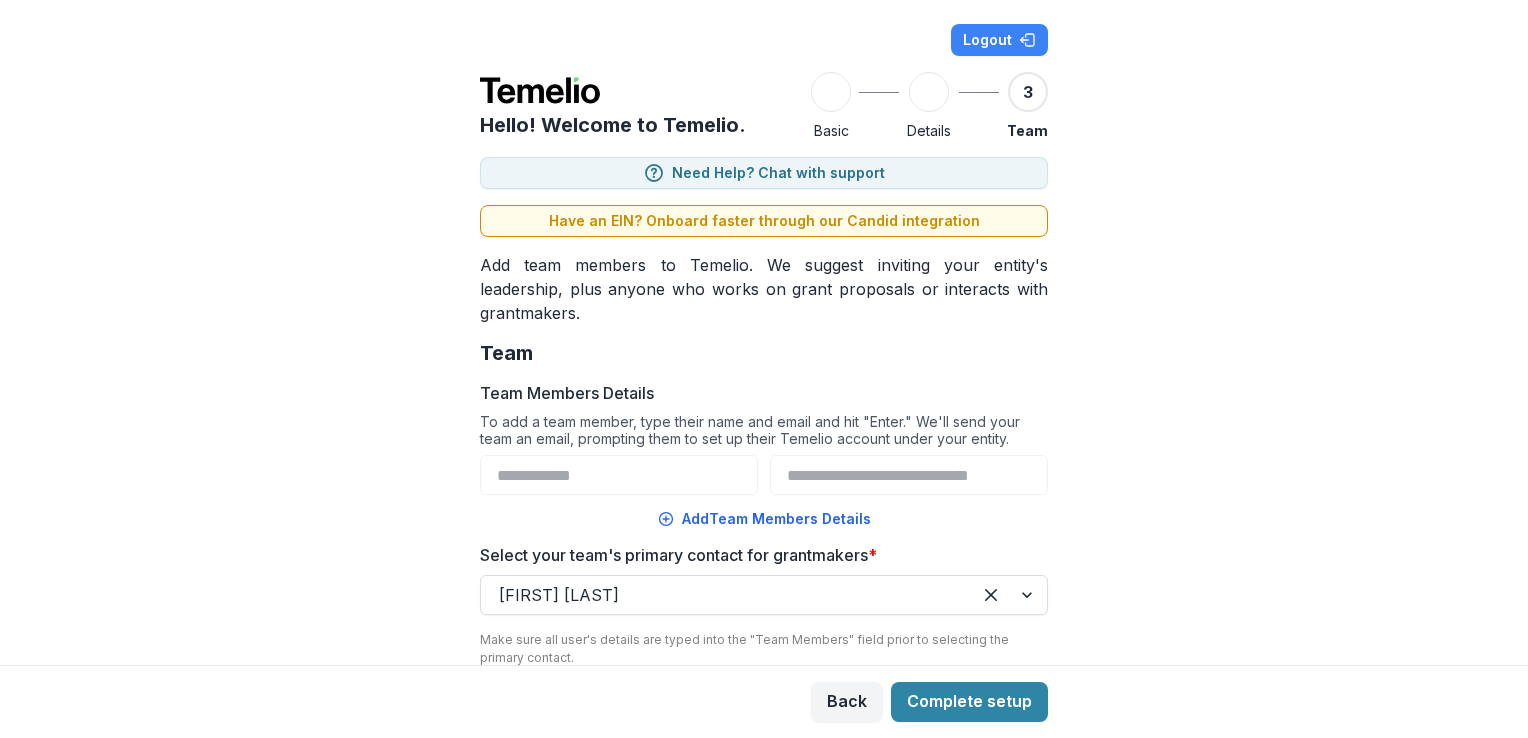 scroll, scrollTop: 172, scrollLeft: 0, axis: vertical 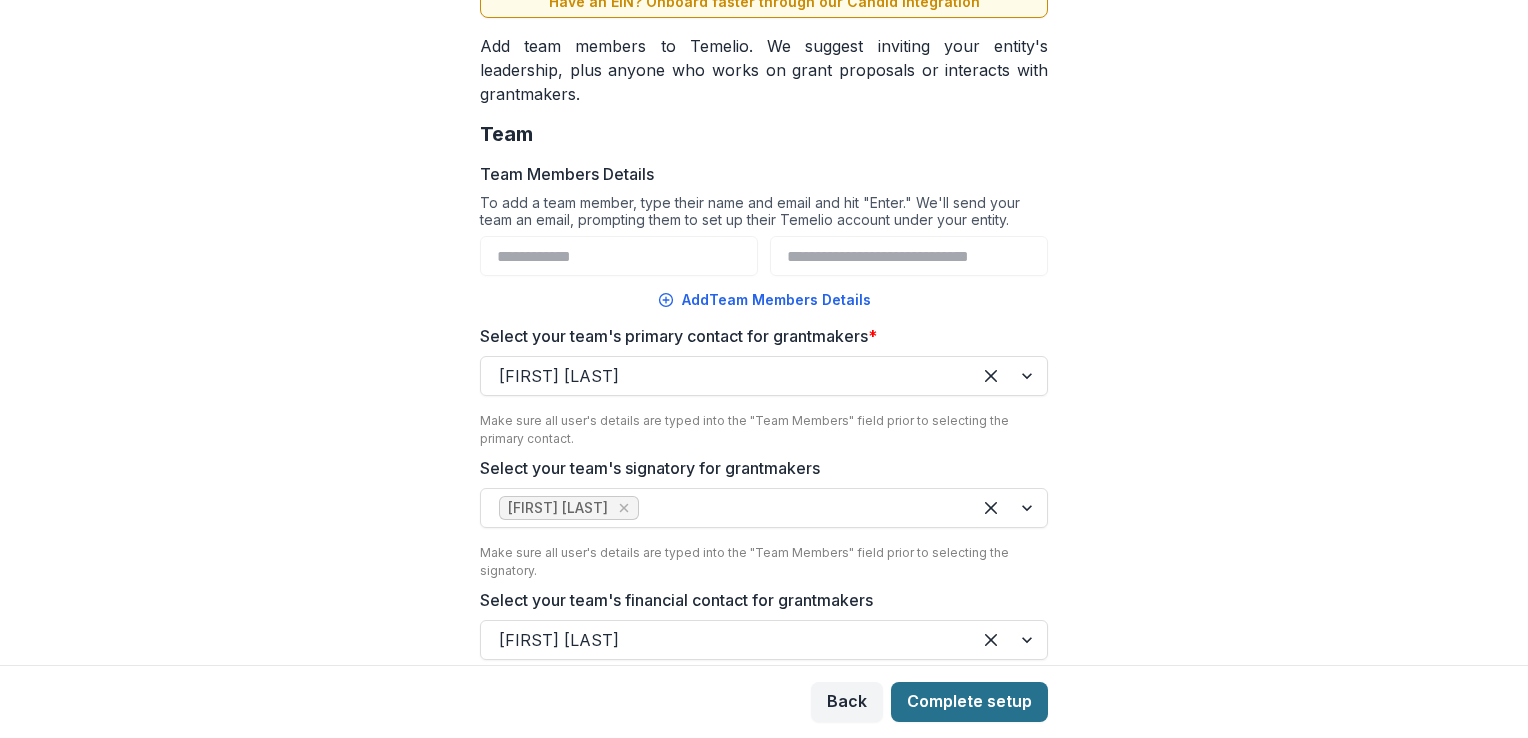 click on "Complete setup" at bounding box center (969, 702) 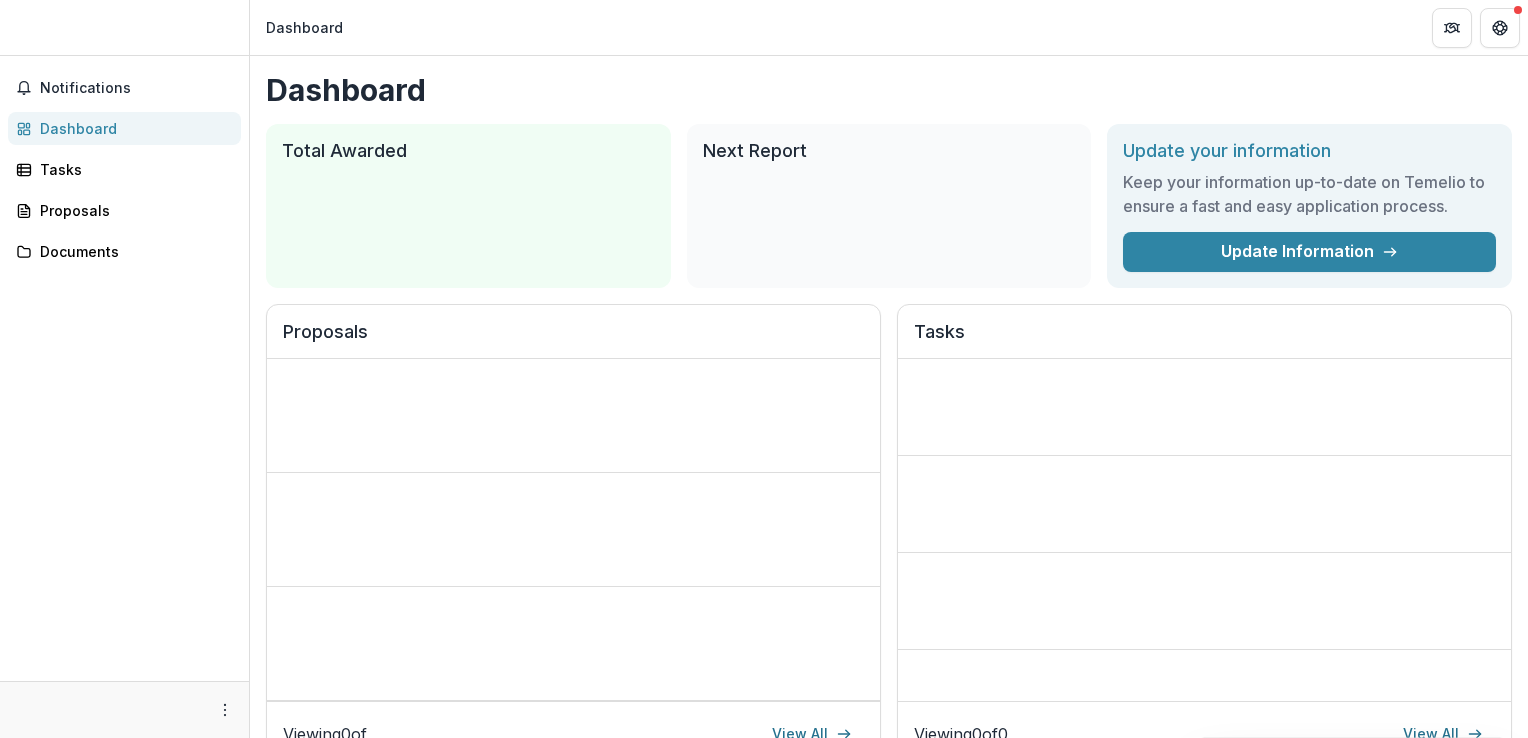 scroll, scrollTop: 0, scrollLeft: 0, axis: both 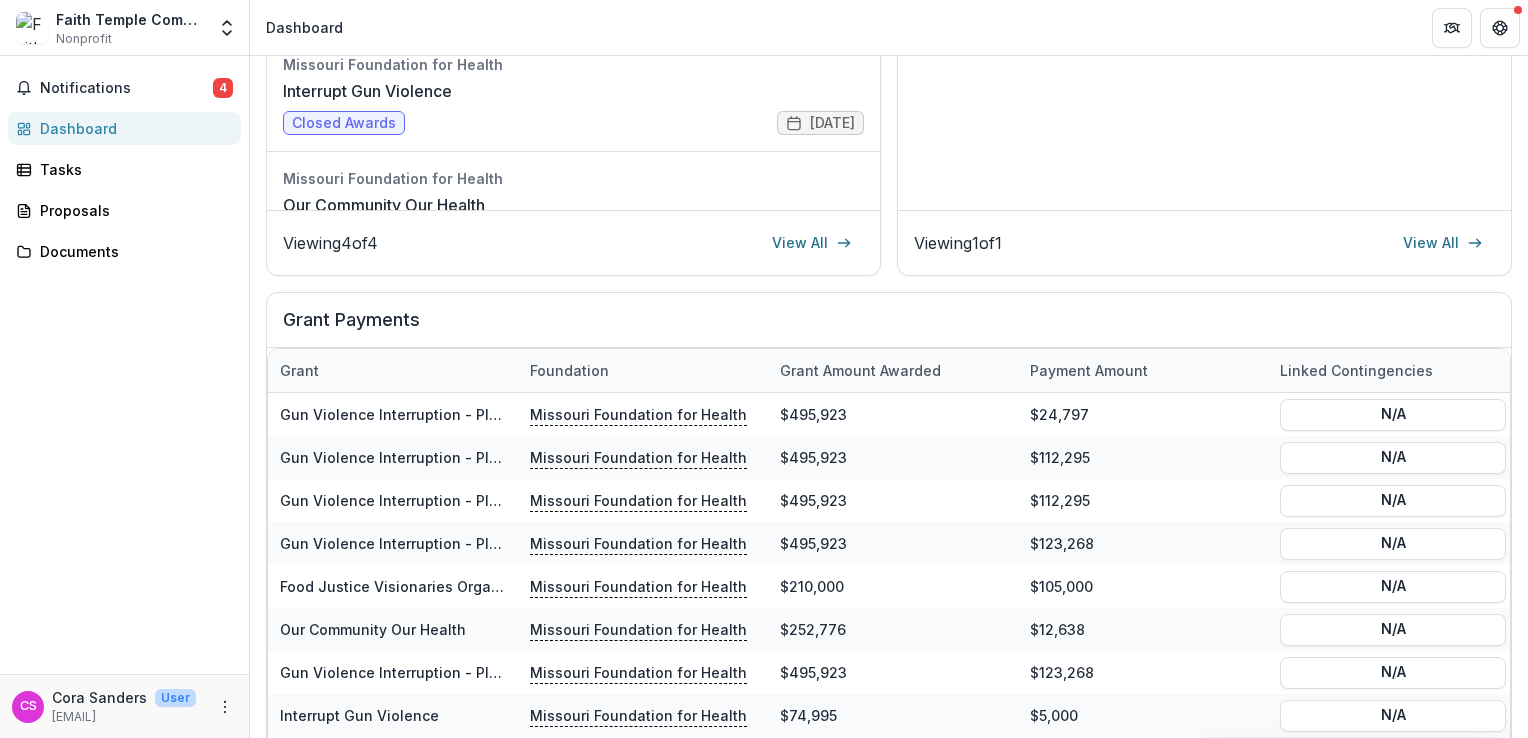 drag, startPoint x: 1527, startPoint y: 403, endPoint x: 1531, endPoint y: 278, distance: 125.06398 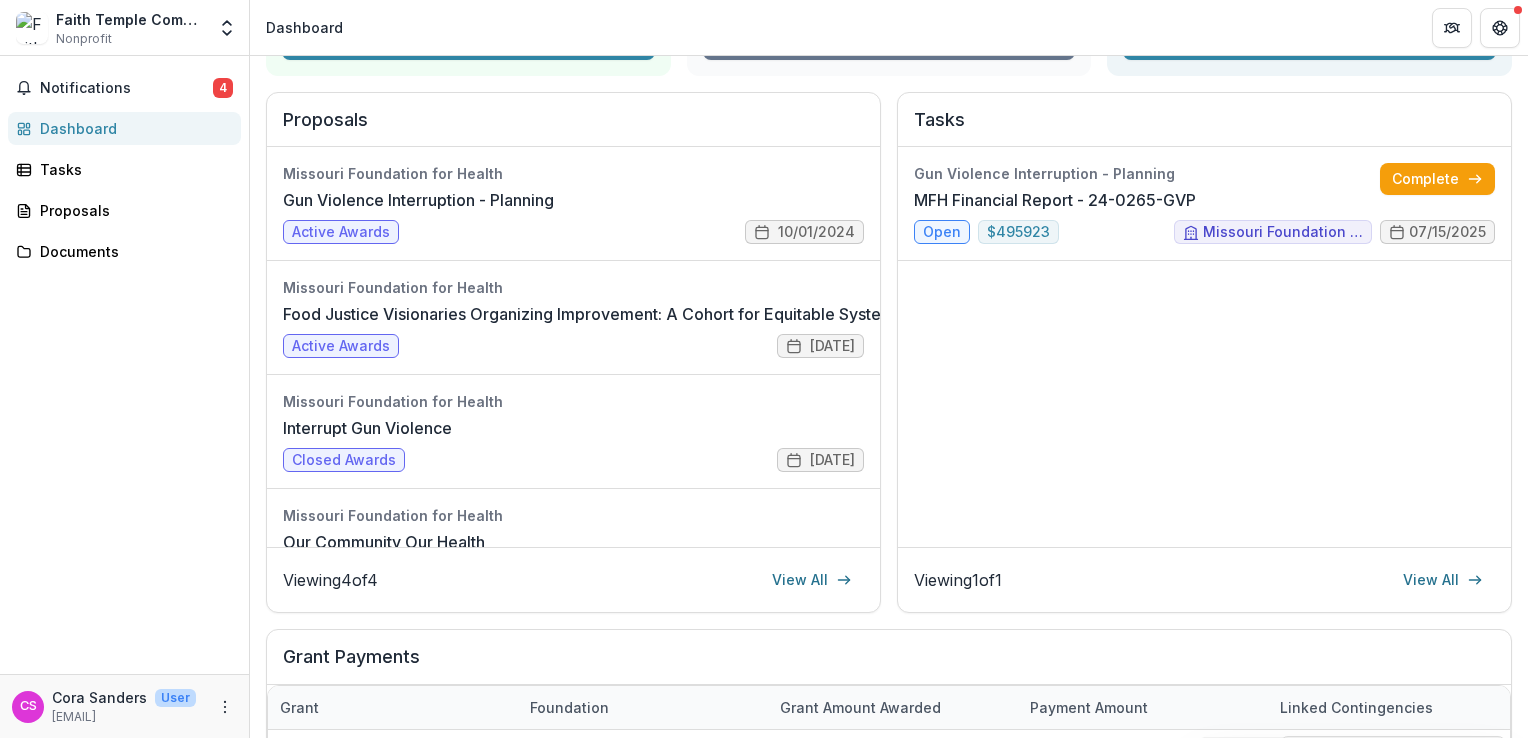 scroll, scrollTop: 210, scrollLeft: 0, axis: vertical 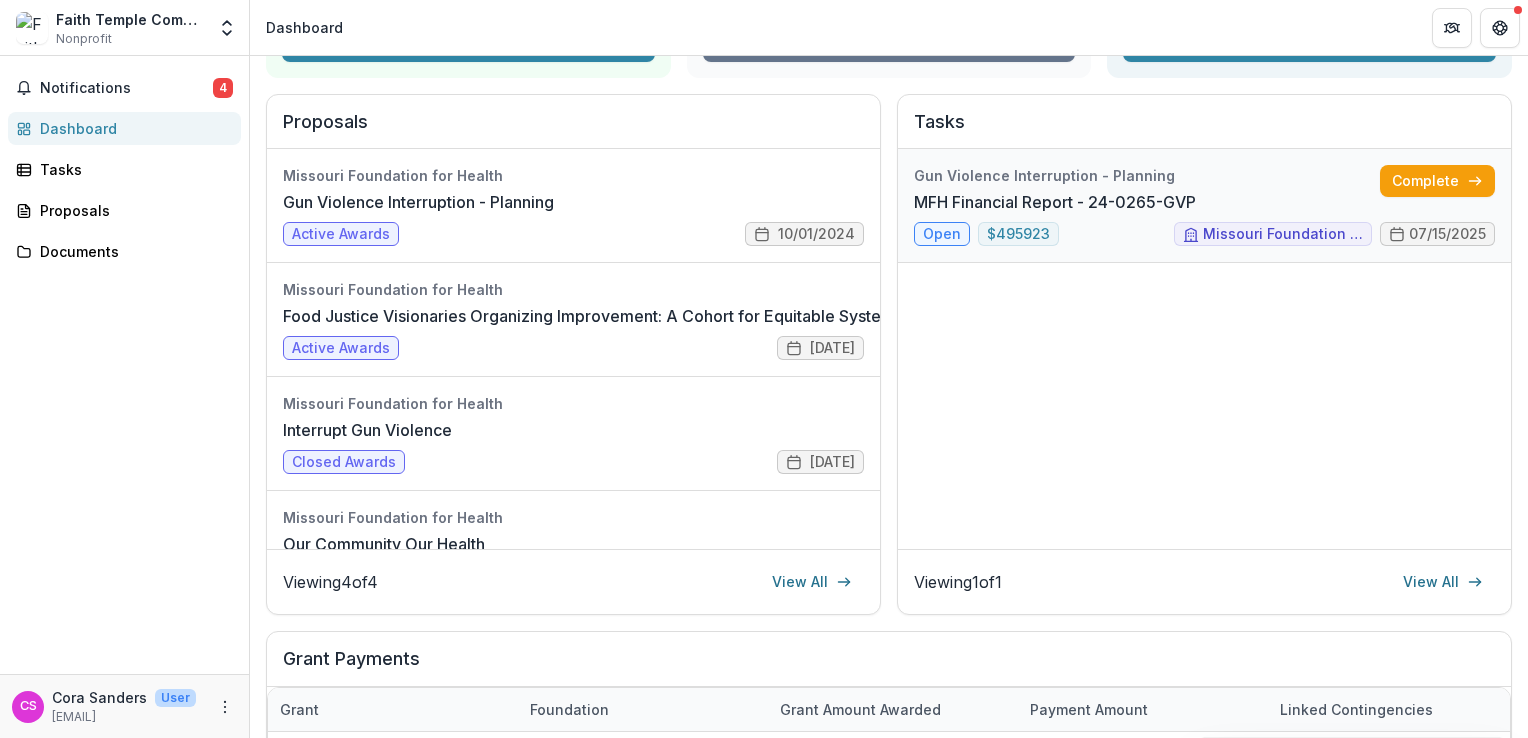 click on "MFH Financial Report - 24-0265-GVP" at bounding box center [1055, 202] 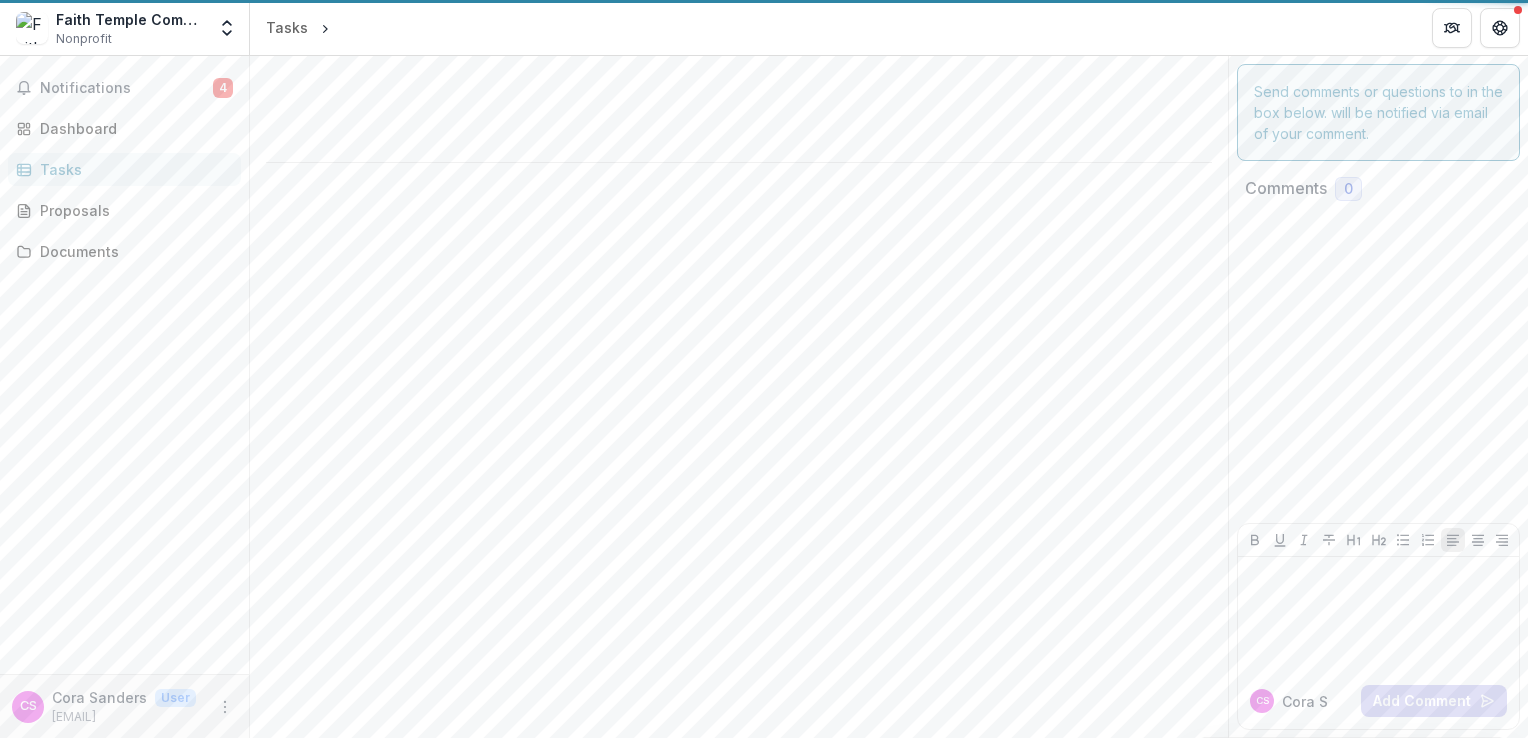 scroll, scrollTop: 0, scrollLeft: 0, axis: both 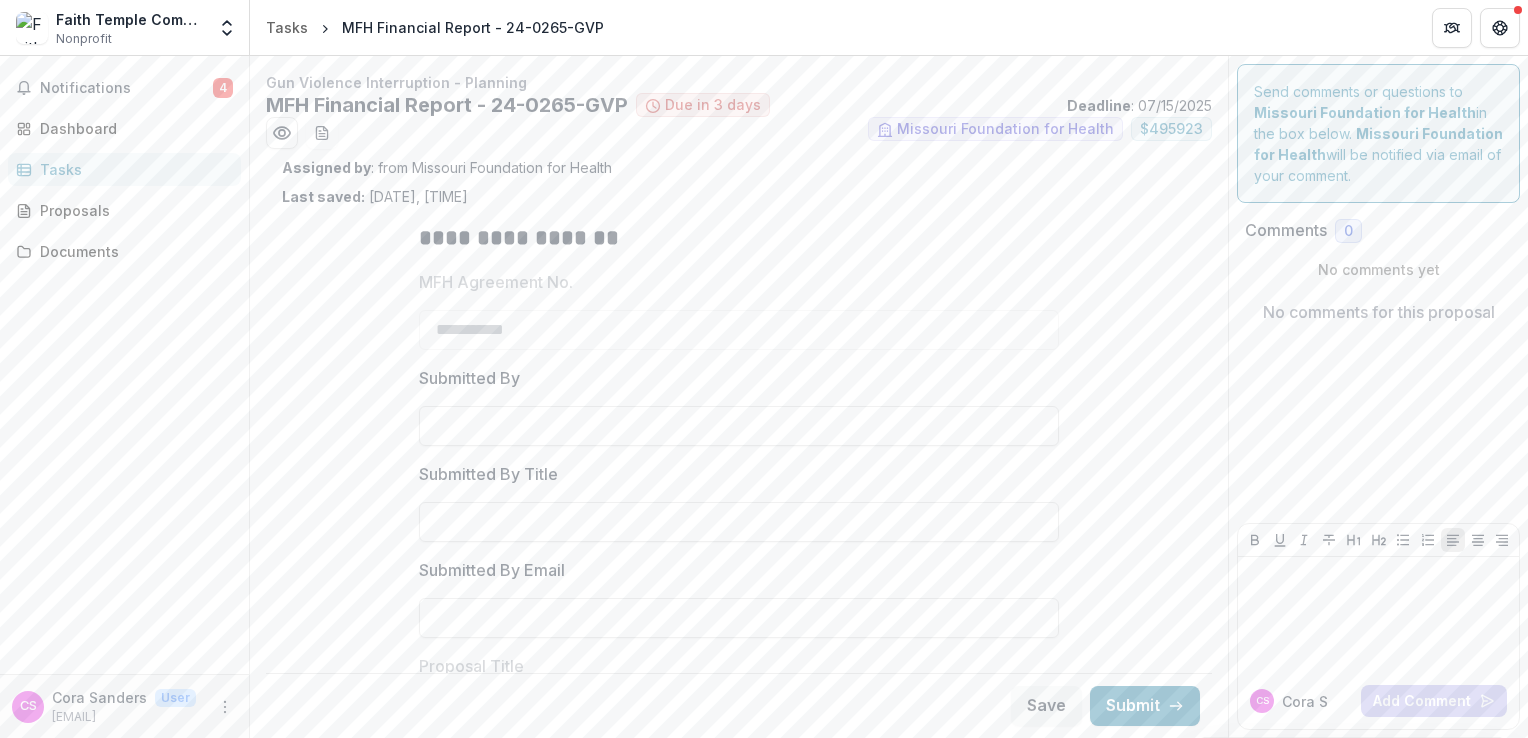 click on "Send comments or questions to   Missouri Foundation for Health  in the box below.   Missouri Foundation for Health  will be notified via email of your comment." at bounding box center (1378, 133) 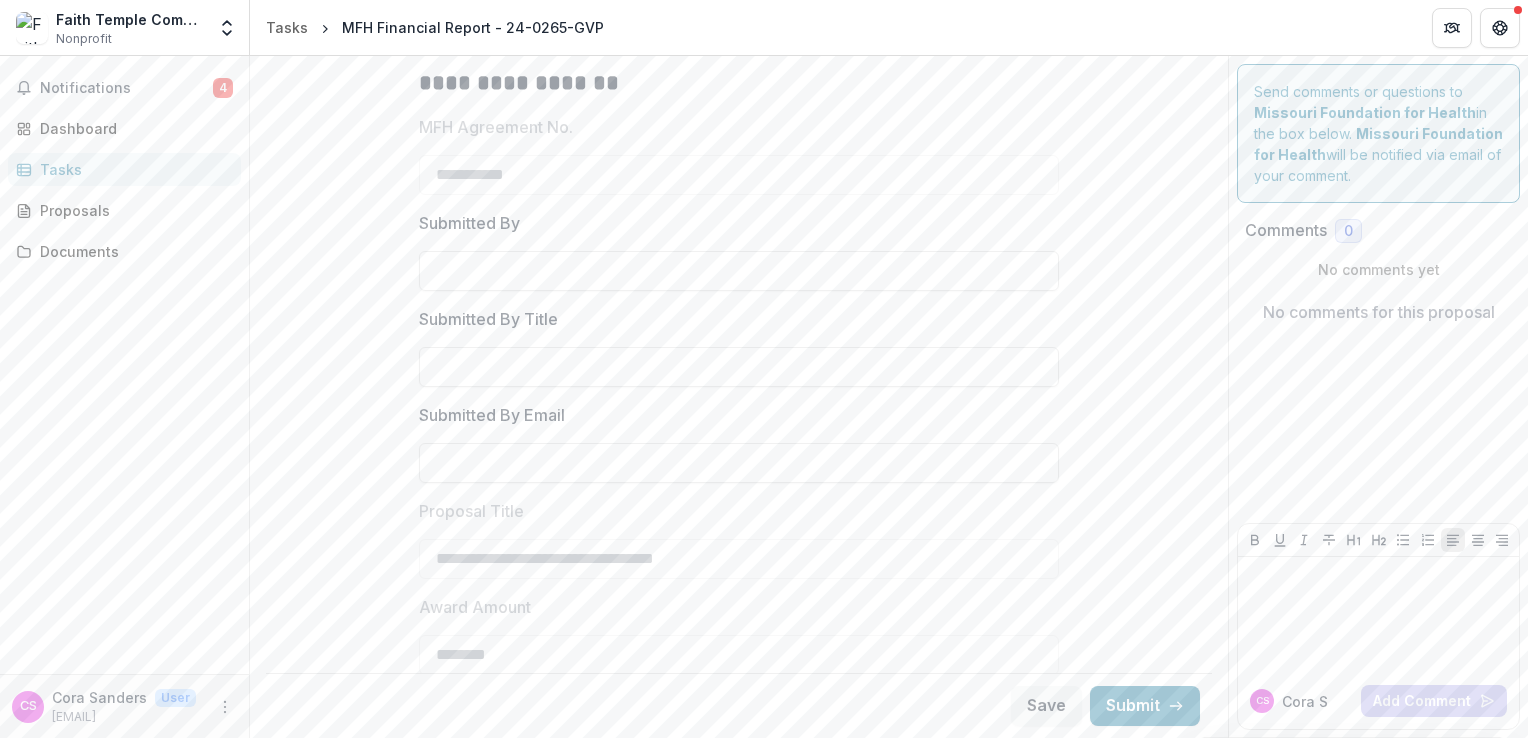 scroll, scrollTop: 0, scrollLeft: 0, axis: both 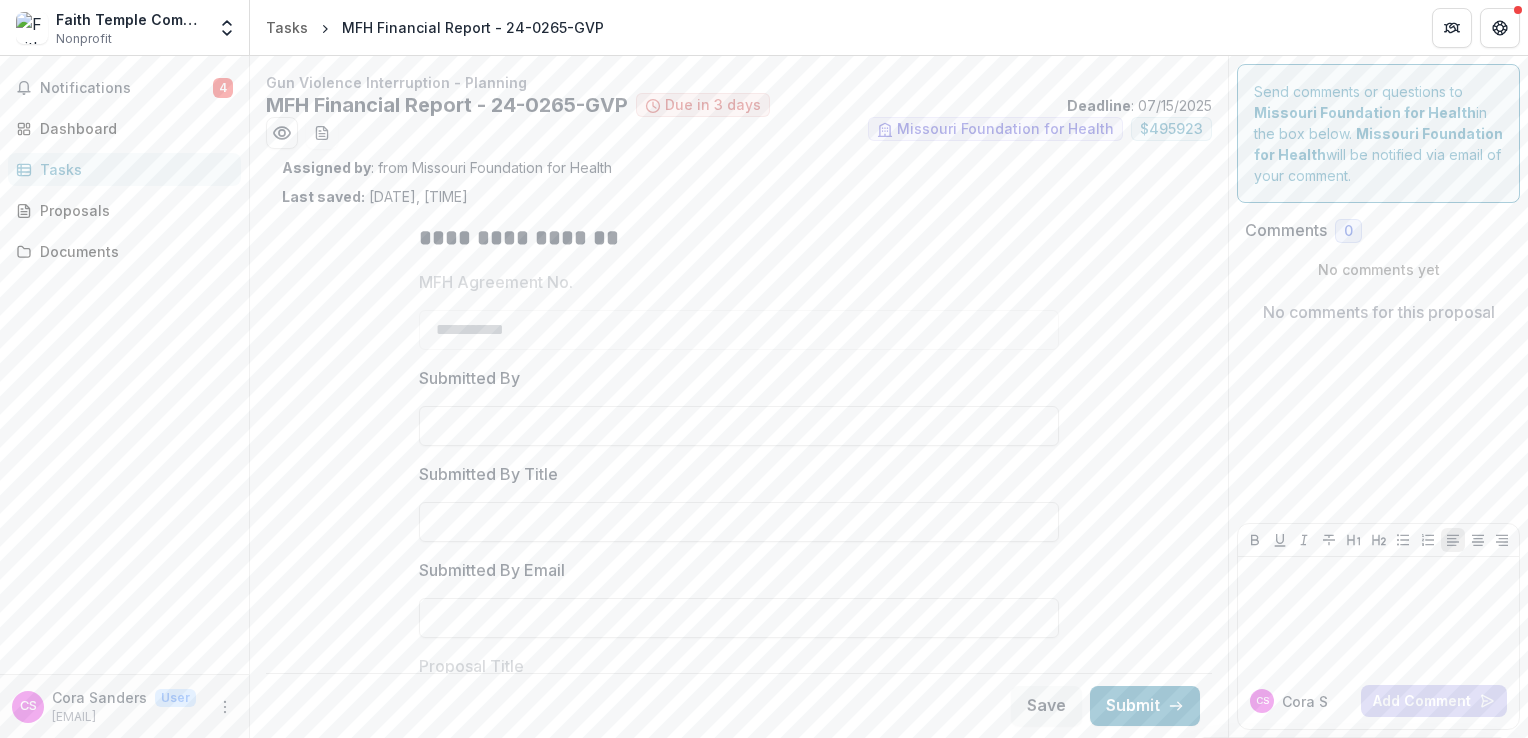 click on "Tasks" at bounding box center [132, 169] 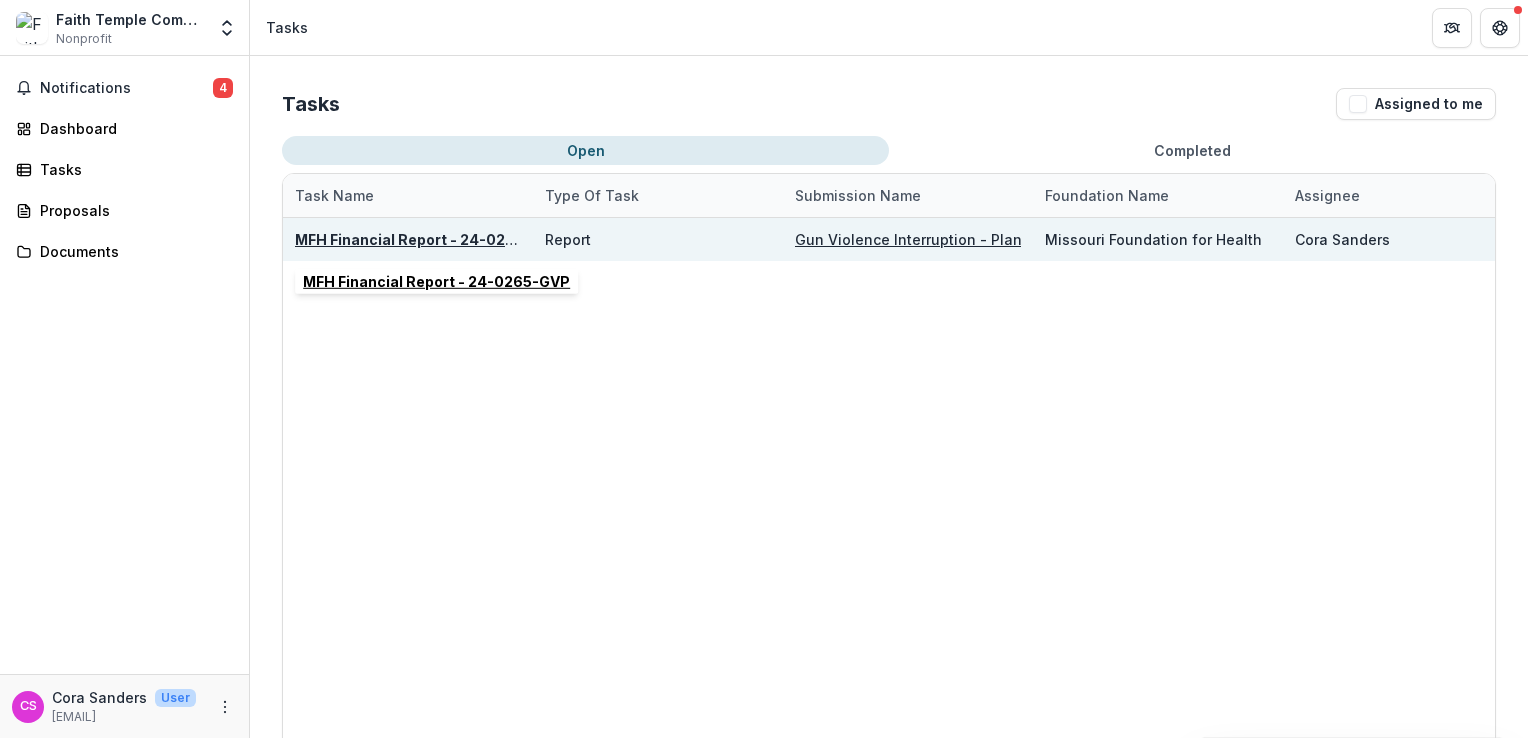 click on "MFH Financial Report - 24-0265-GVP" at bounding box center [428, 239] 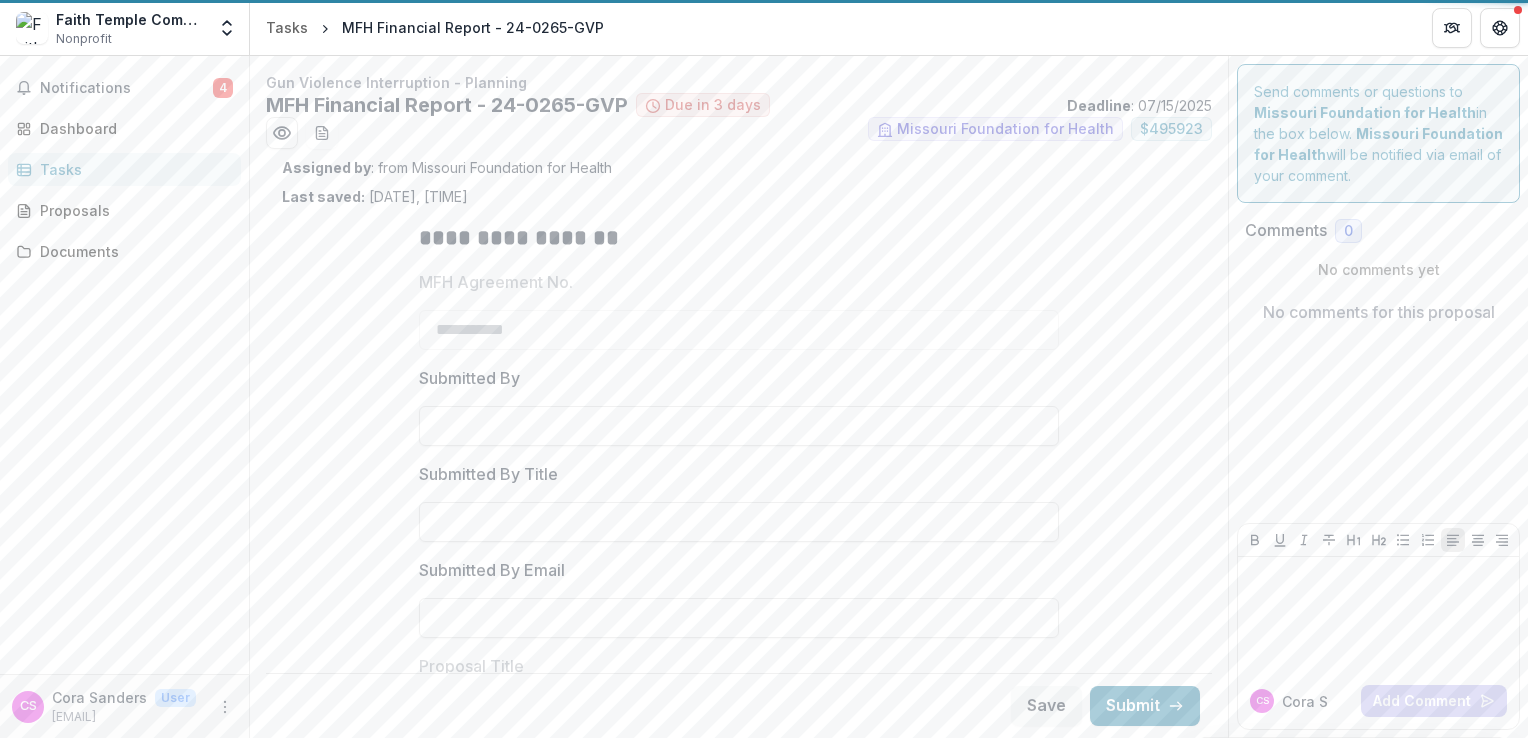 type on "********" 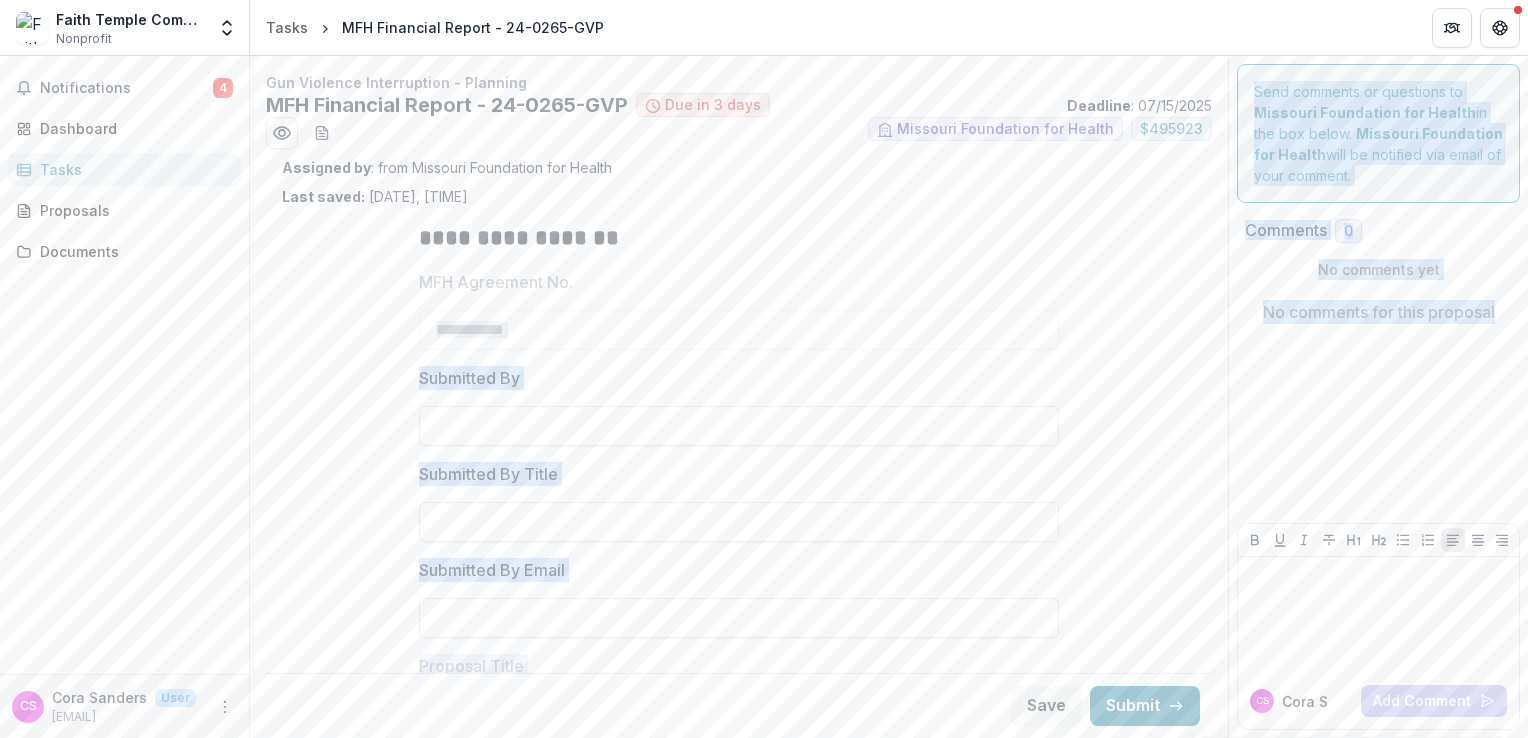 drag, startPoint x: 1227, startPoint y: 278, endPoint x: 1234, endPoint y: 441, distance: 163.15024 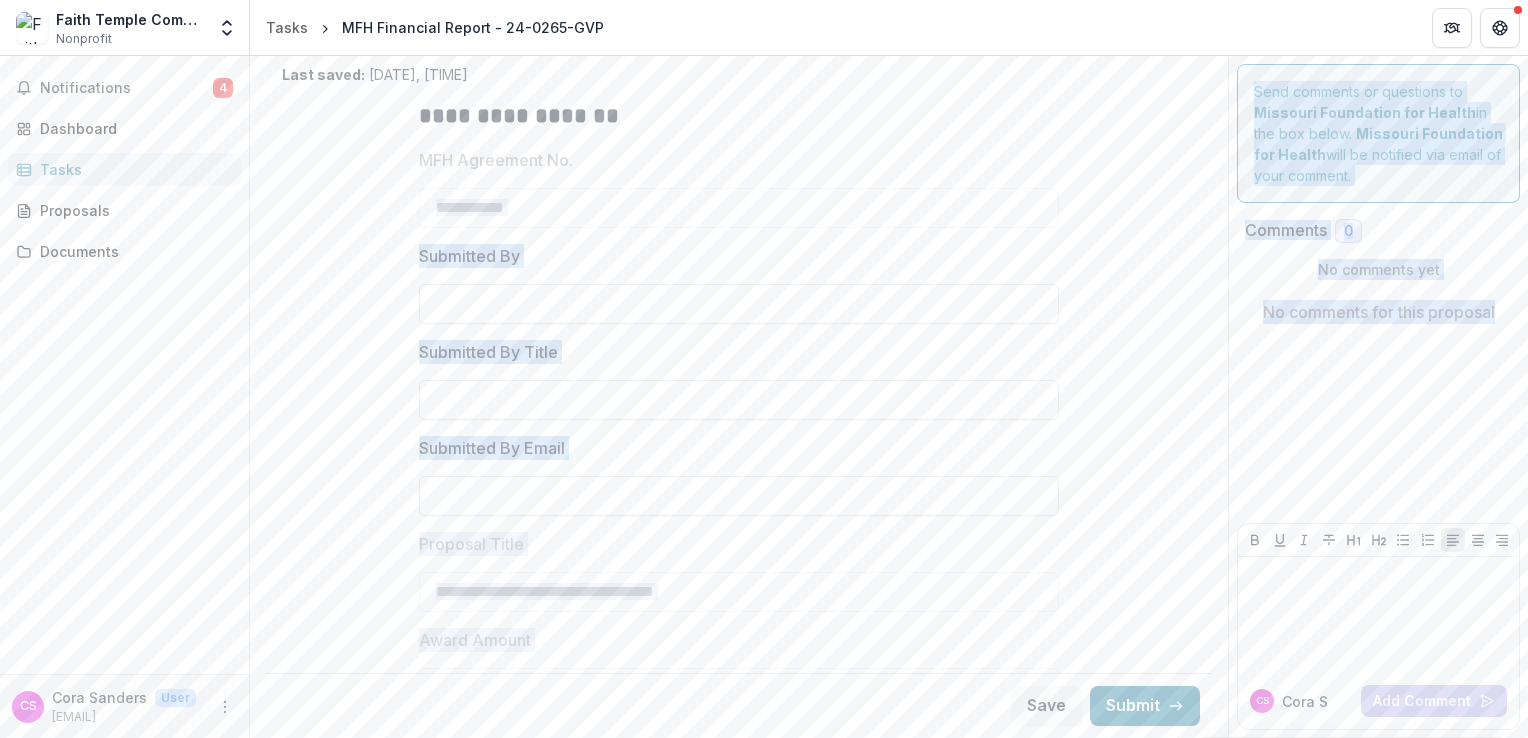 scroll, scrollTop: 0, scrollLeft: 0, axis: both 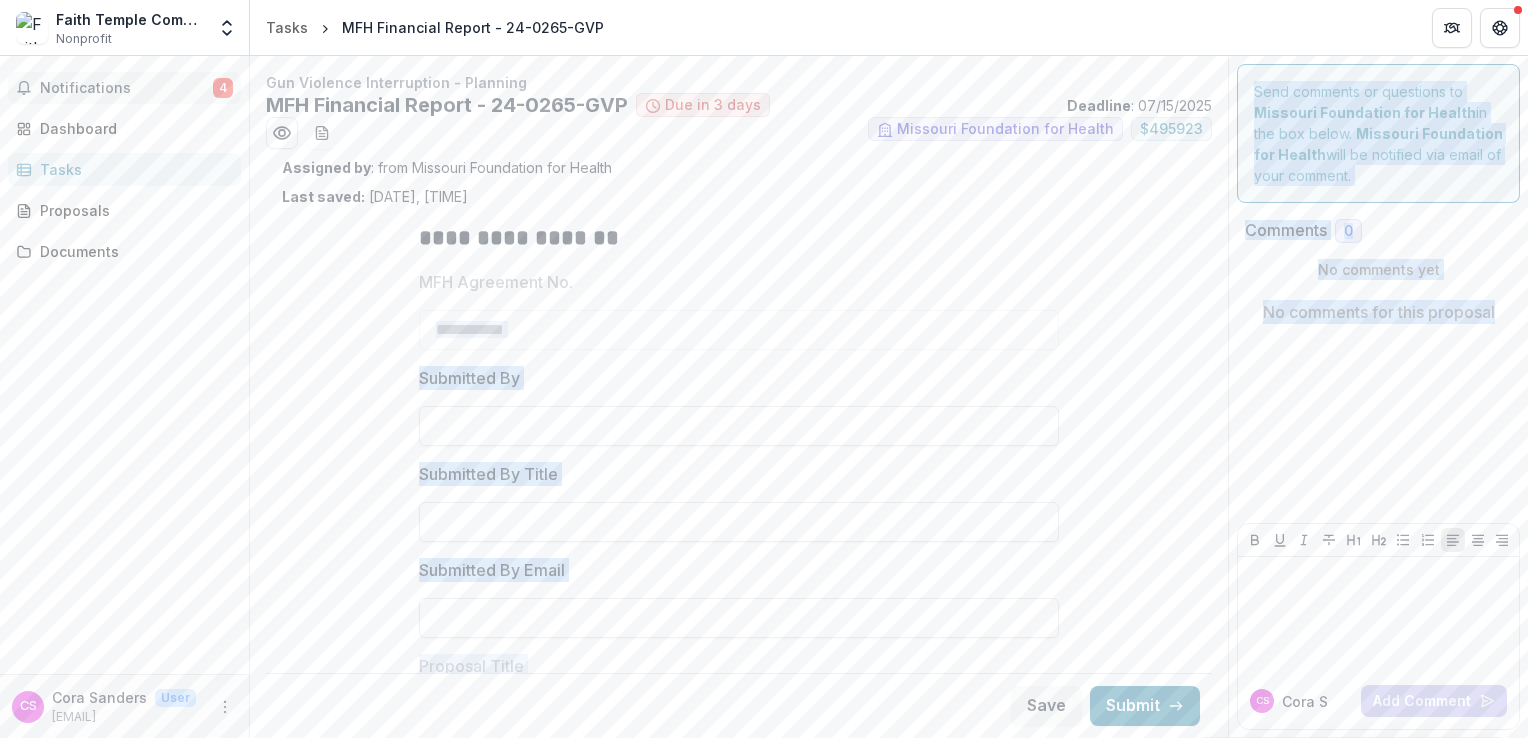 click on "Notifications" at bounding box center (126, 88) 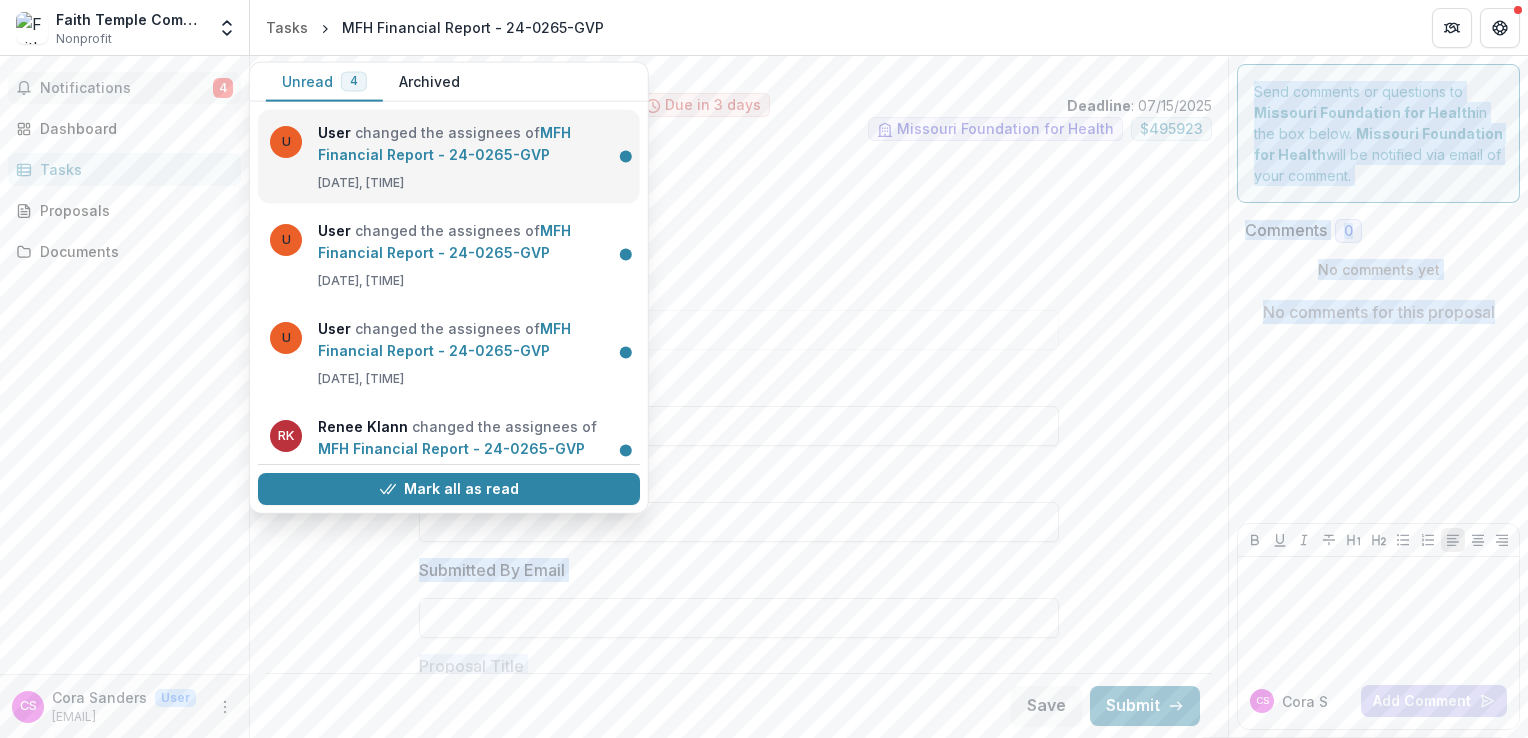 click on "MFH Financial Report - 24-0265-GVP" at bounding box center [444, 143] 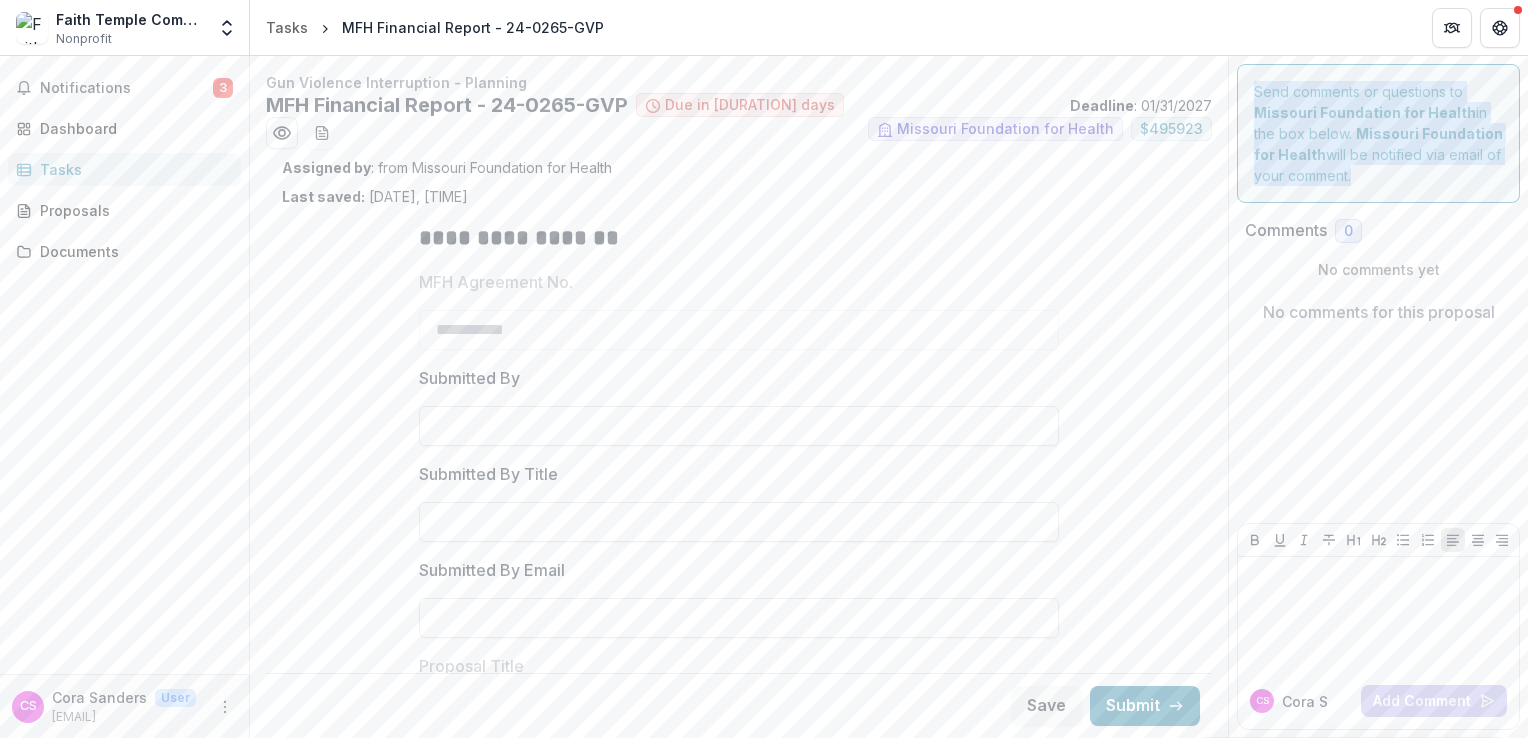 click on "**********" at bounding box center [739, 790] 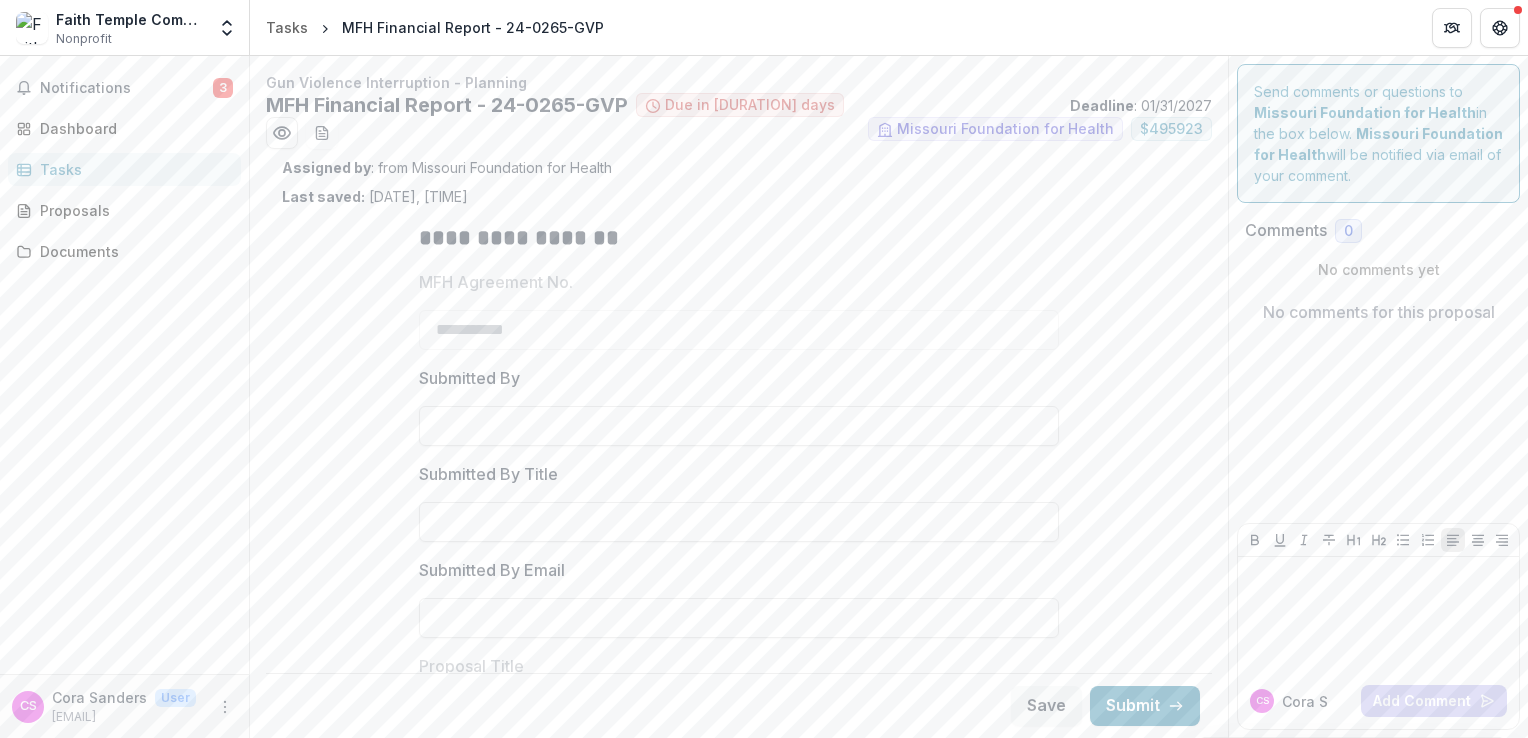 click on "Tasks" at bounding box center [132, 169] 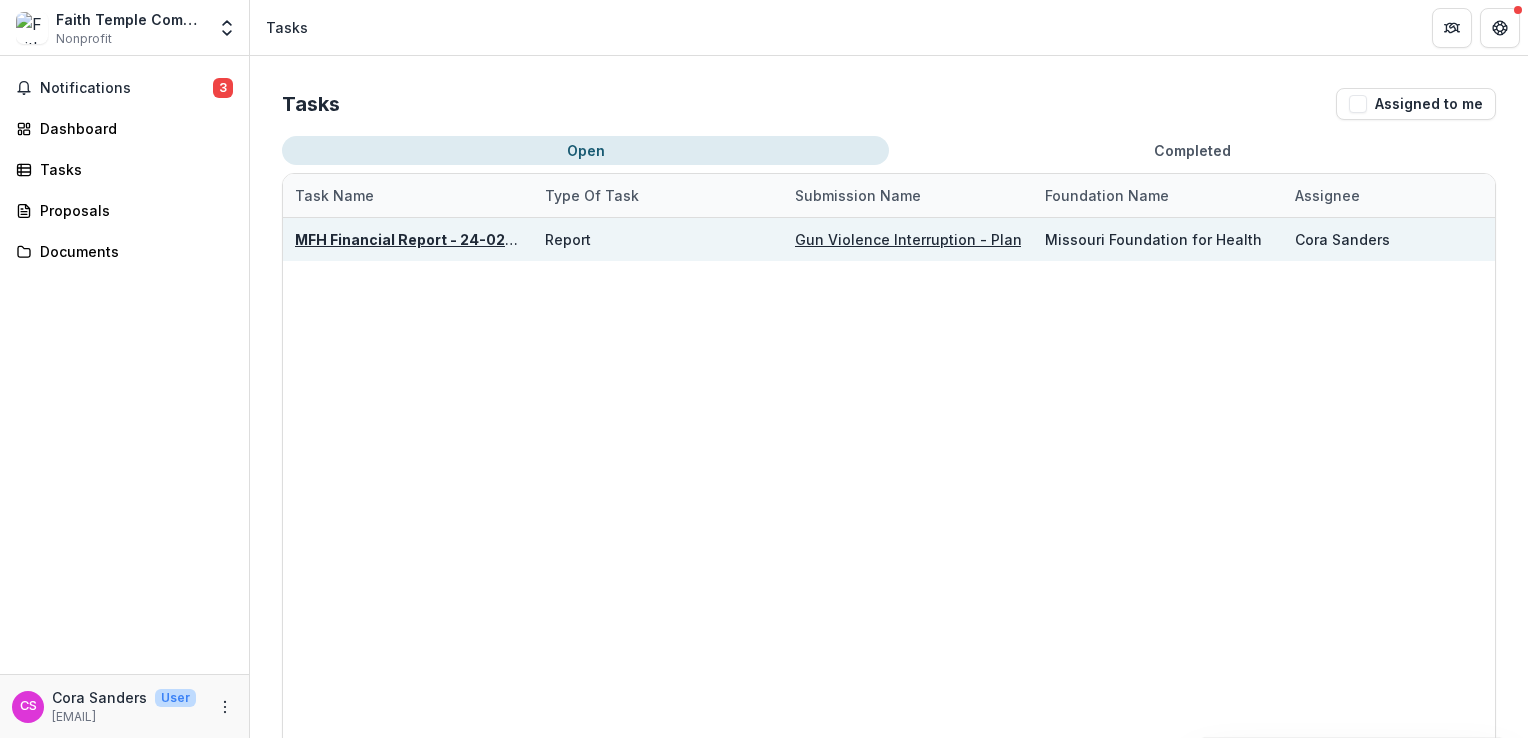 click on "Gun Violence Interruption - Planning" at bounding box center [924, 239] 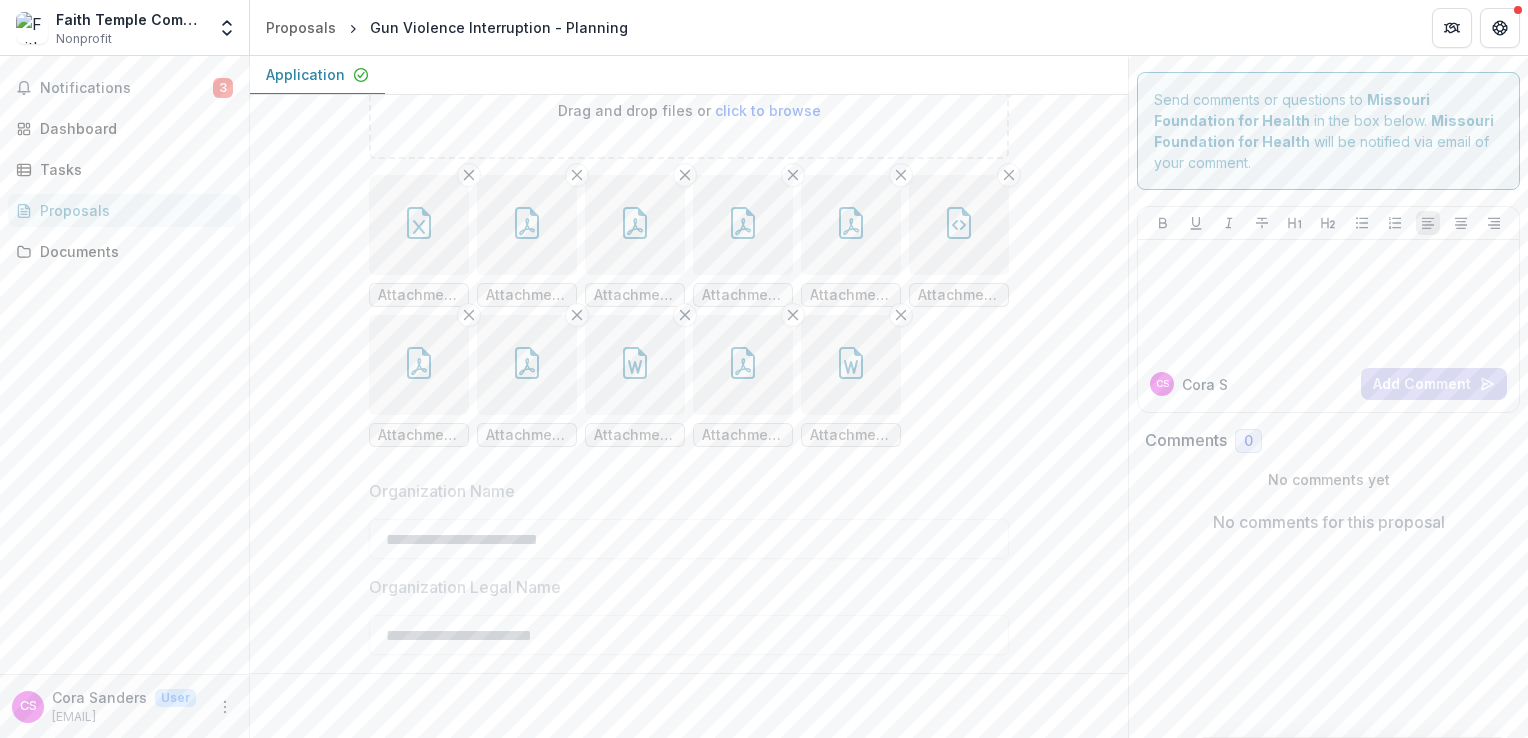 scroll, scrollTop: 638, scrollLeft: 0, axis: vertical 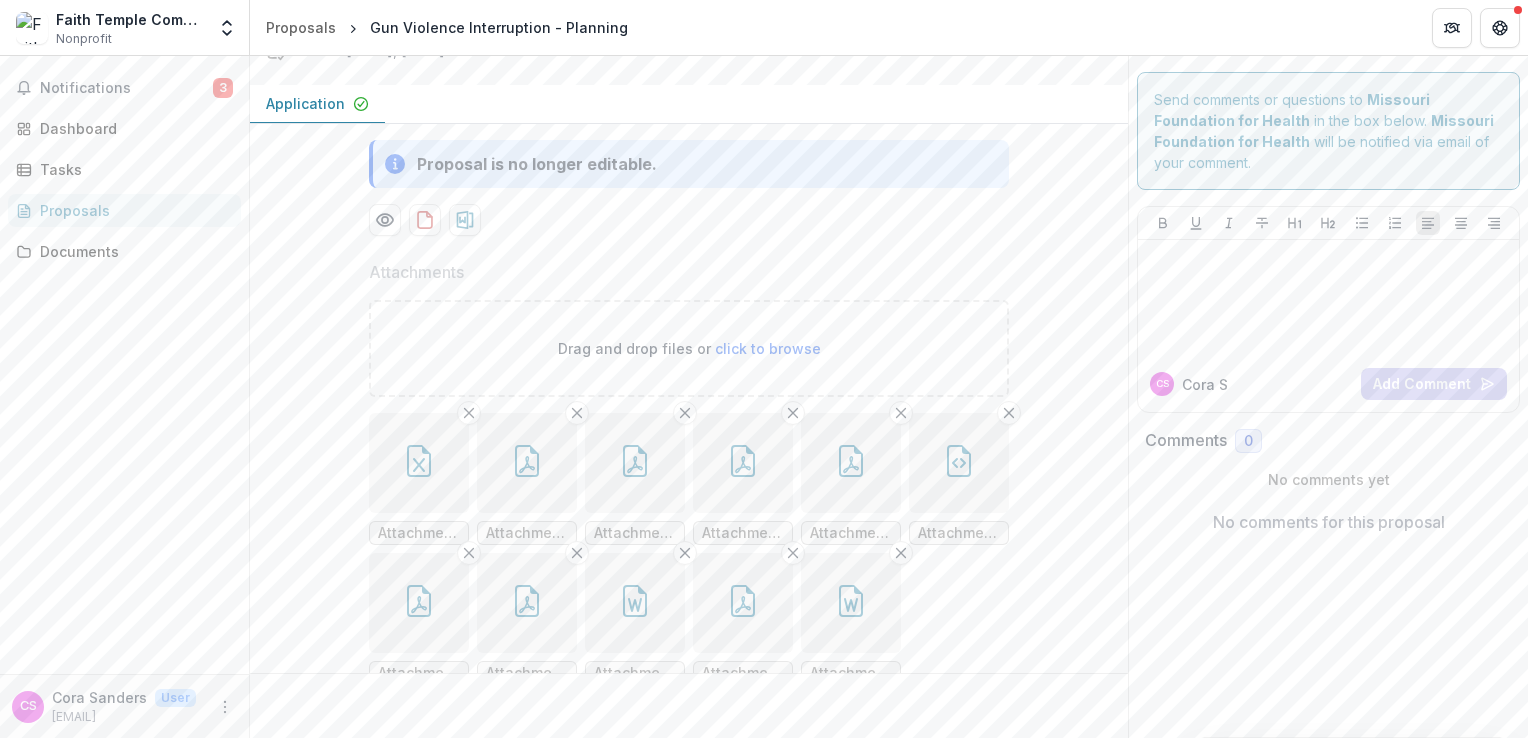 click at bounding box center [635, 463] 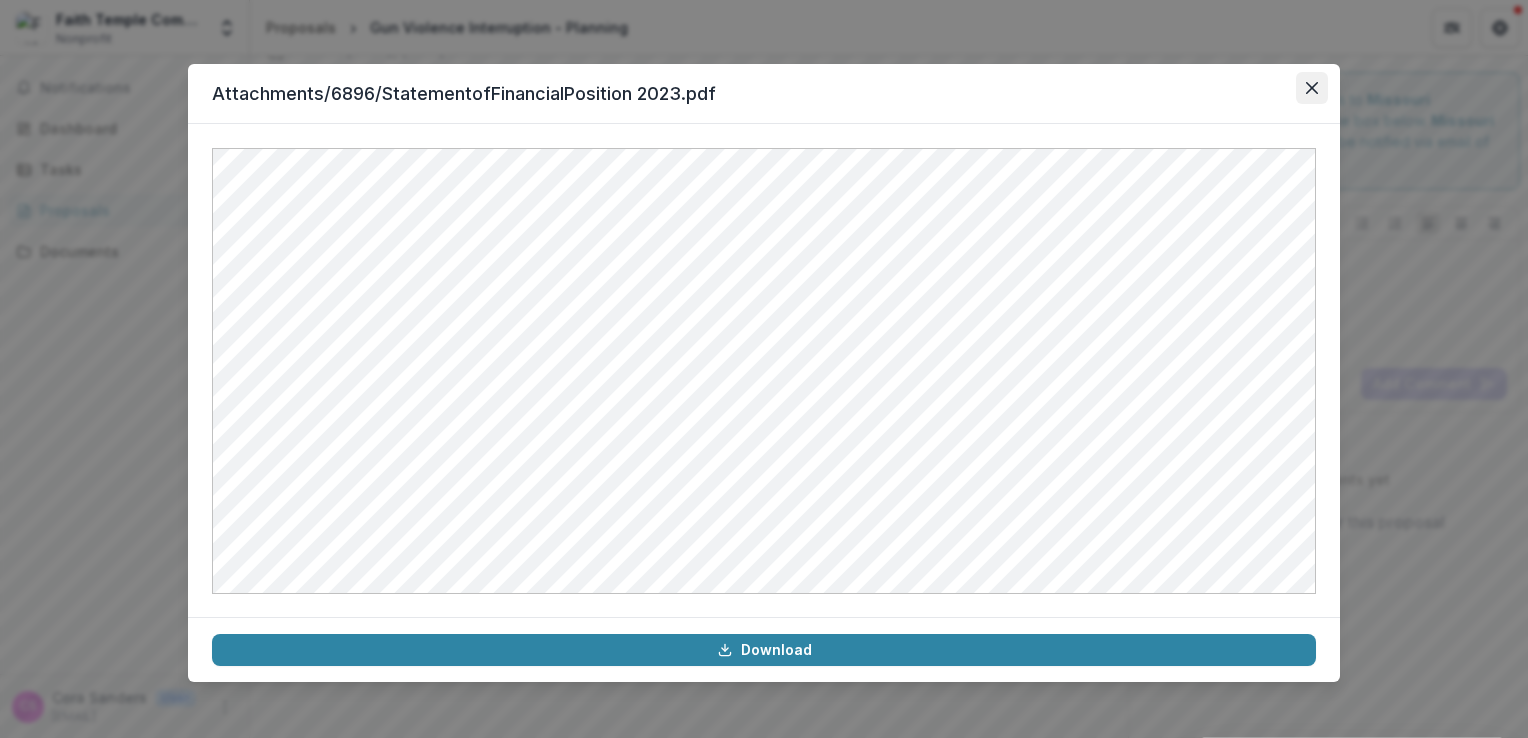 click 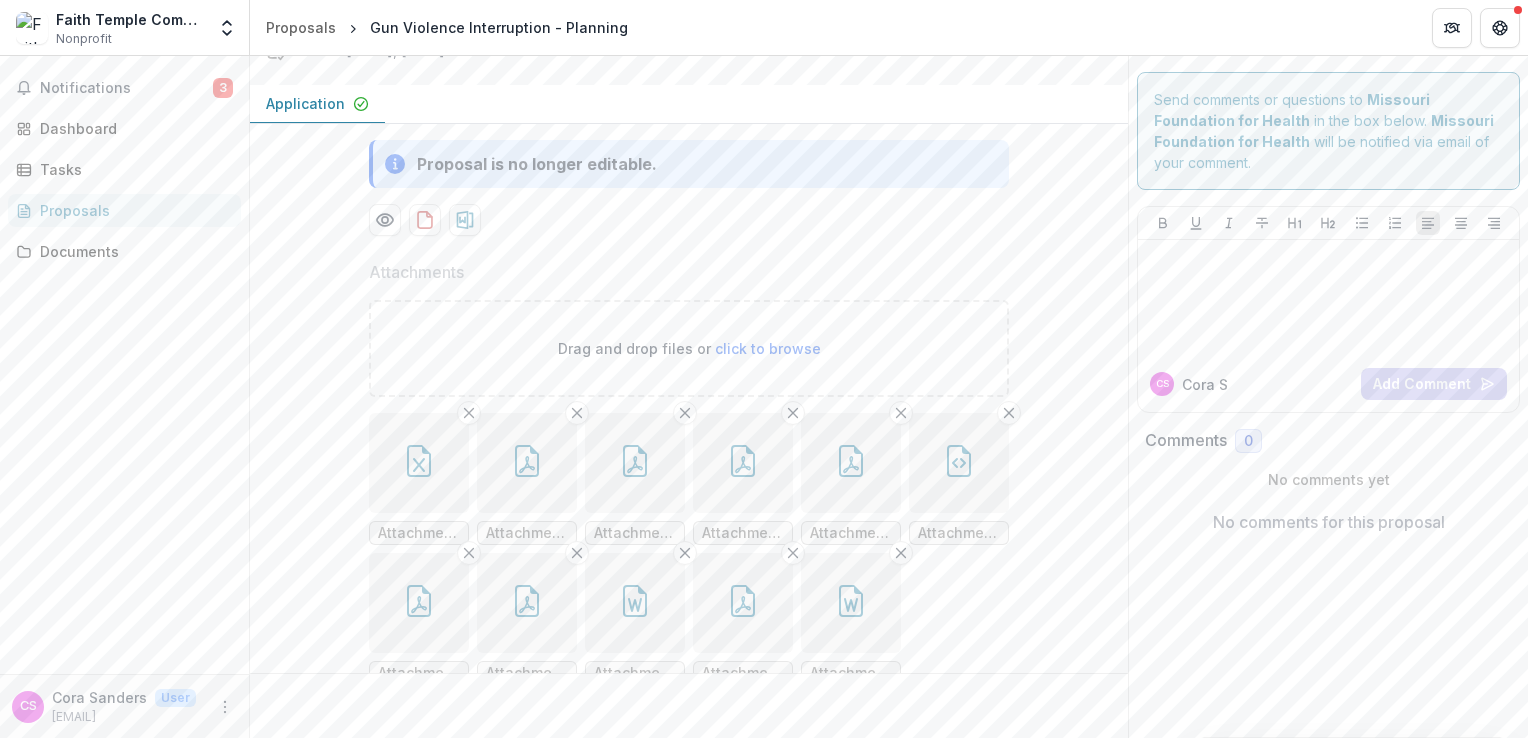 click at bounding box center [851, 603] 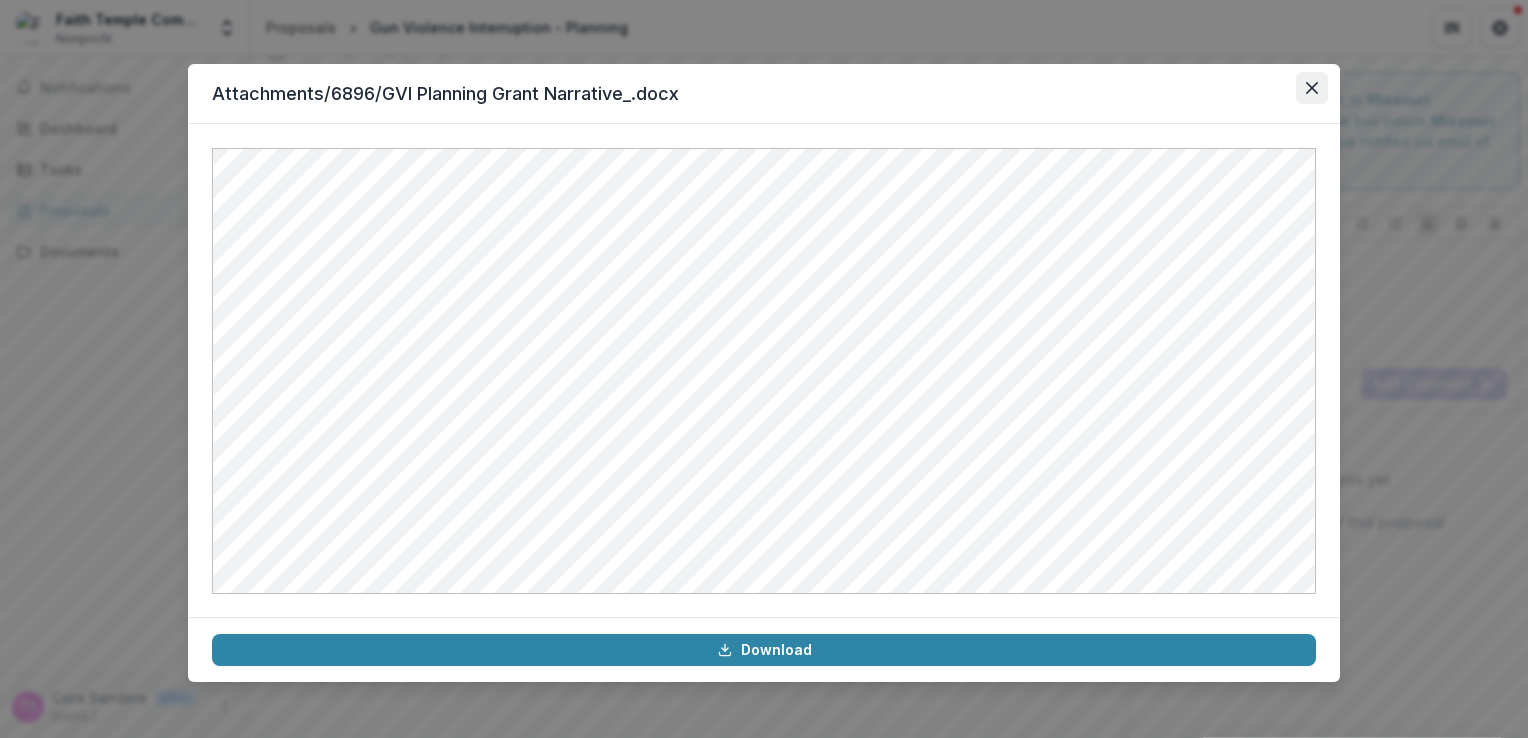 click 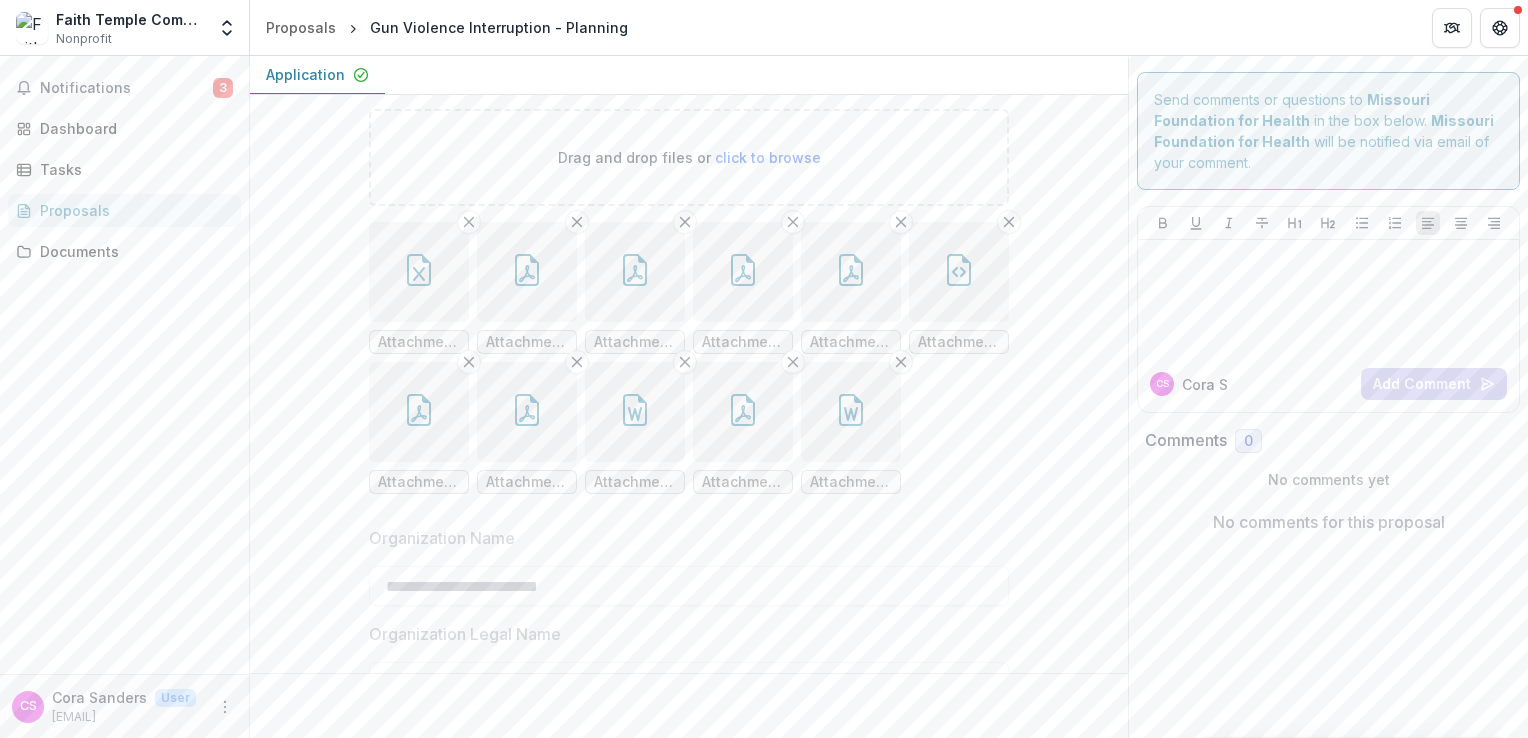 scroll, scrollTop: 0, scrollLeft: 0, axis: both 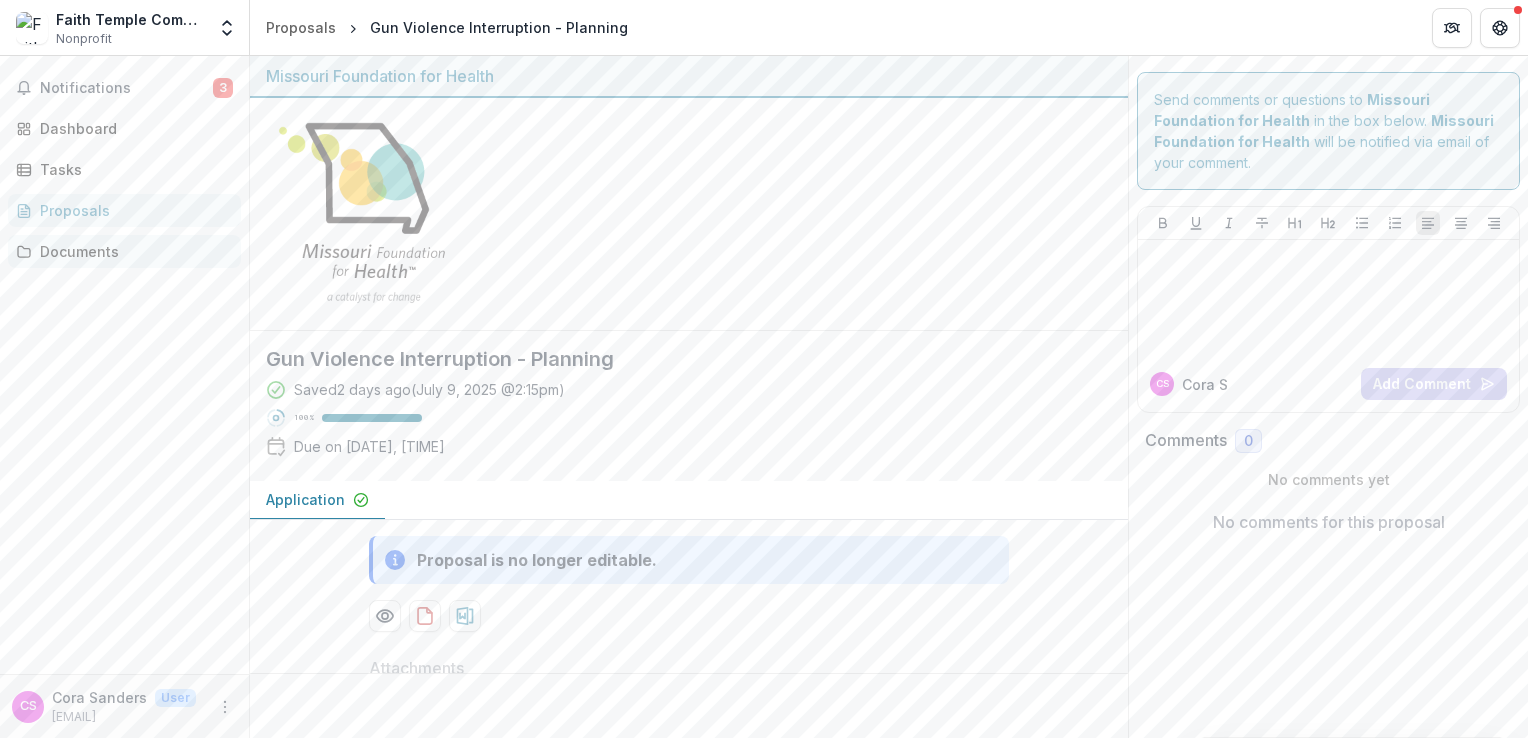 click on "Documents" at bounding box center [132, 251] 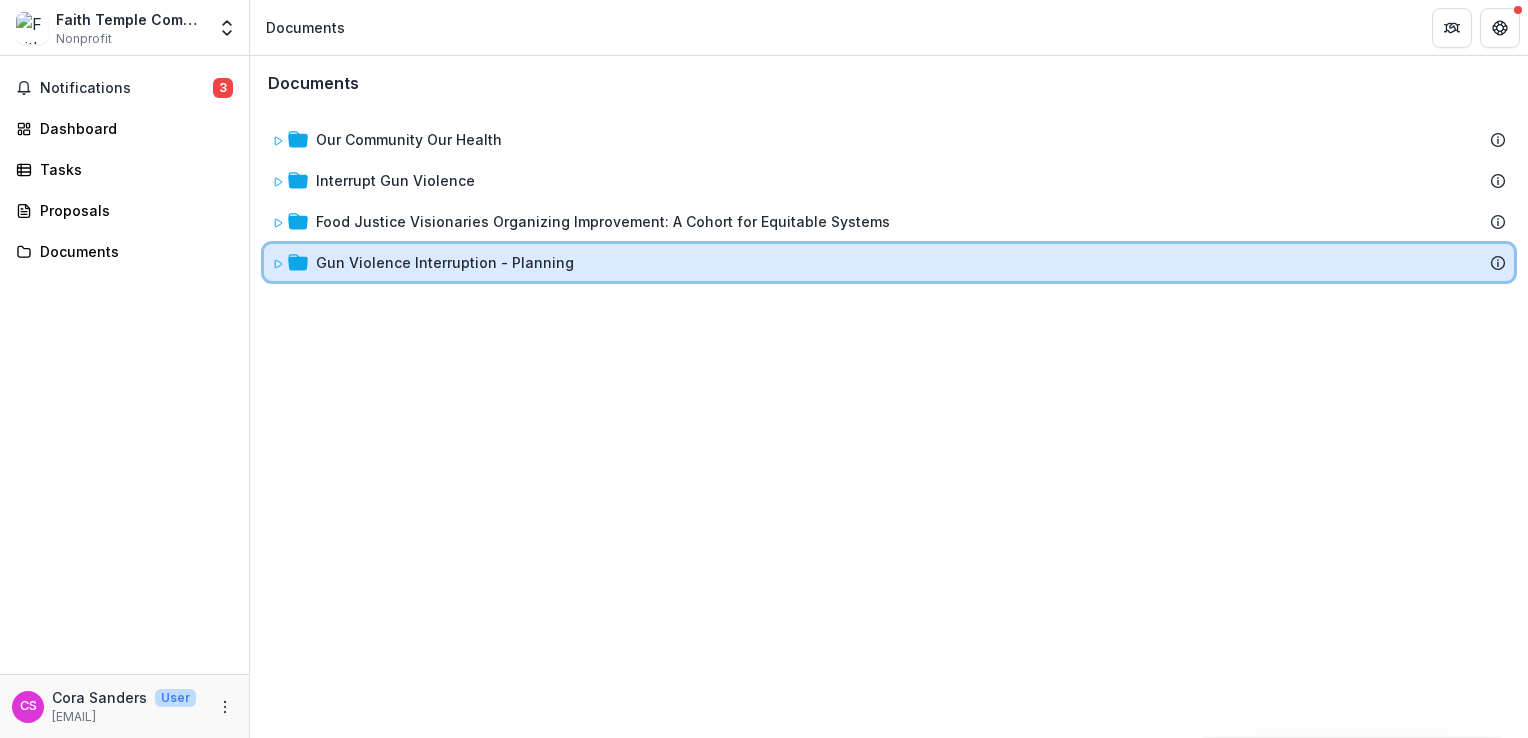 click on "Gun Violence Interruption - Planning" at bounding box center [889, 262] 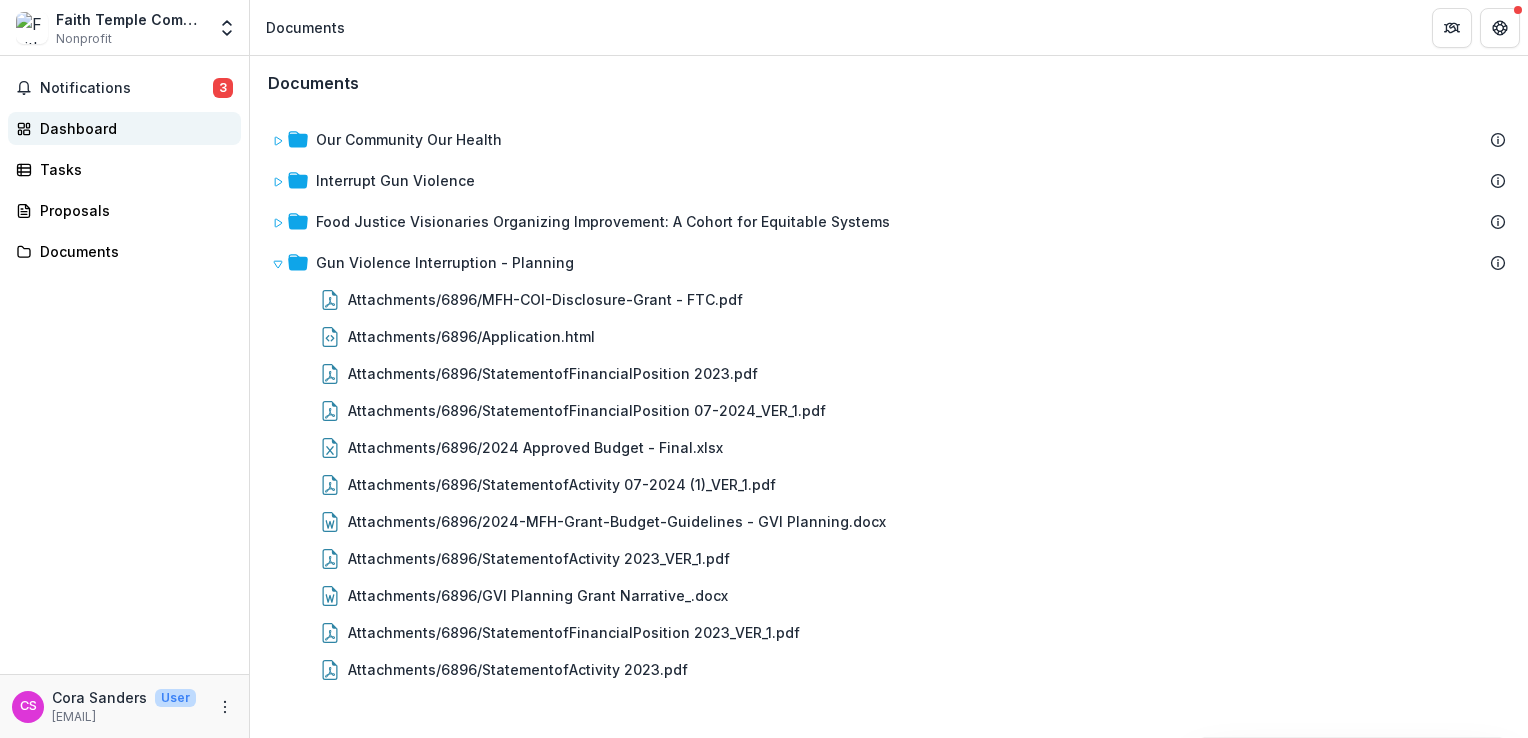 click on "Dashboard" at bounding box center [132, 128] 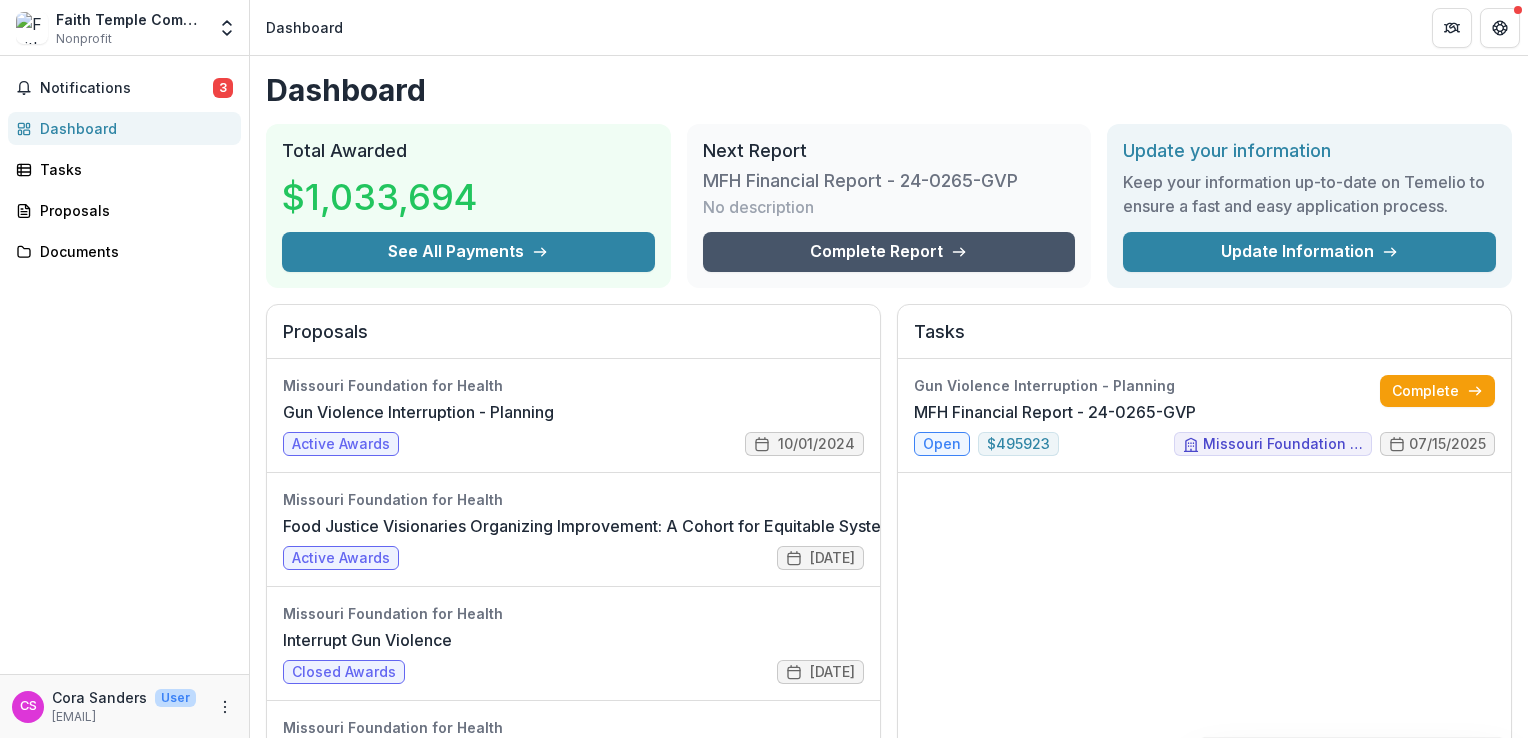 click 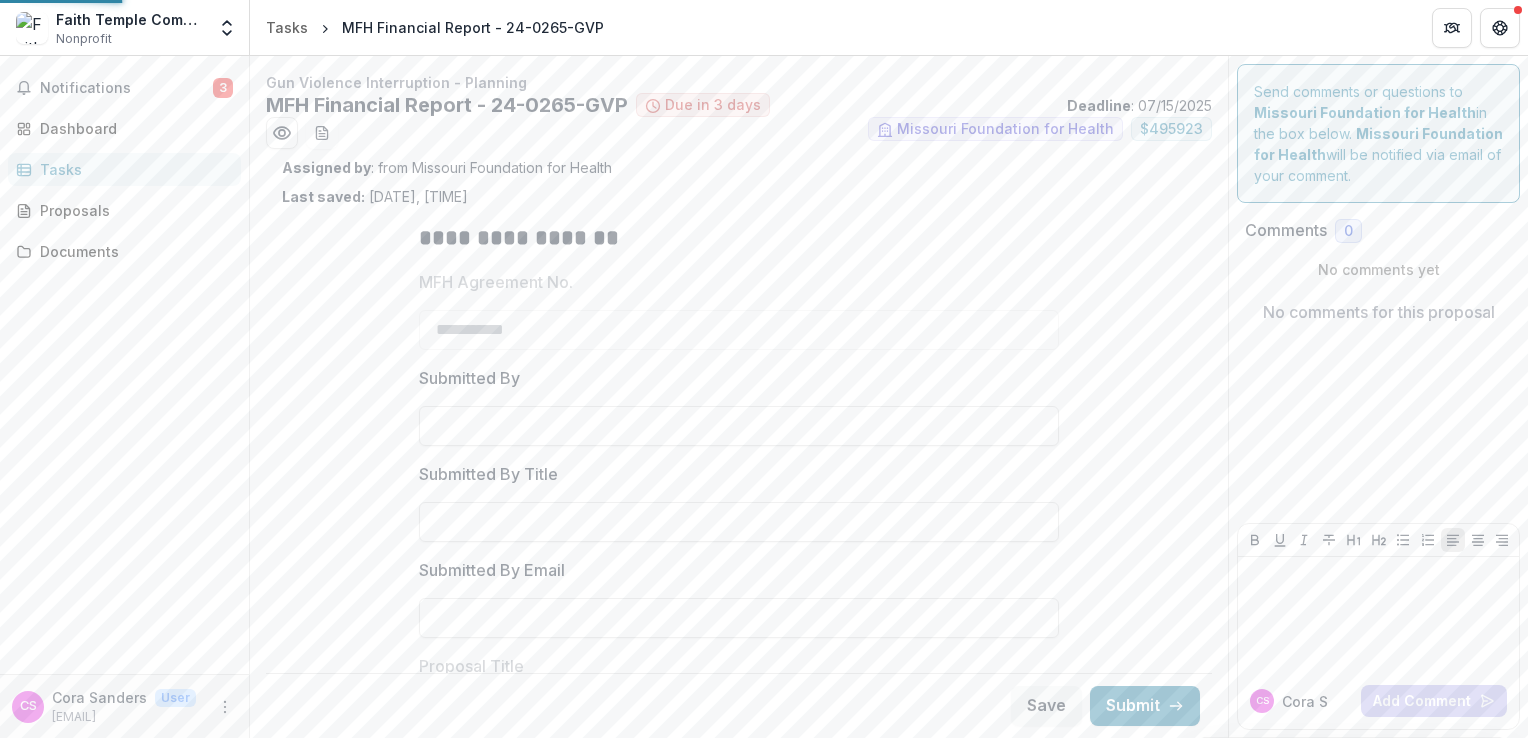 type on "********" 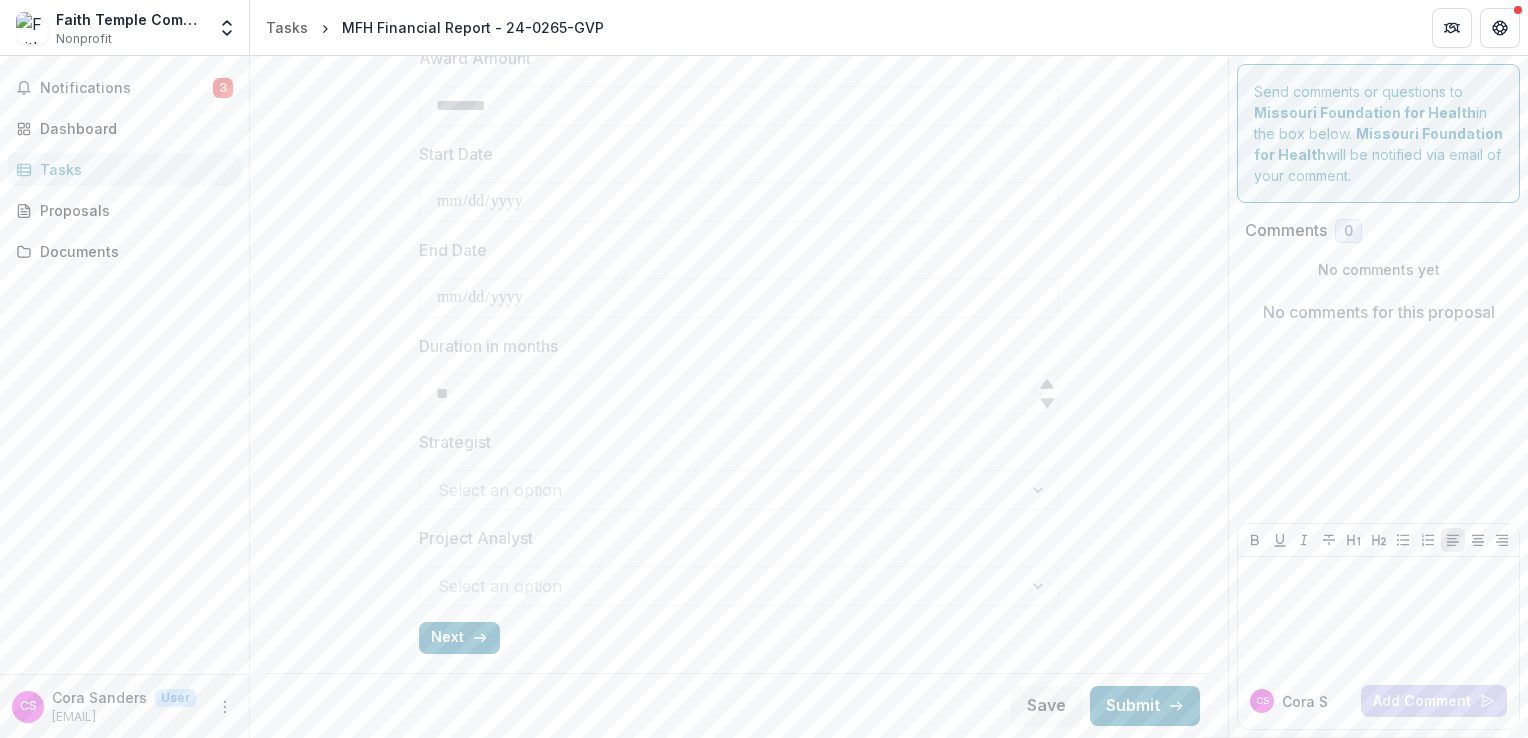 scroll, scrollTop: 708, scrollLeft: 0, axis: vertical 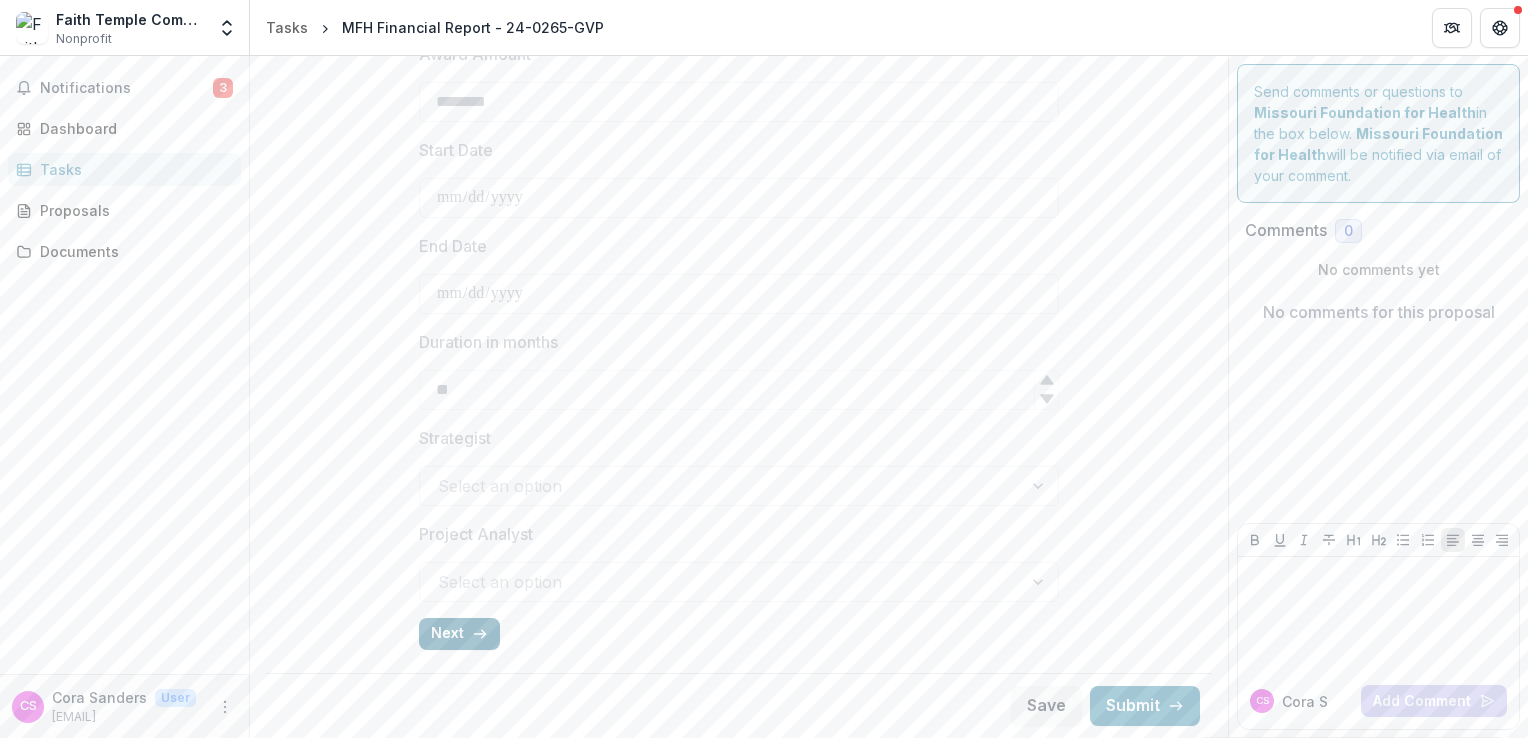 click on "Next" at bounding box center [459, 634] 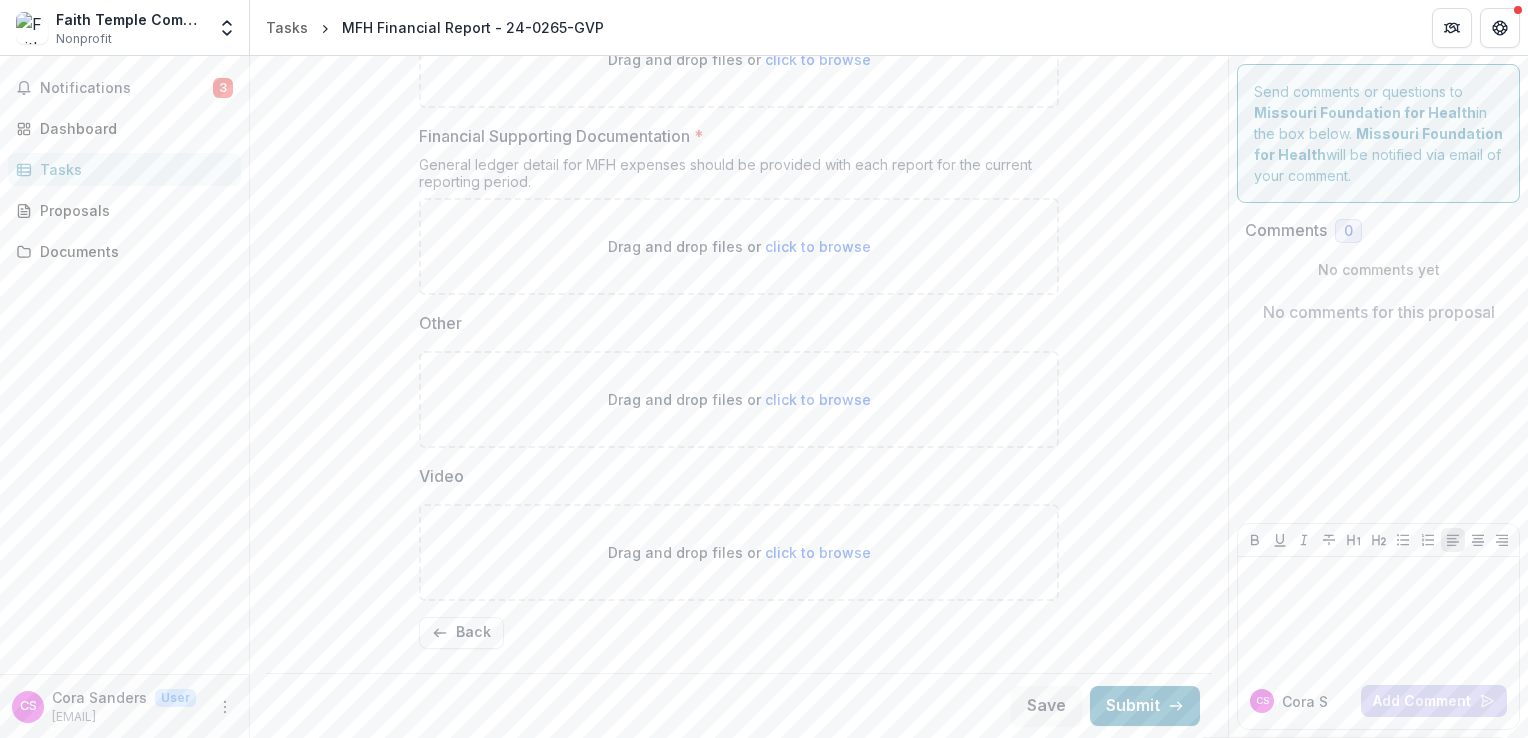 scroll, scrollTop: 581, scrollLeft: 0, axis: vertical 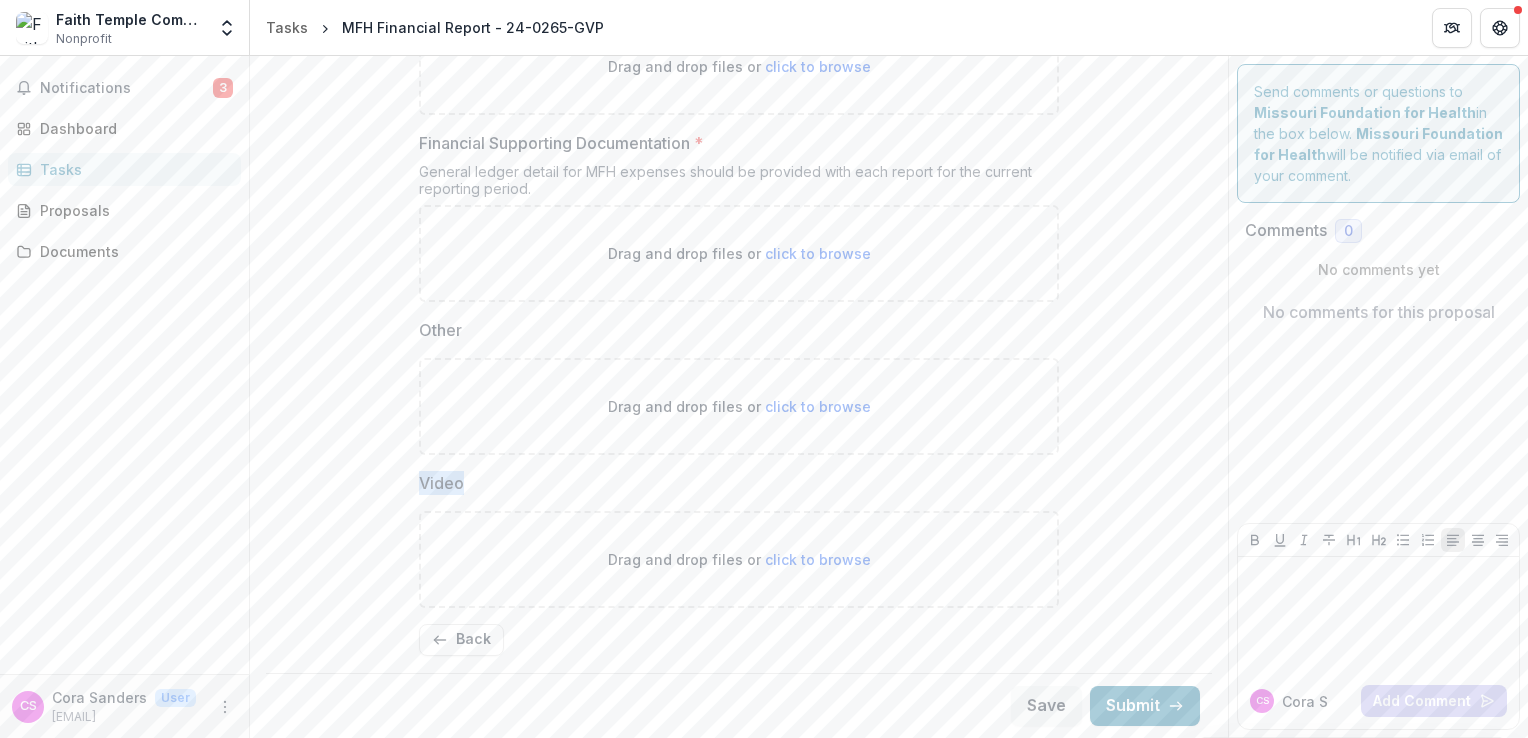drag, startPoint x: 1220, startPoint y: 479, endPoint x: 1222, endPoint y: 390, distance: 89.02247 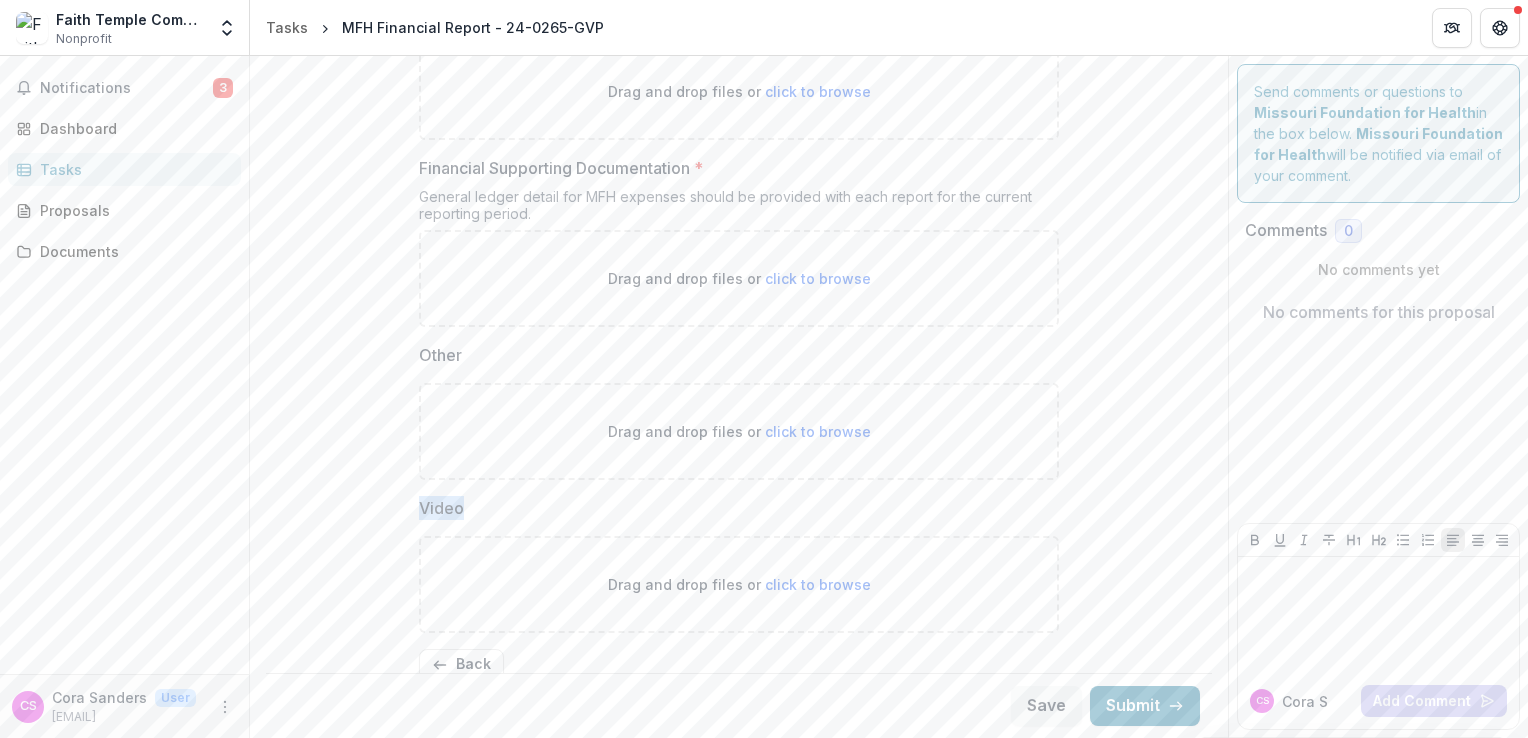 scroll, scrollTop: 580, scrollLeft: 0, axis: vertical 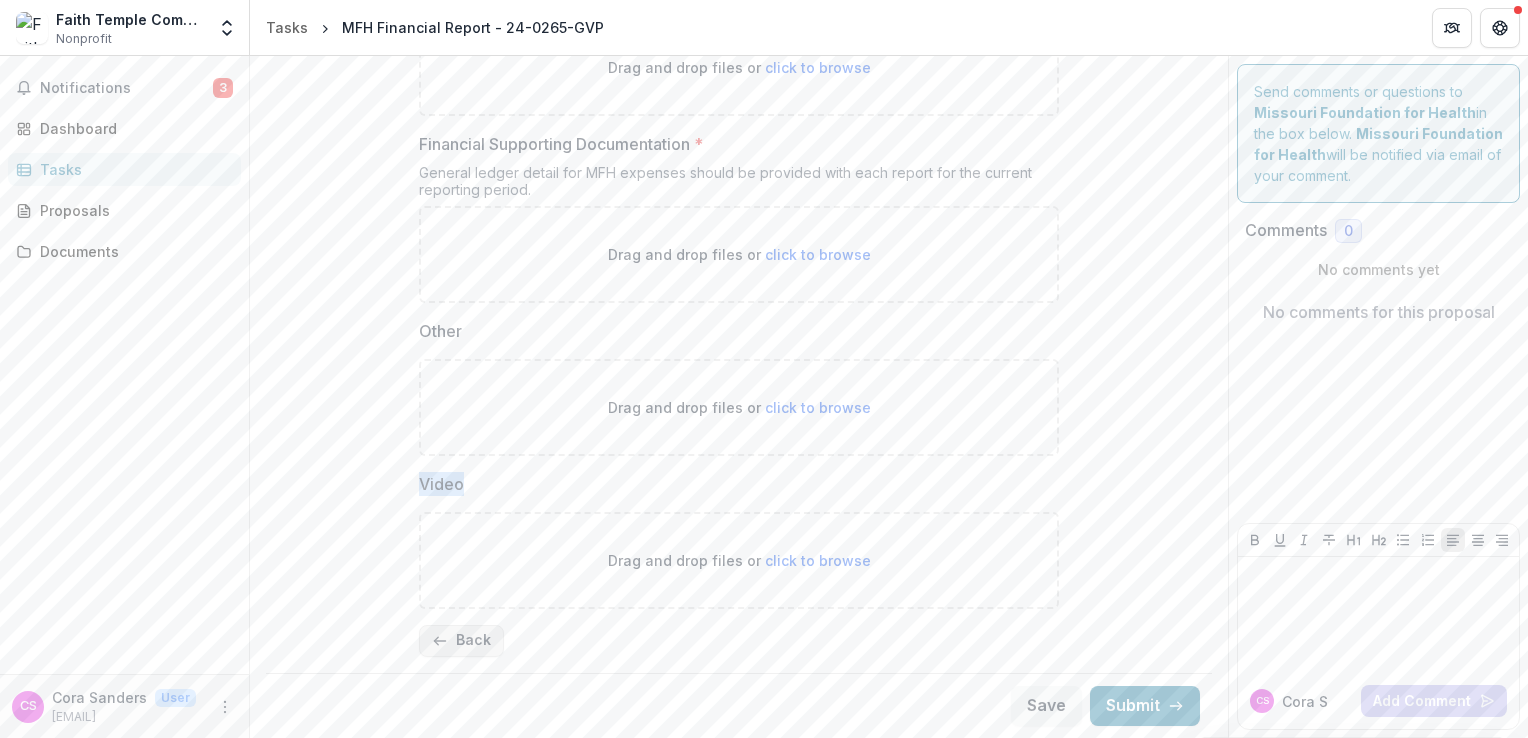 click on "Back" at bounding box center [461, 641] 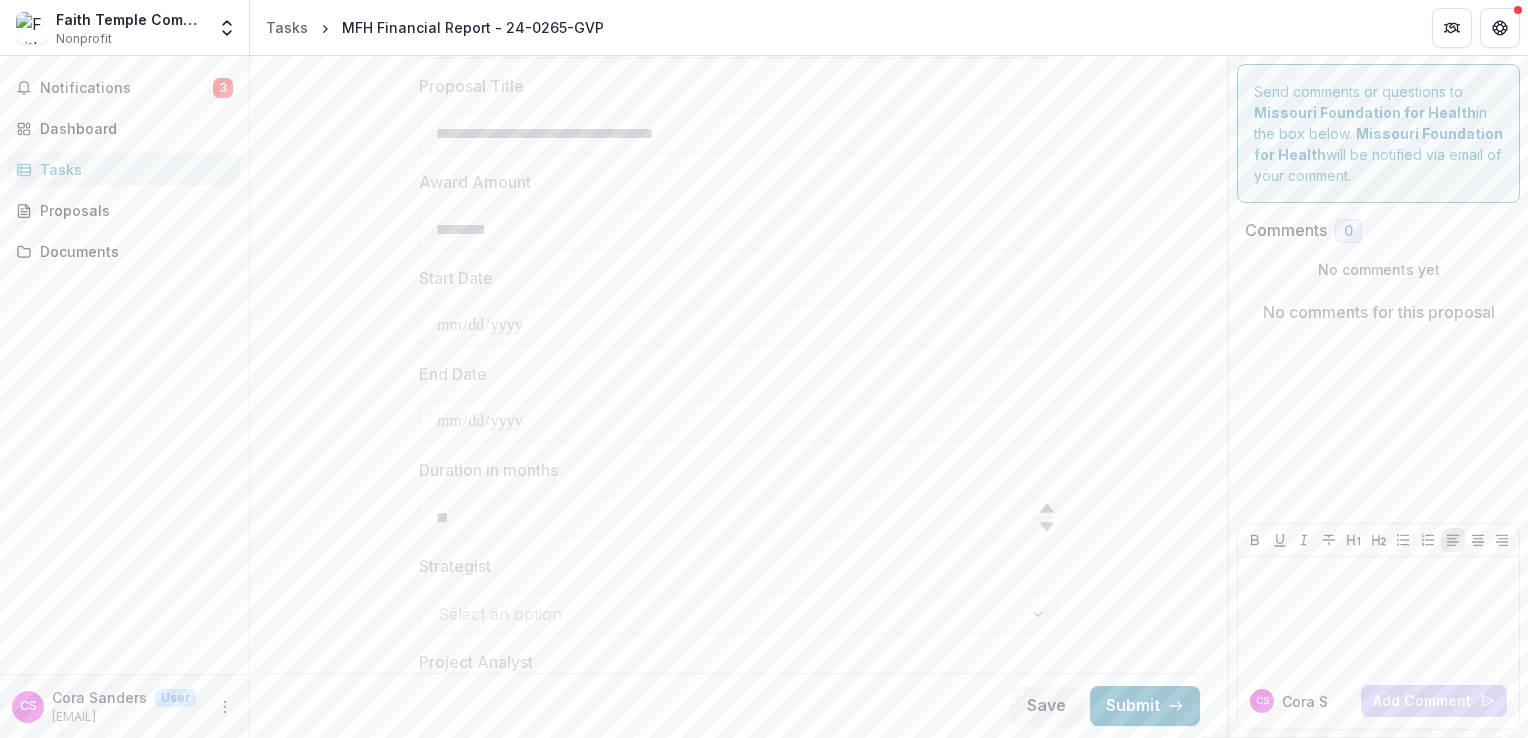 scroll, scrollTop: 707, scrollLeft: 0, axis: vertical 